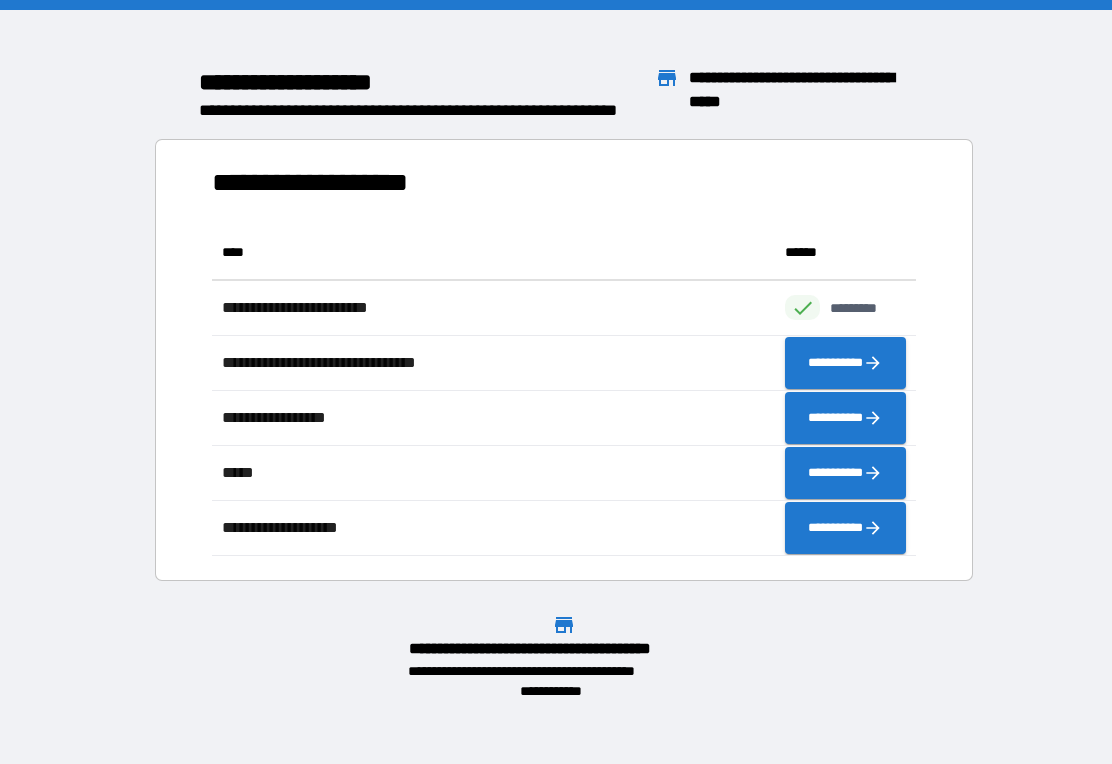 scroll, scrollTop: 31, scrollLeft: 0, axis: vertical 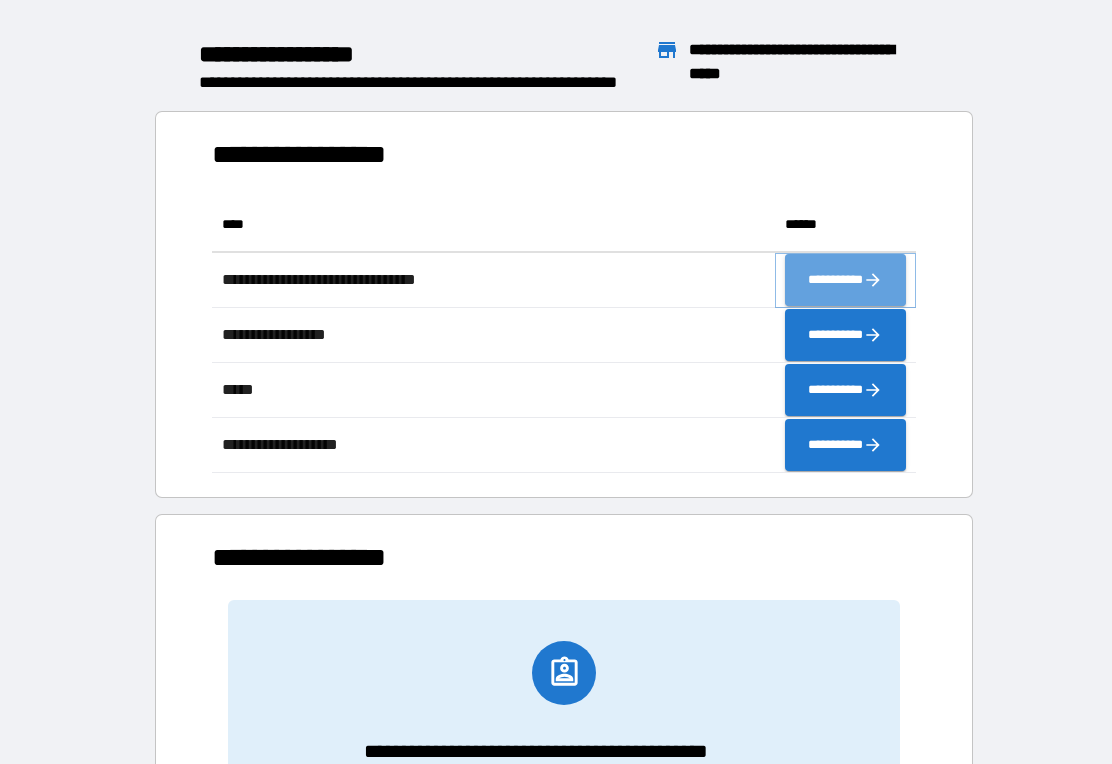 click on "**********" at bounding box center [845, 280] 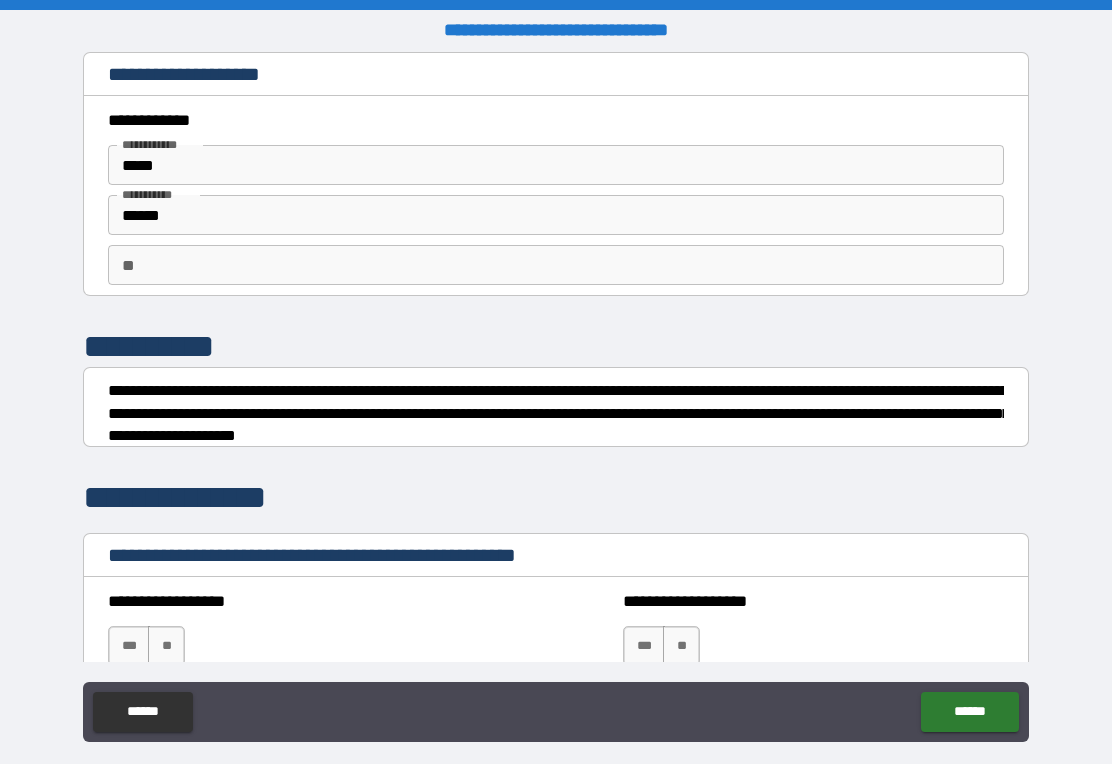 click on "*****" at bounding box center (556, 165) 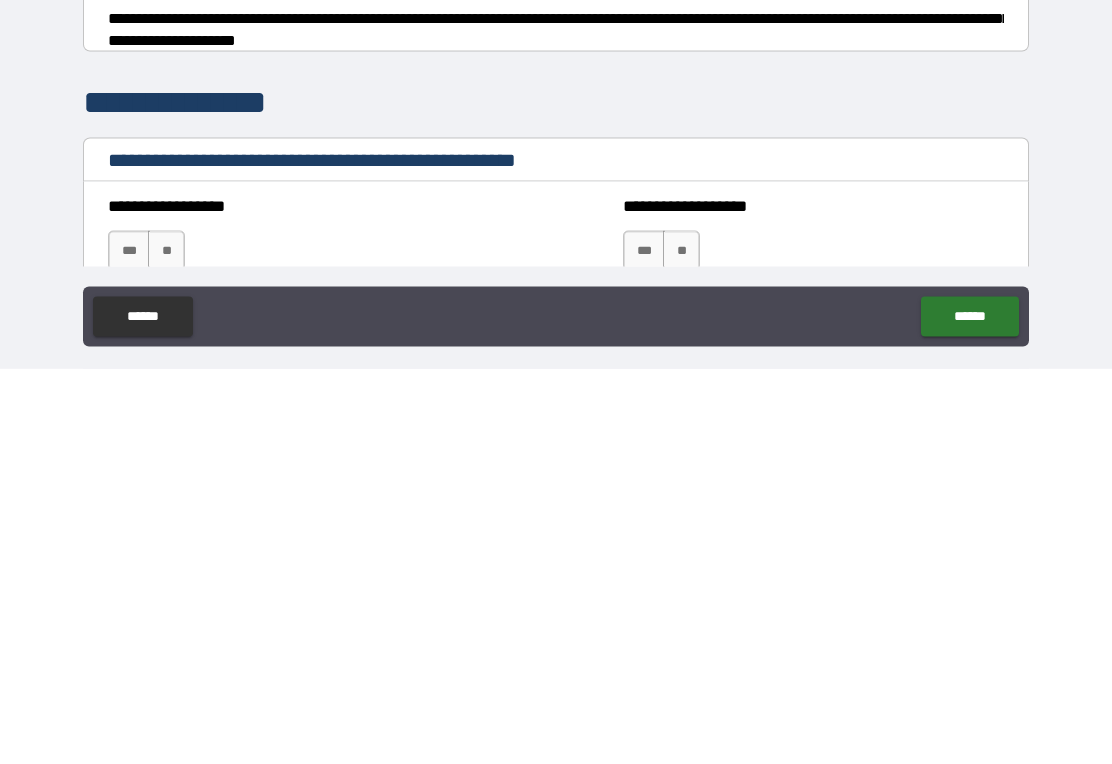 type on "****" 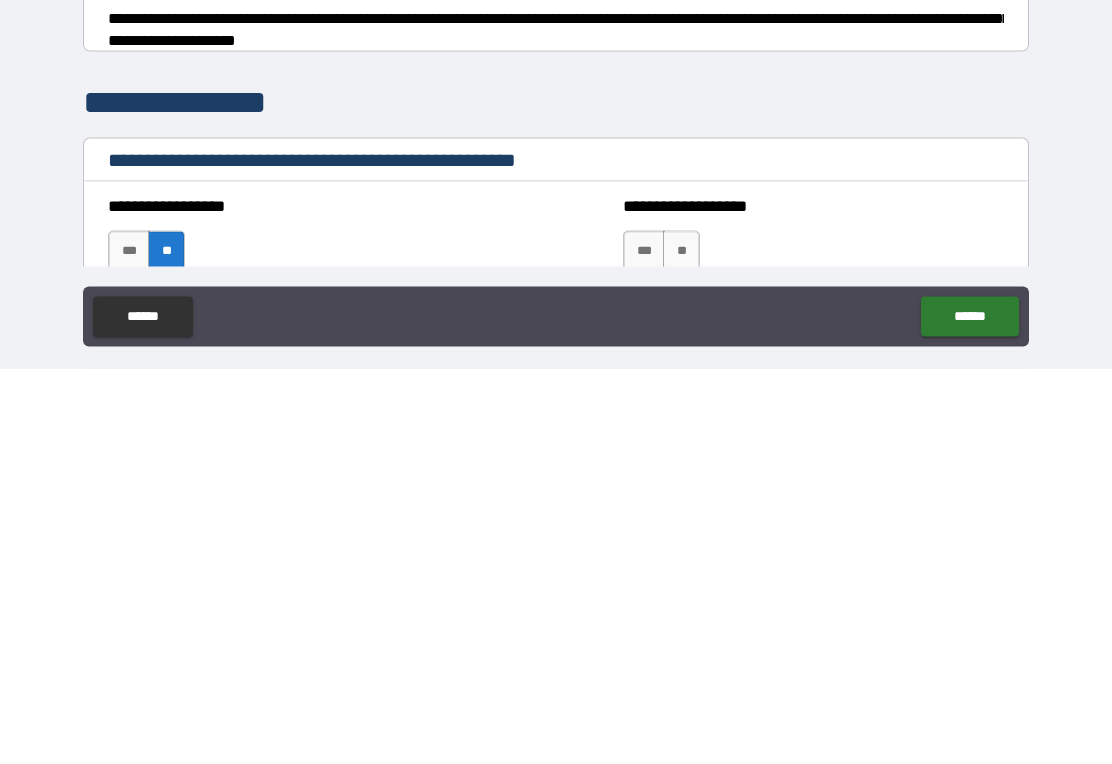scroll, scrollTop: 31, scrollLeft: 0, axis: vertical 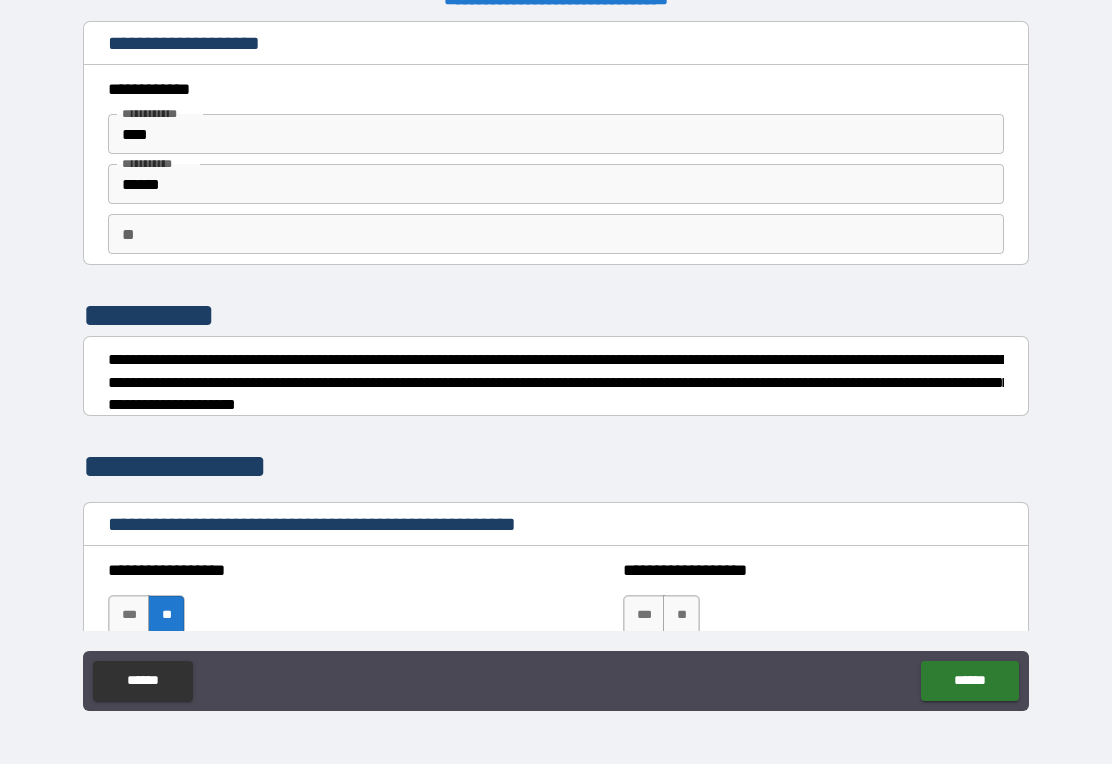 click on "**" at bounding box center [681, 615] 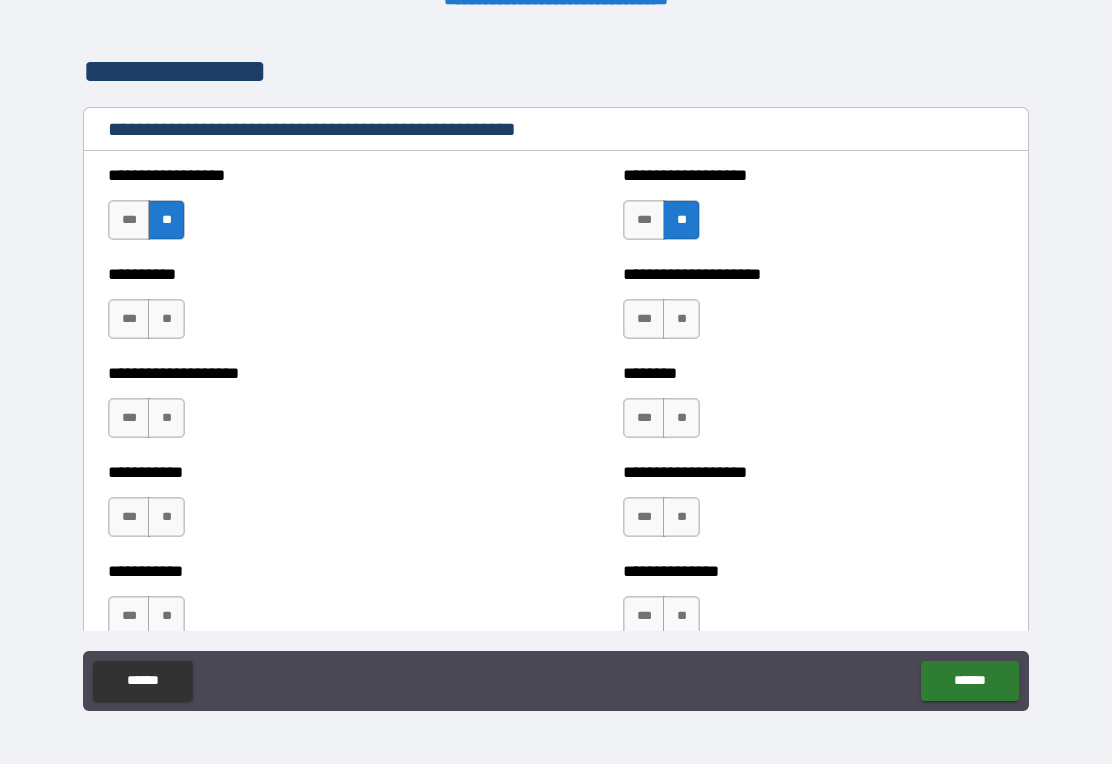 scroll, scrollTop: 400, scrollLeft: 0, axis: vertical 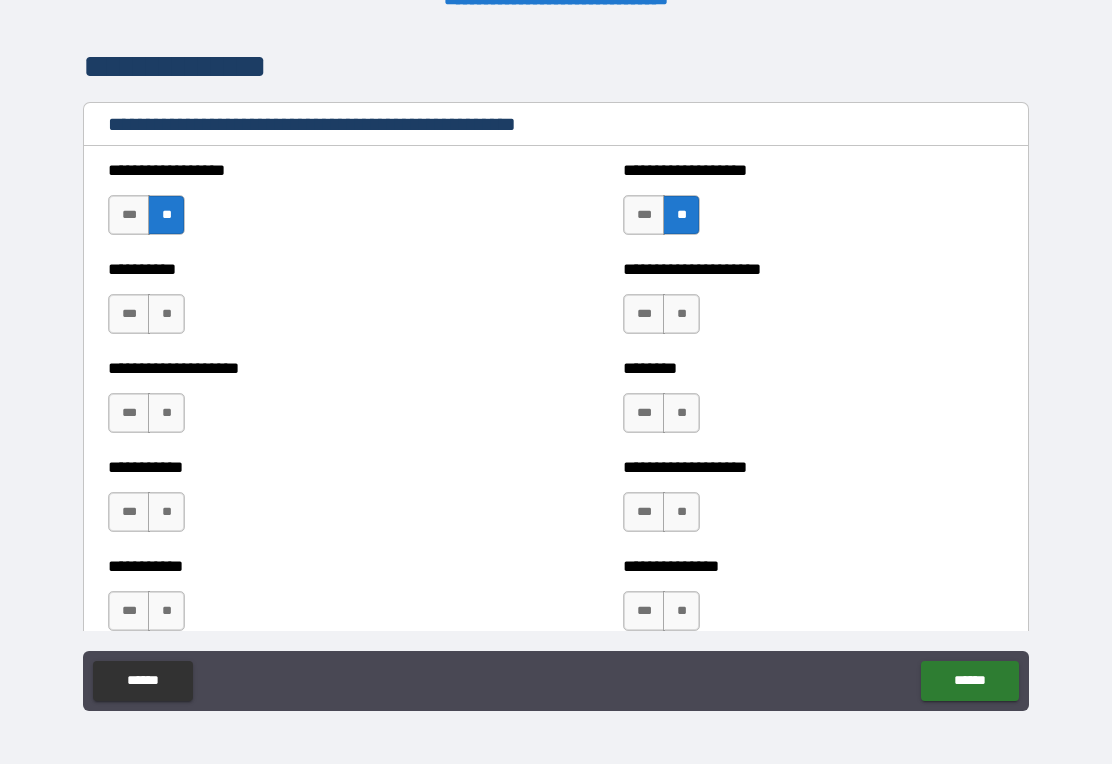 click on "**" at bounding box center (166, 314) 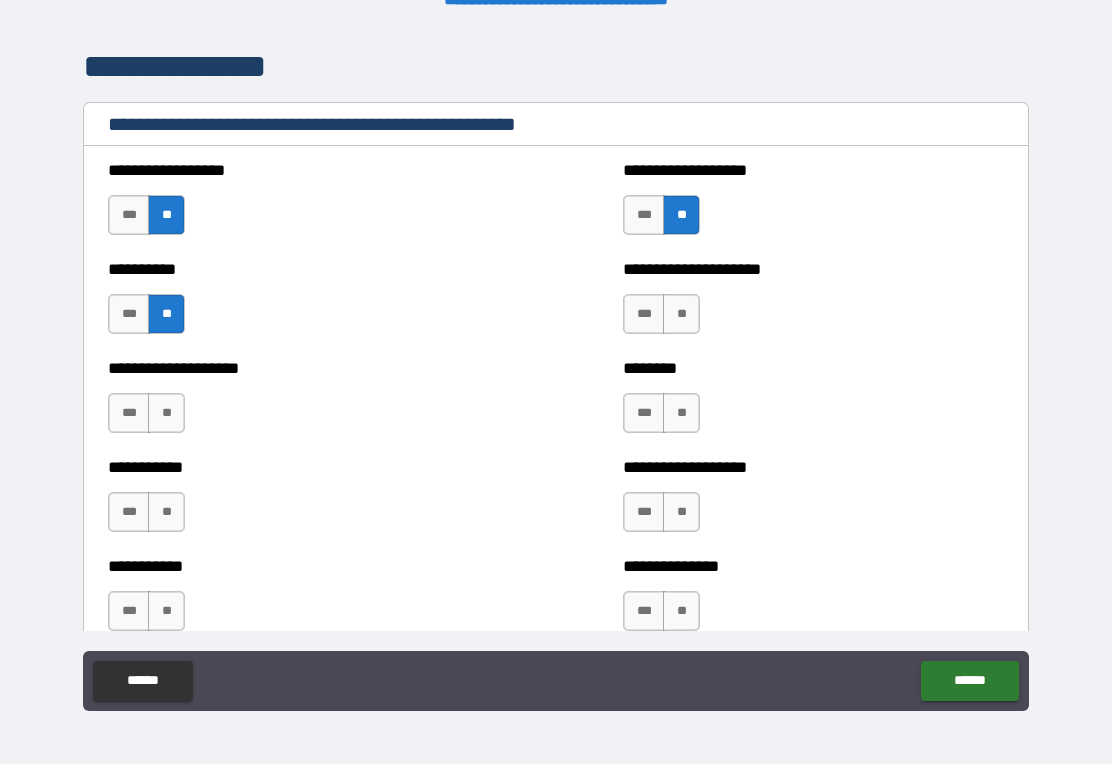 click on "**" at bounding box center [681, 314] 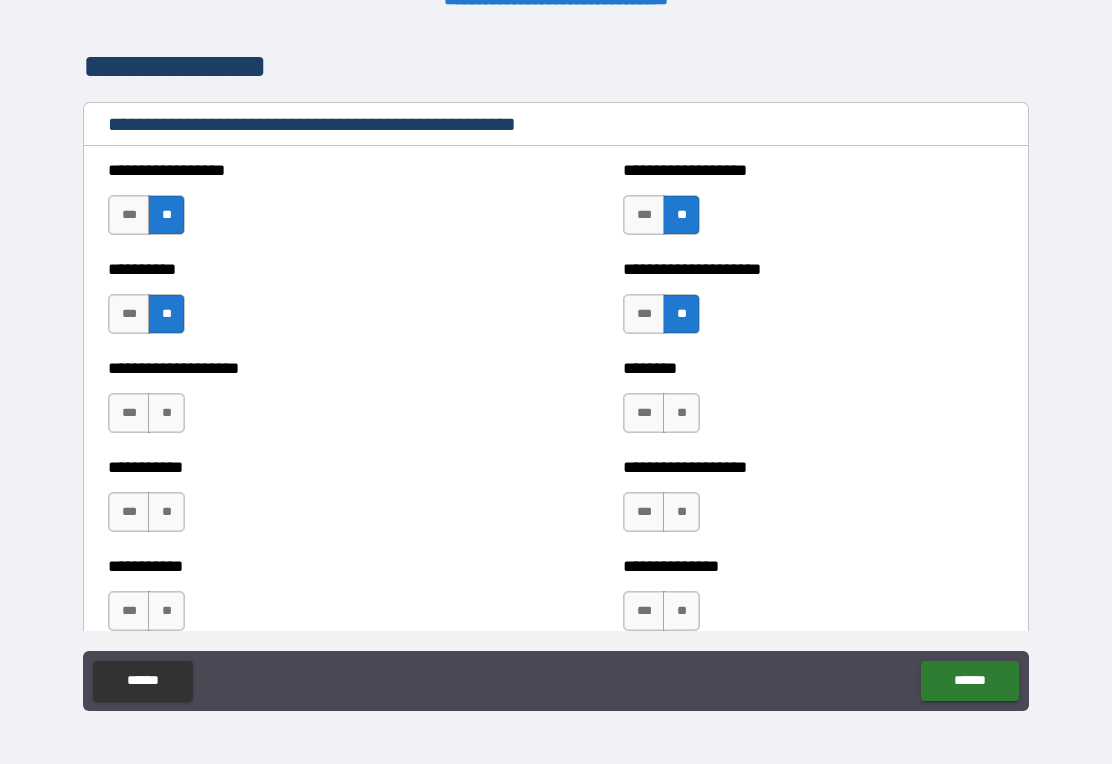 click on "**" at bounding box center [681, 413] 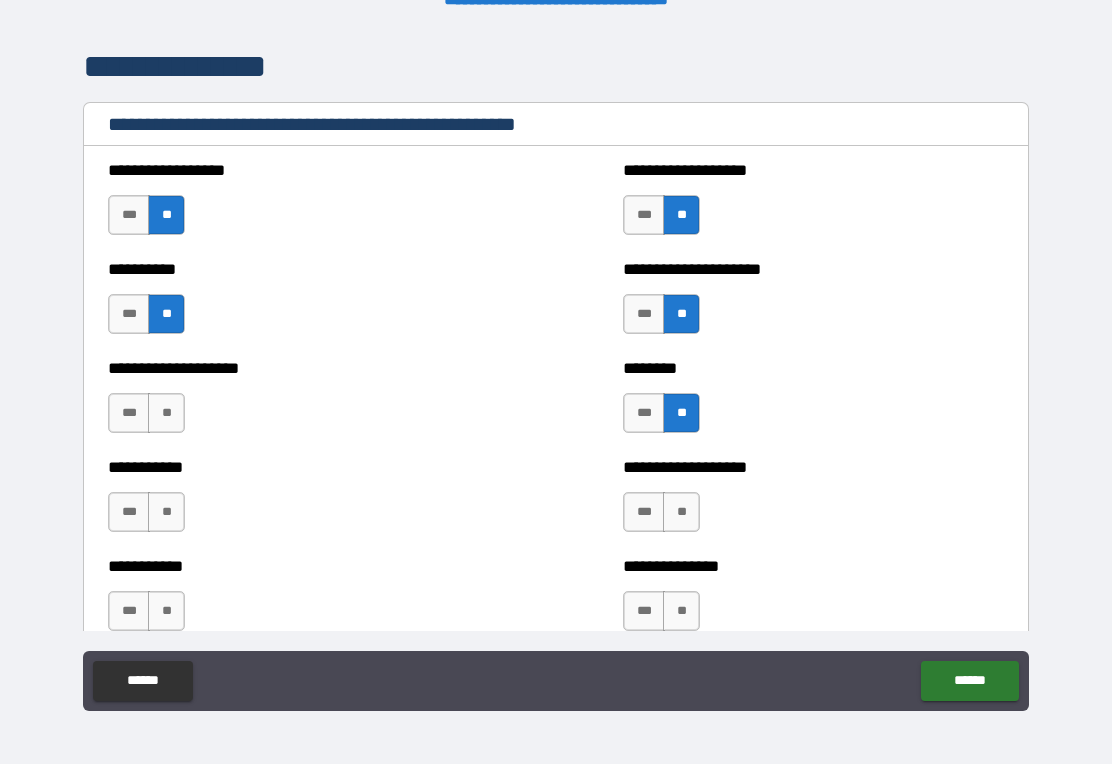click on "**" at bounding box center [166, 413] 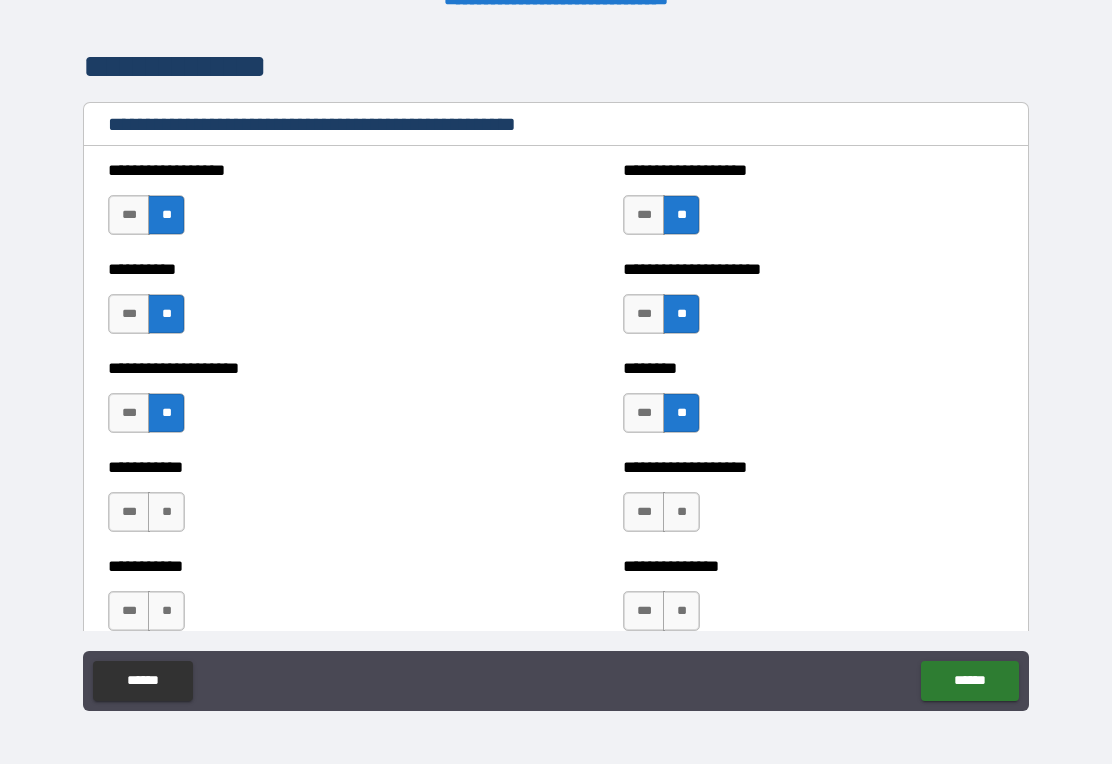 click on "**" at bounding box center [166, 512] 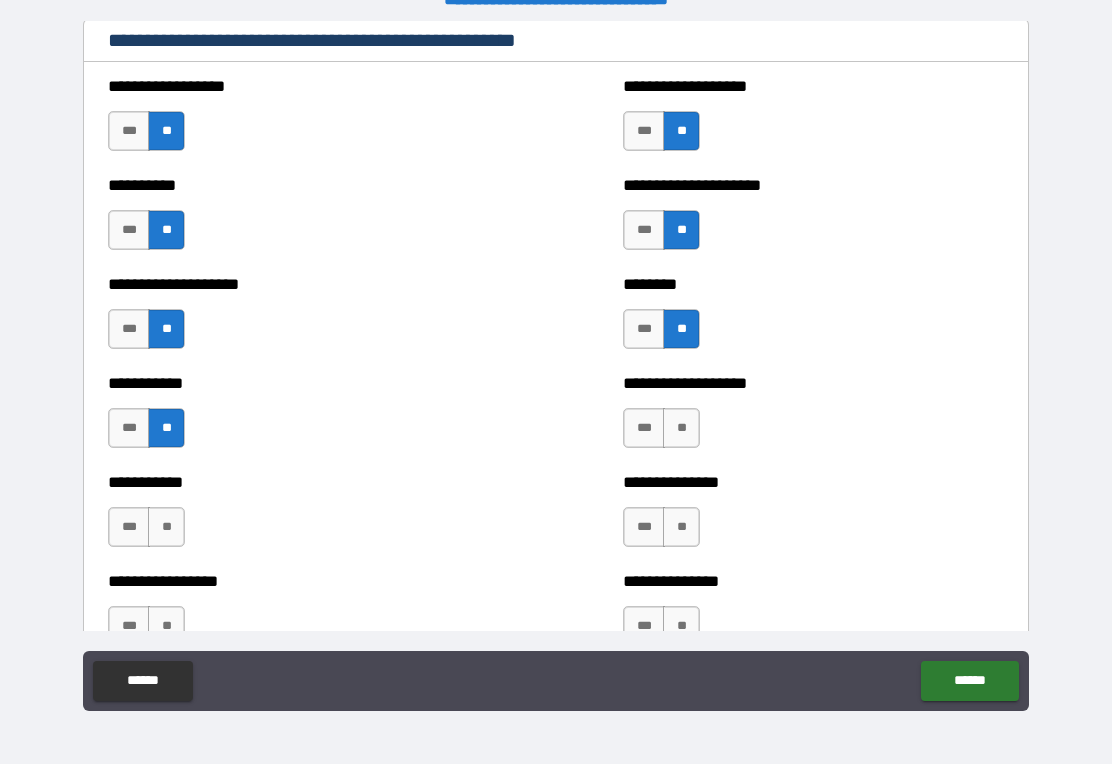 scroll, scrollTop: 492, scrollLeft: 0, axis: vertical 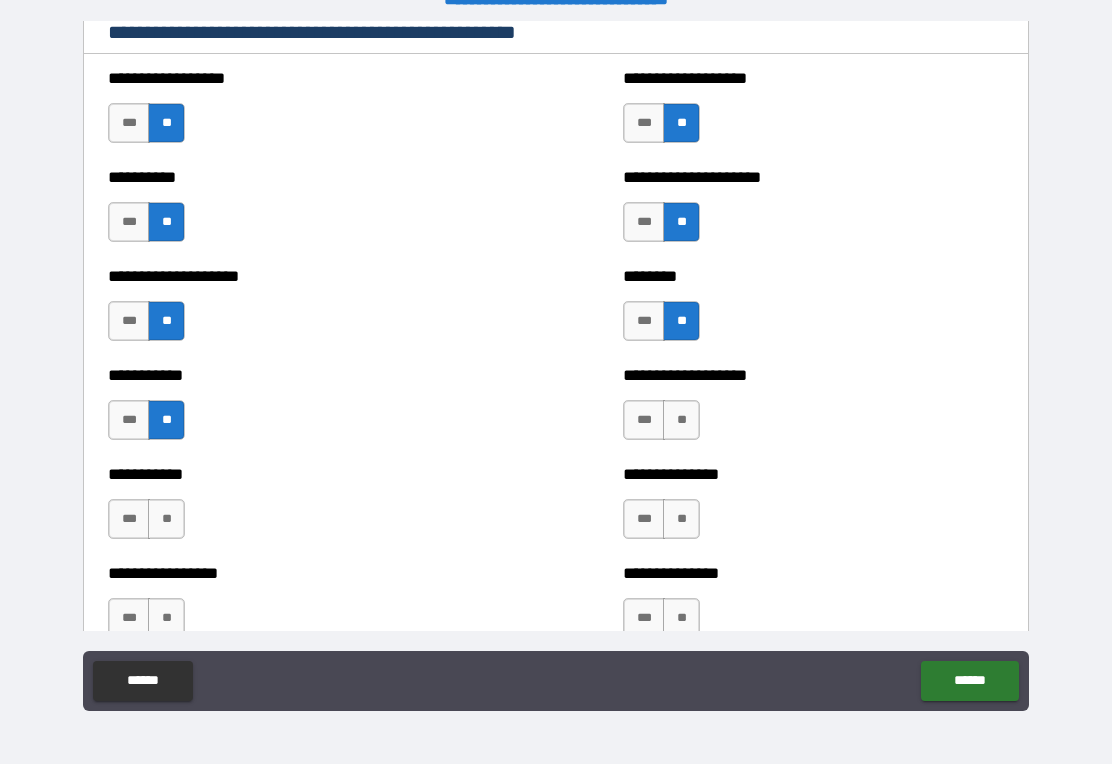 click on "**" at bounding box center (681, 420) 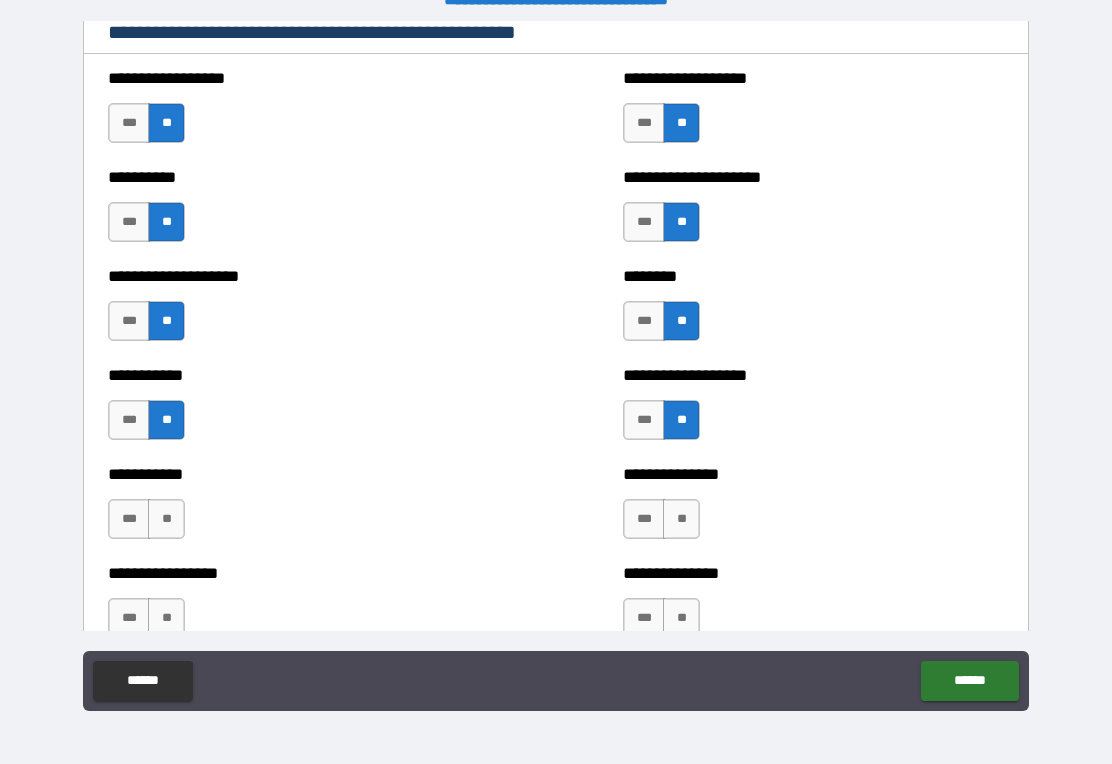 click on "**" at bounding box center (681, 519) 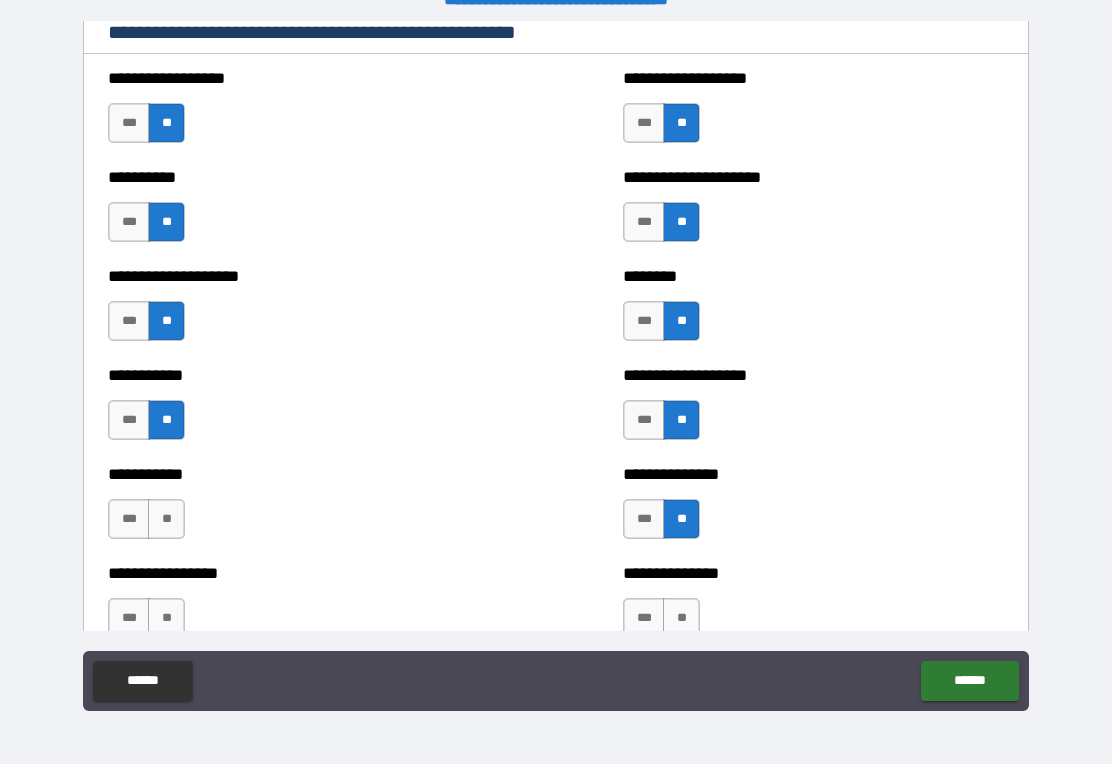 click on "**" at bounding box center (166, 519) 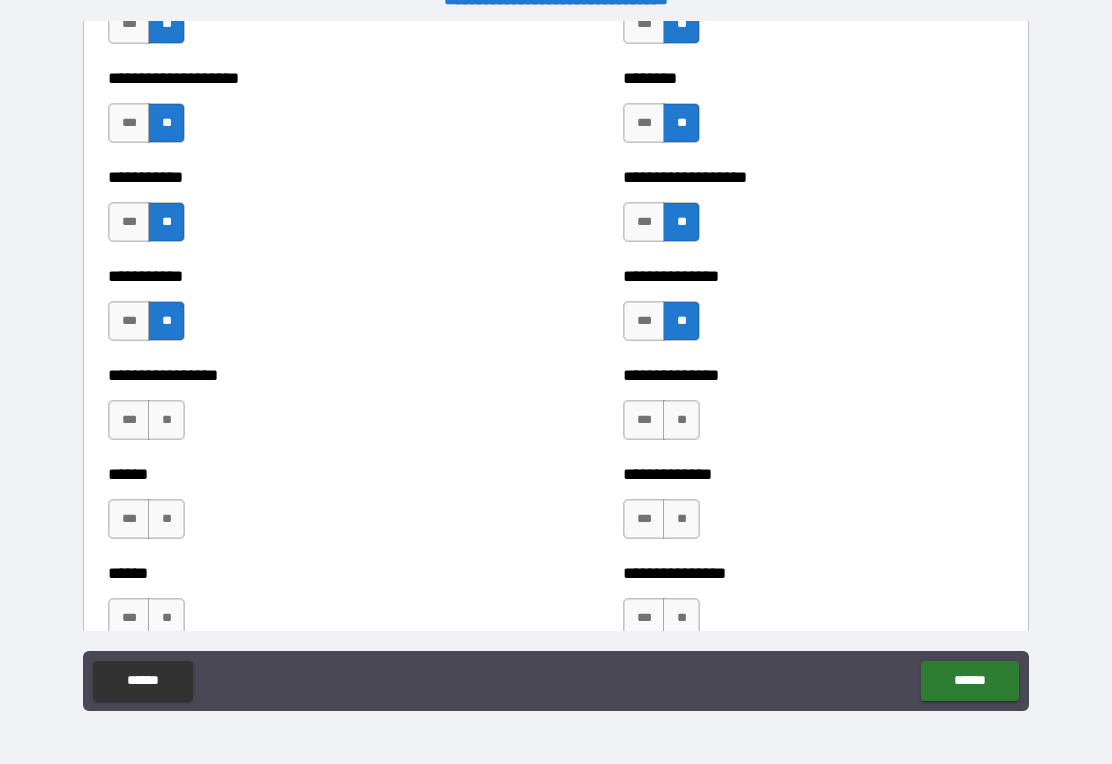 scroll, scrollTop: 691, scrollLeft: 0, axis: vertical 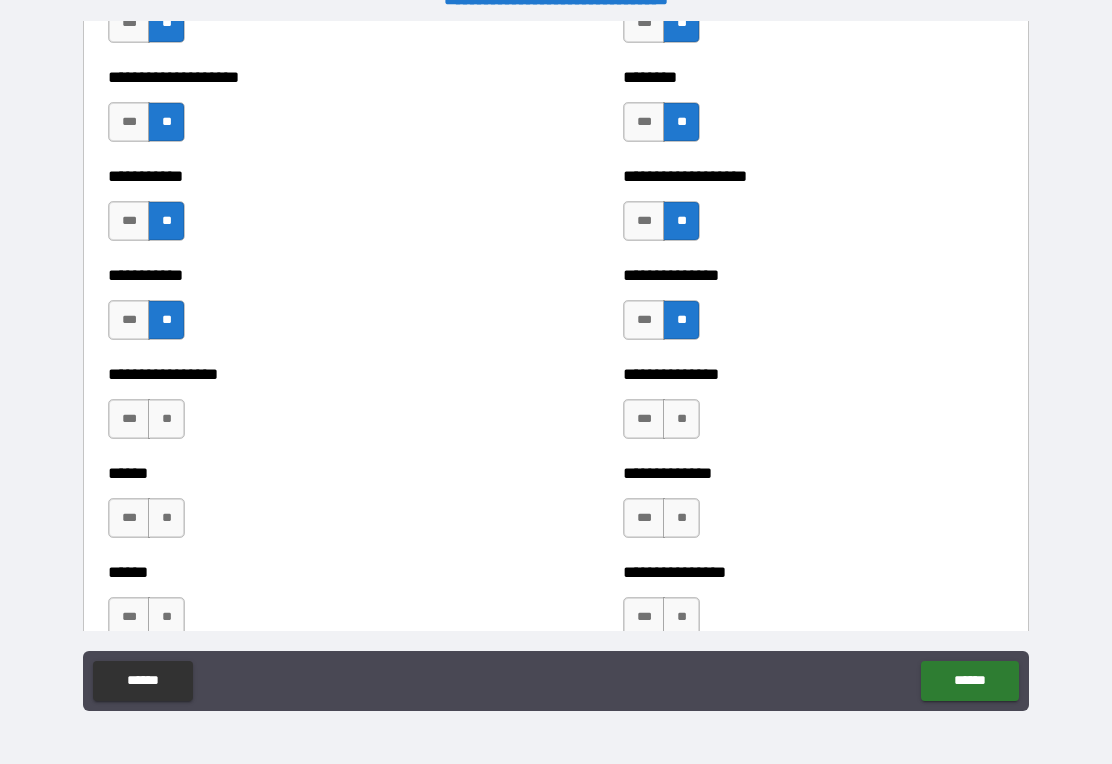click on "**" at bounding box center (166, 419) 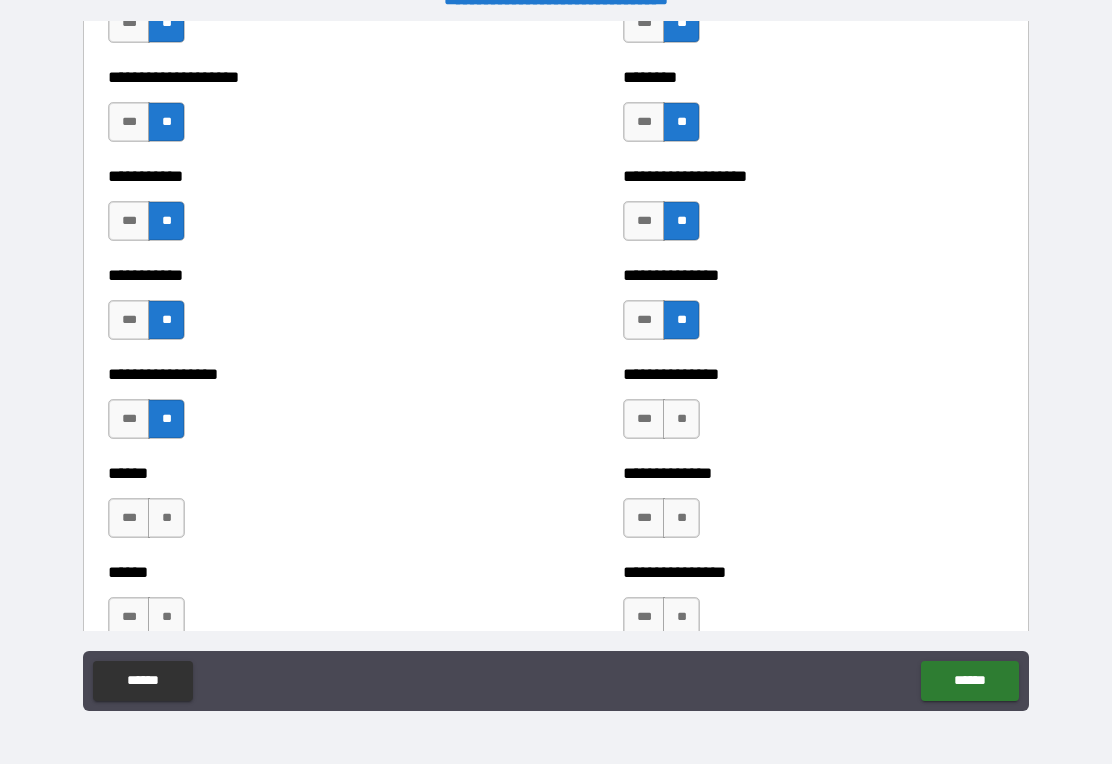 click on "**" at bounding box center (681, 419) 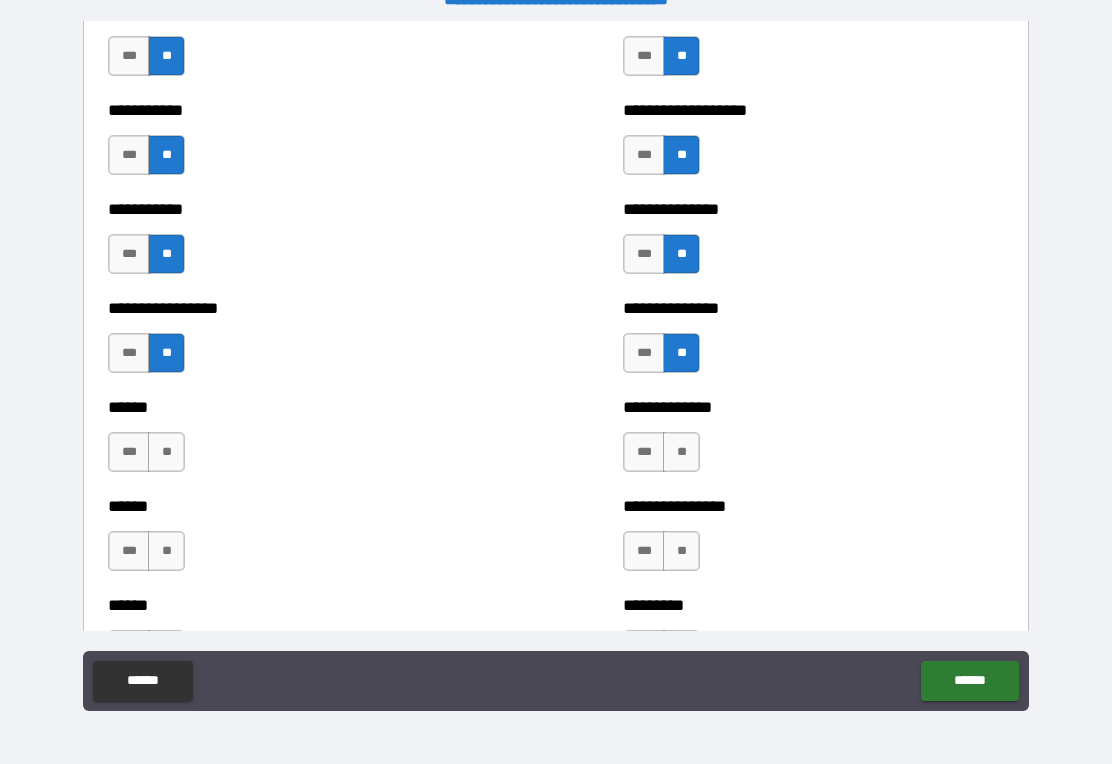 scroll, scrollTop: 769, scrollLeft: 0, axis: vertical 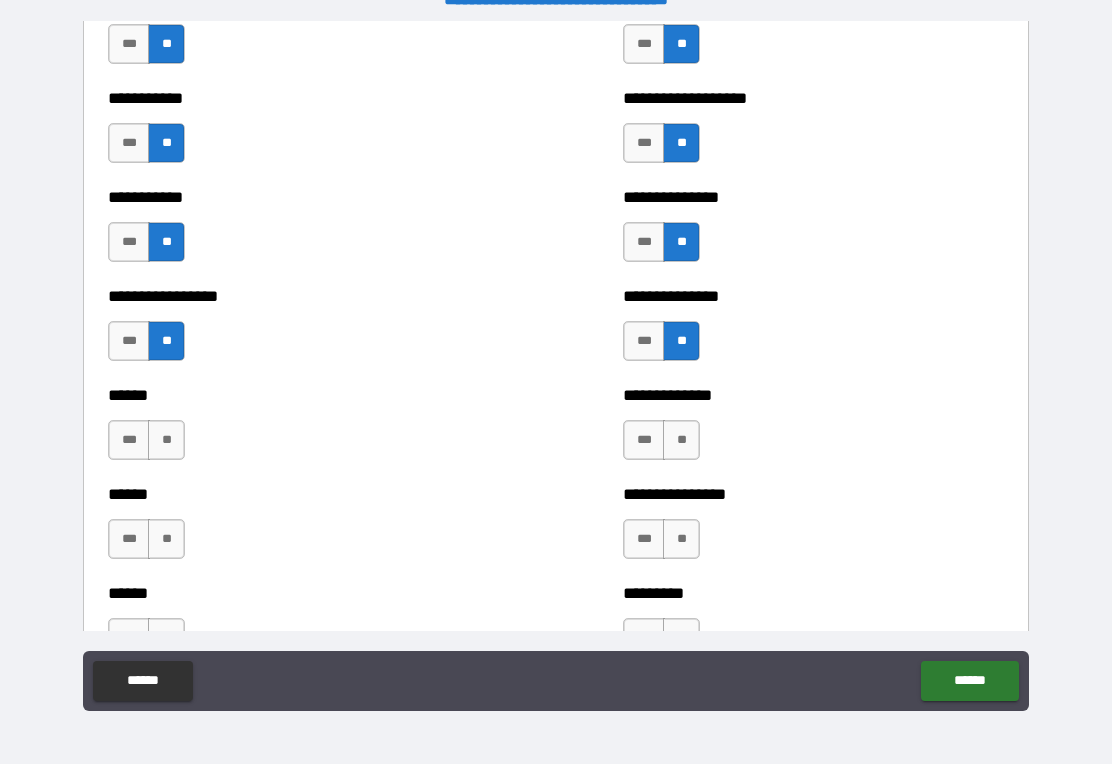 click on "**" at bounding box center [681, 440] 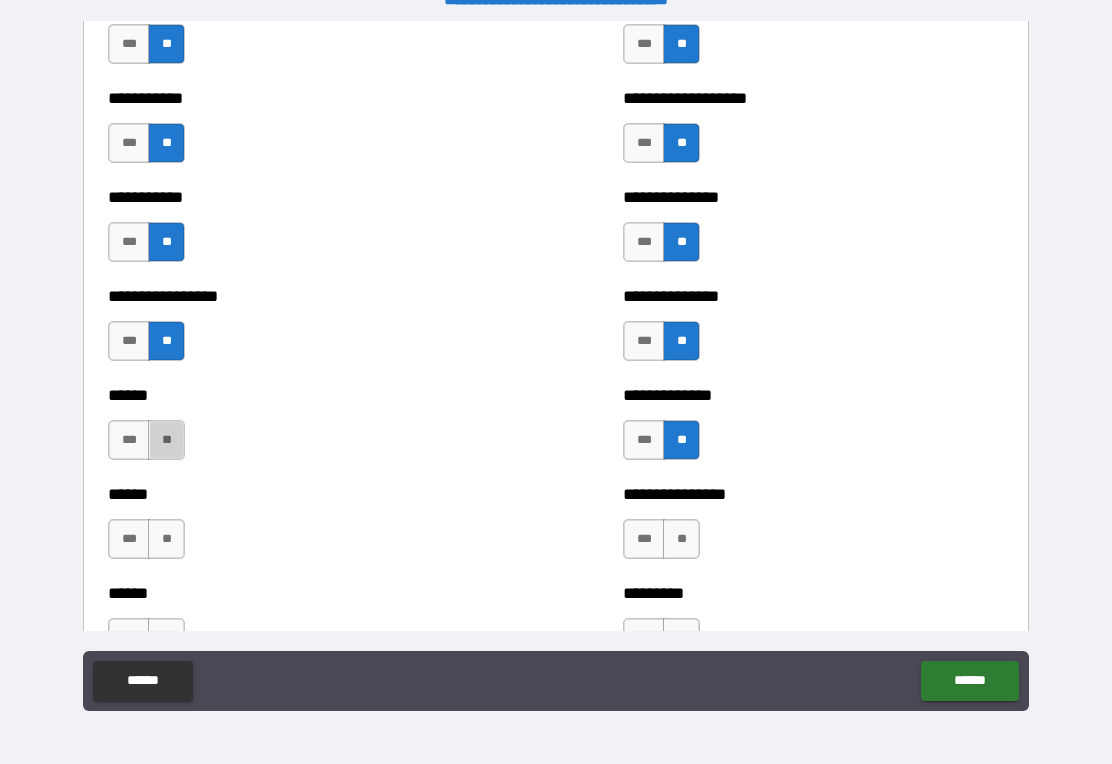 click on "**" at bounding box center [166, 440] 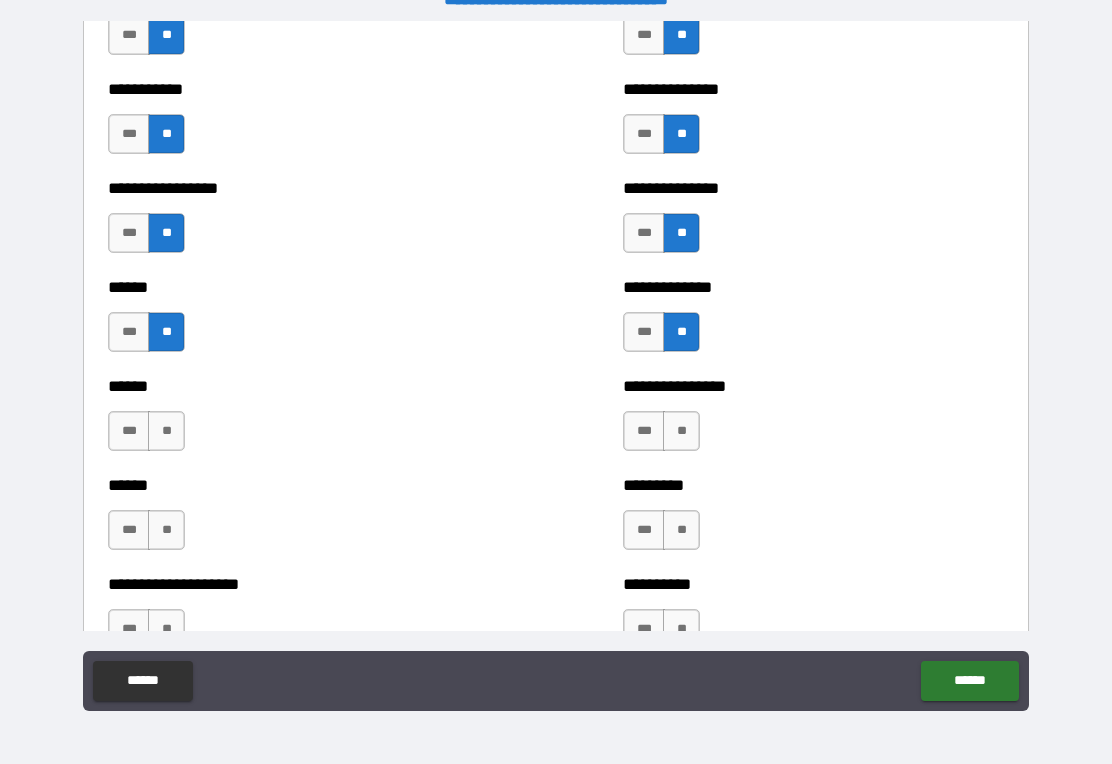 scroll, scrollTop: 886, scrollLeft: 0, axis: vertical 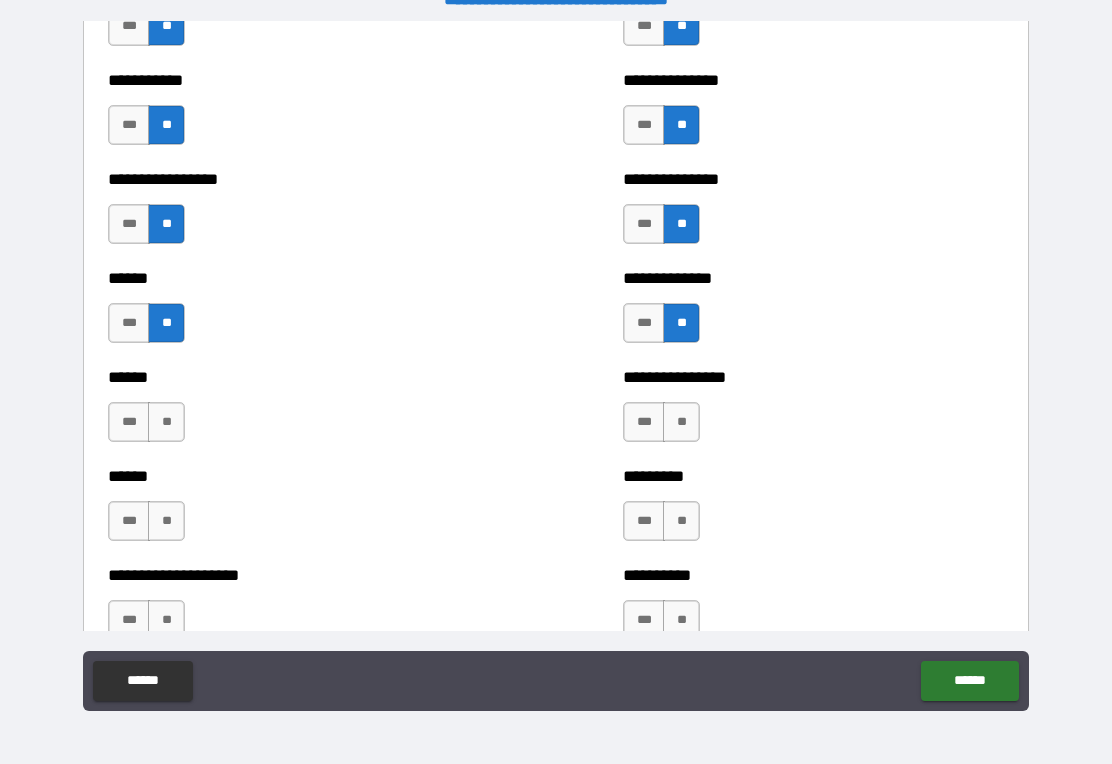 click on "***" at bounding box center [644, 323] 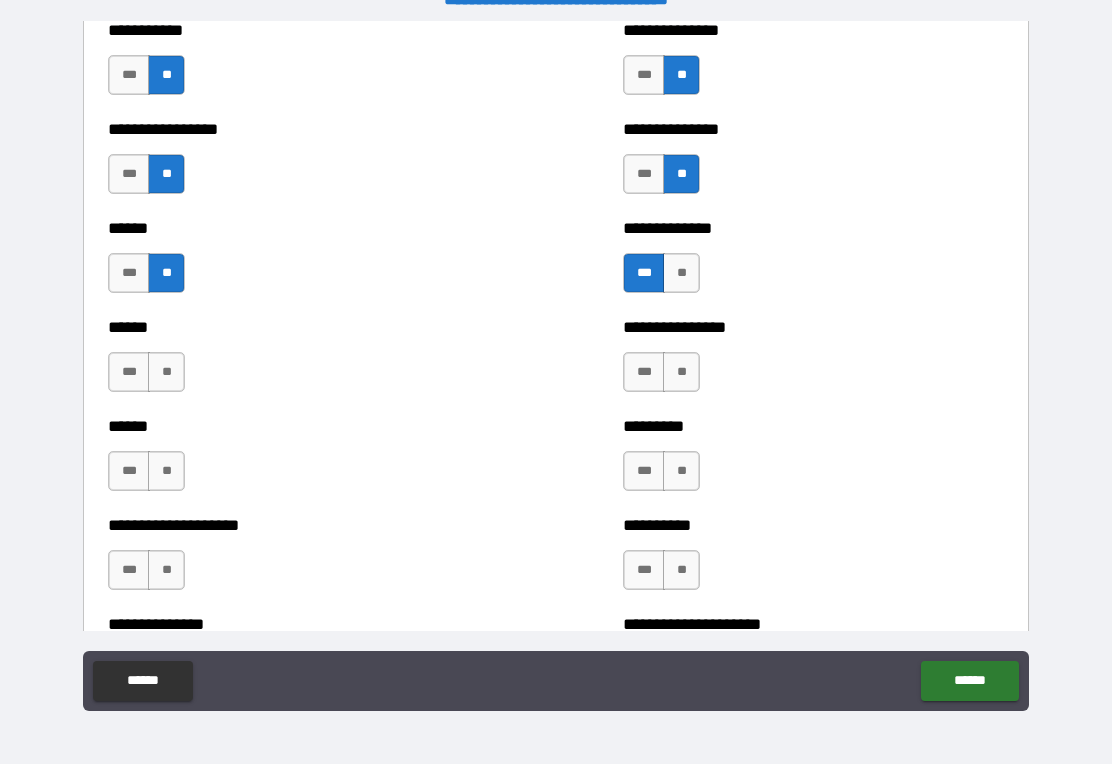 scroll, scrollTop: 939, scrollLeft: 0, axis: vertical 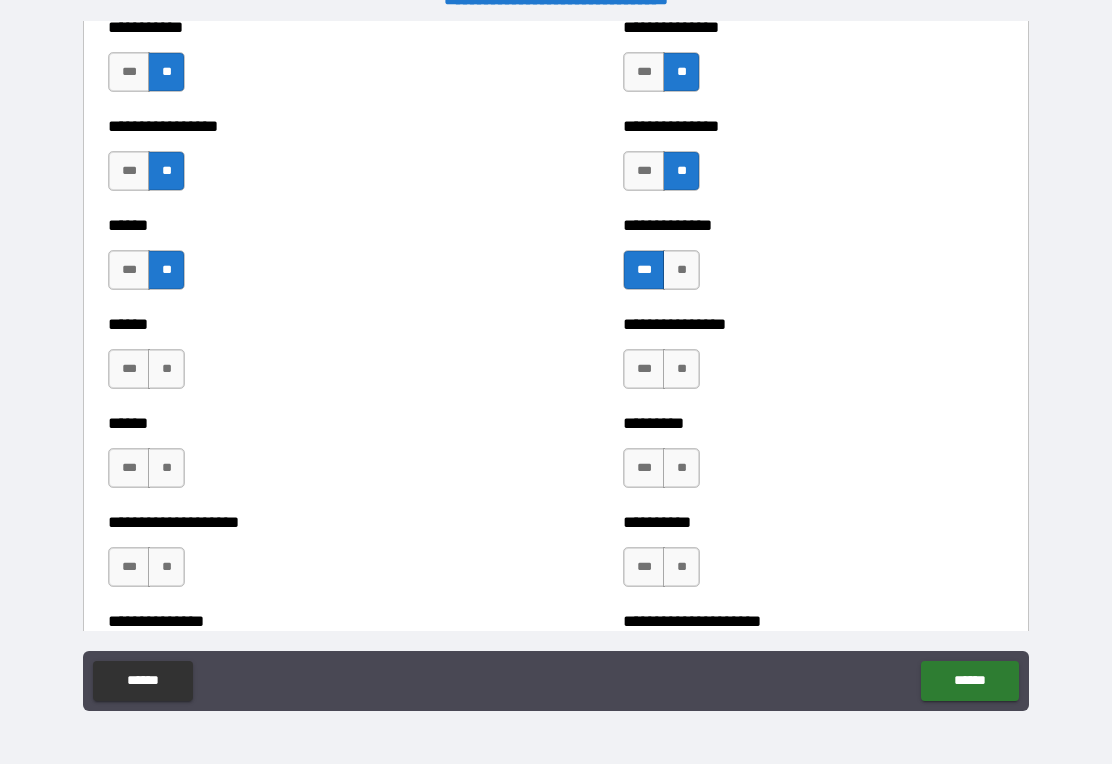 click on "**" at bounding box center [681, 369] 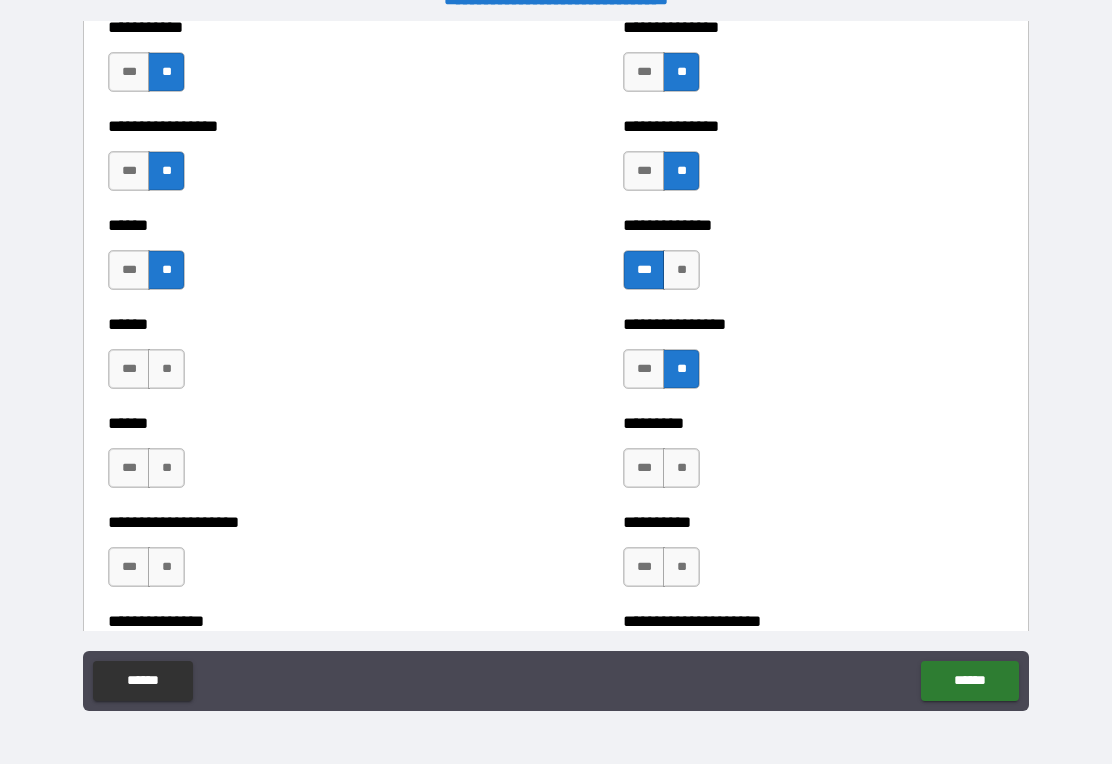 click on "**" at bounding box center (166, 369) 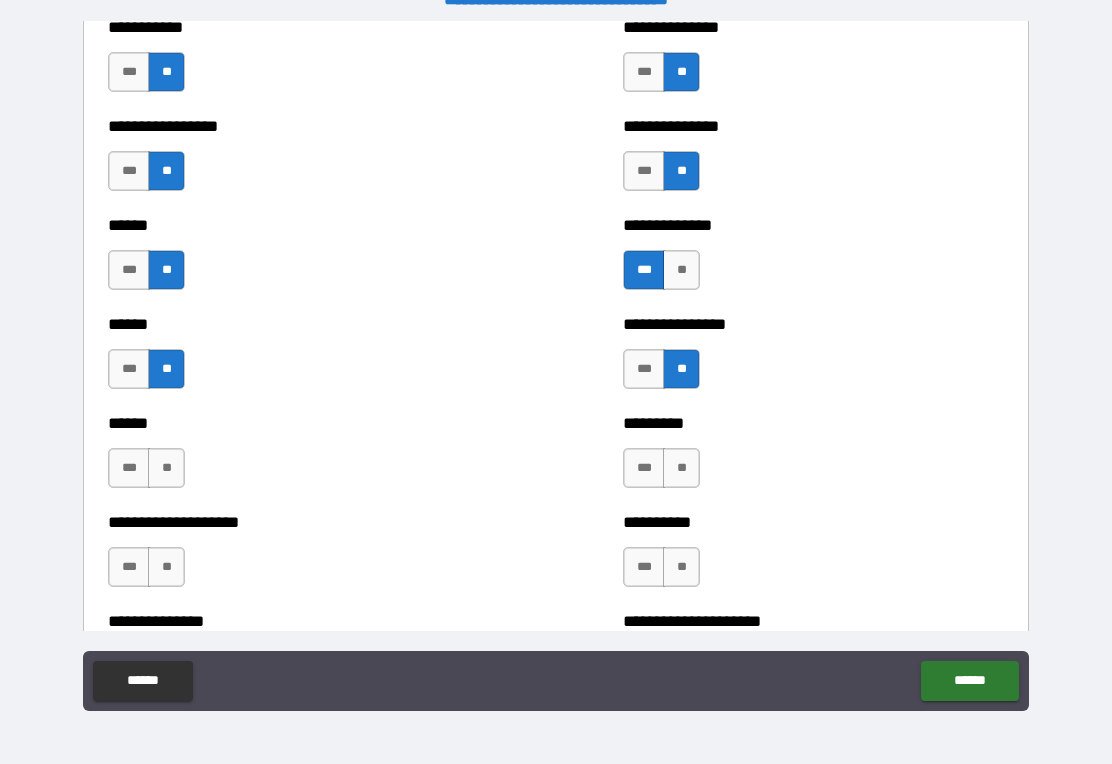 click on "**" at bounding box center [166, 468] 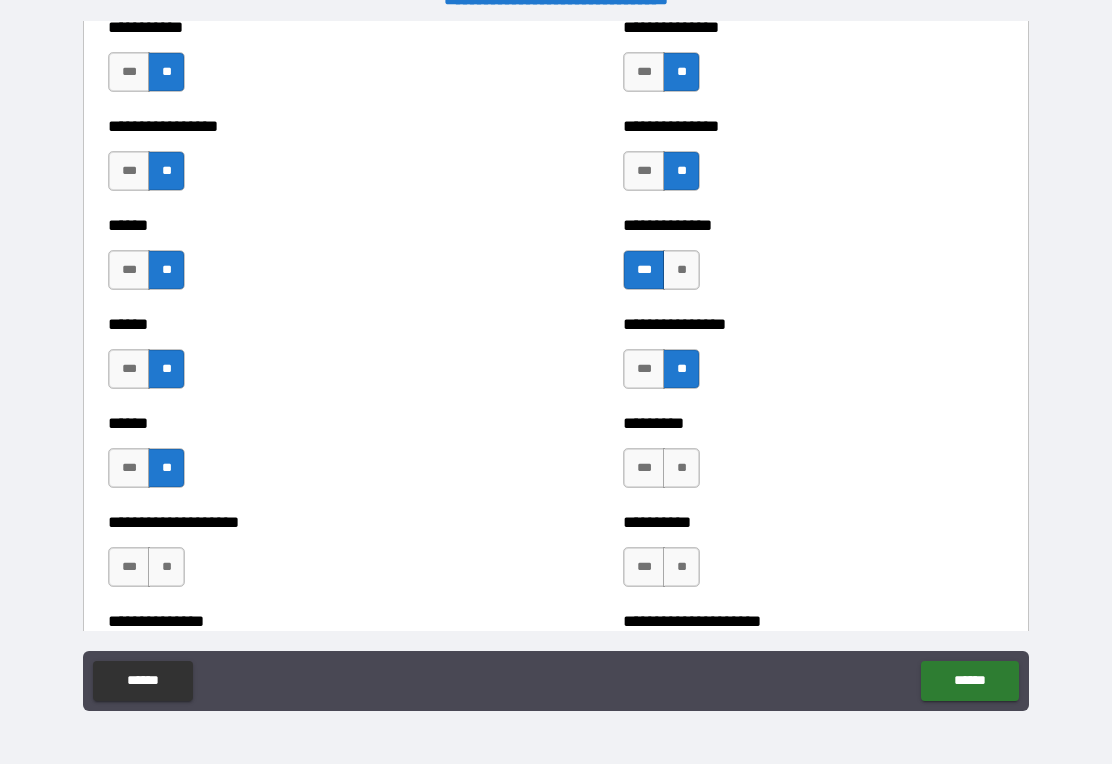 click on "**" at bounding box center (681, 468) 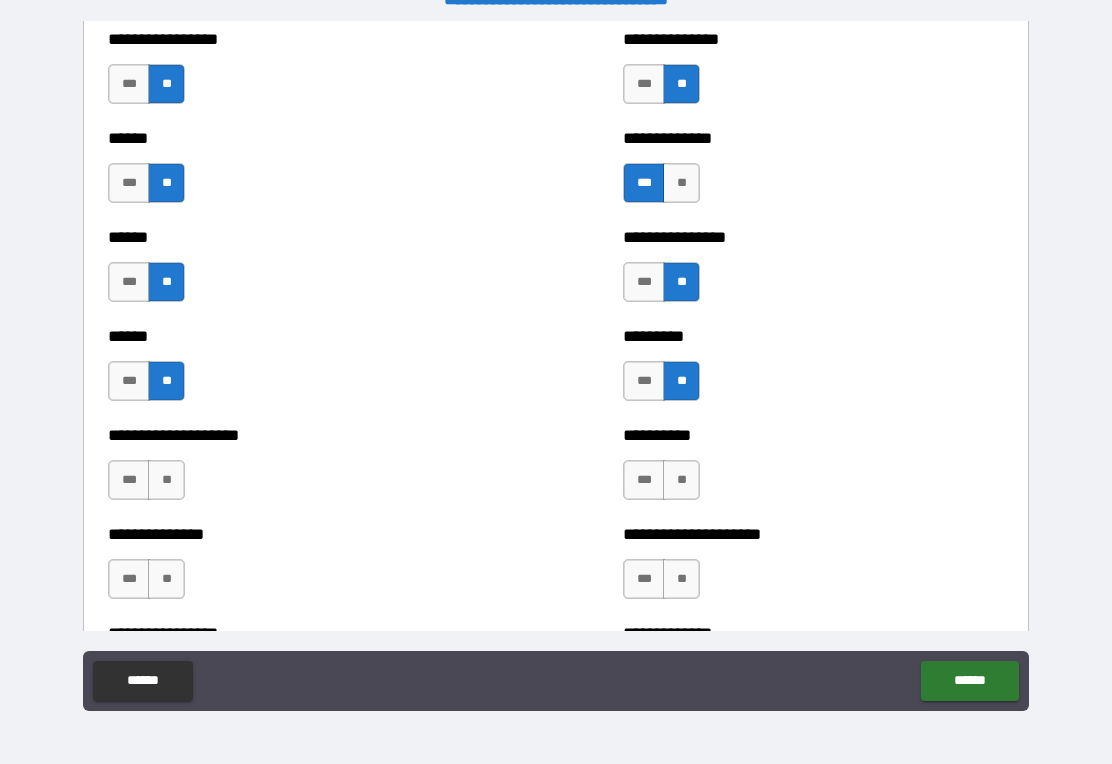 scroll, scrollTop: 1027, scrollLeft: 0, axis: vertical 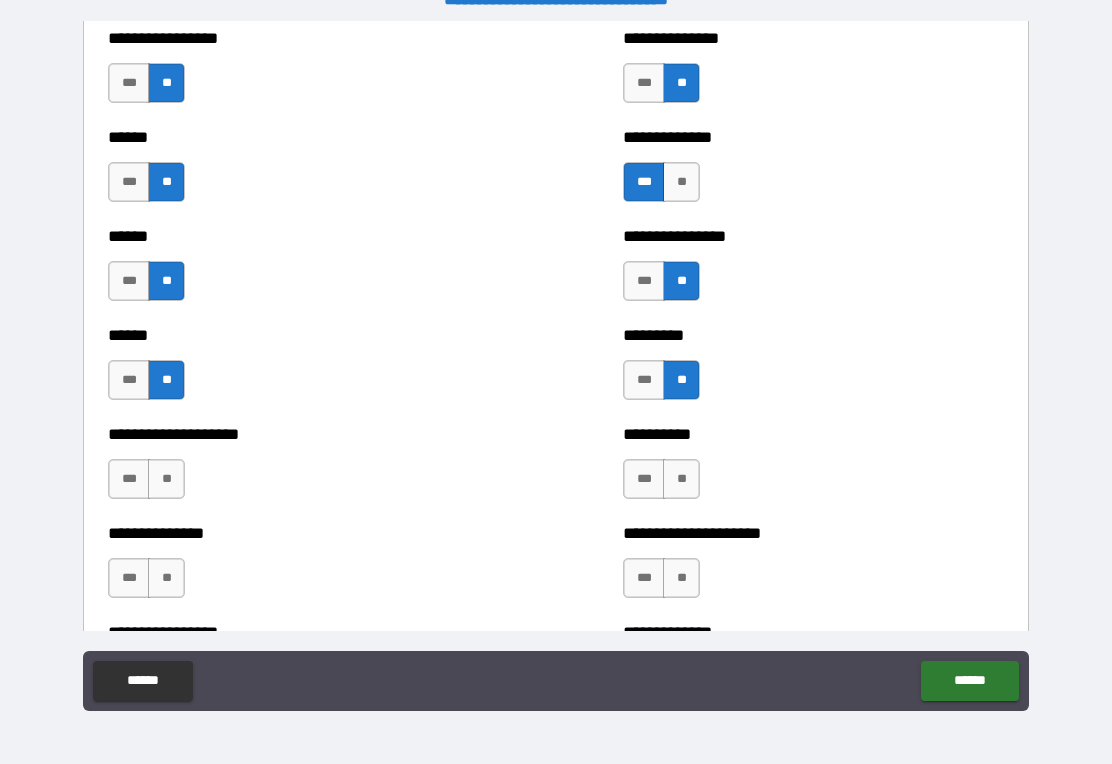 click on "**" at bounding box center [166, 479] 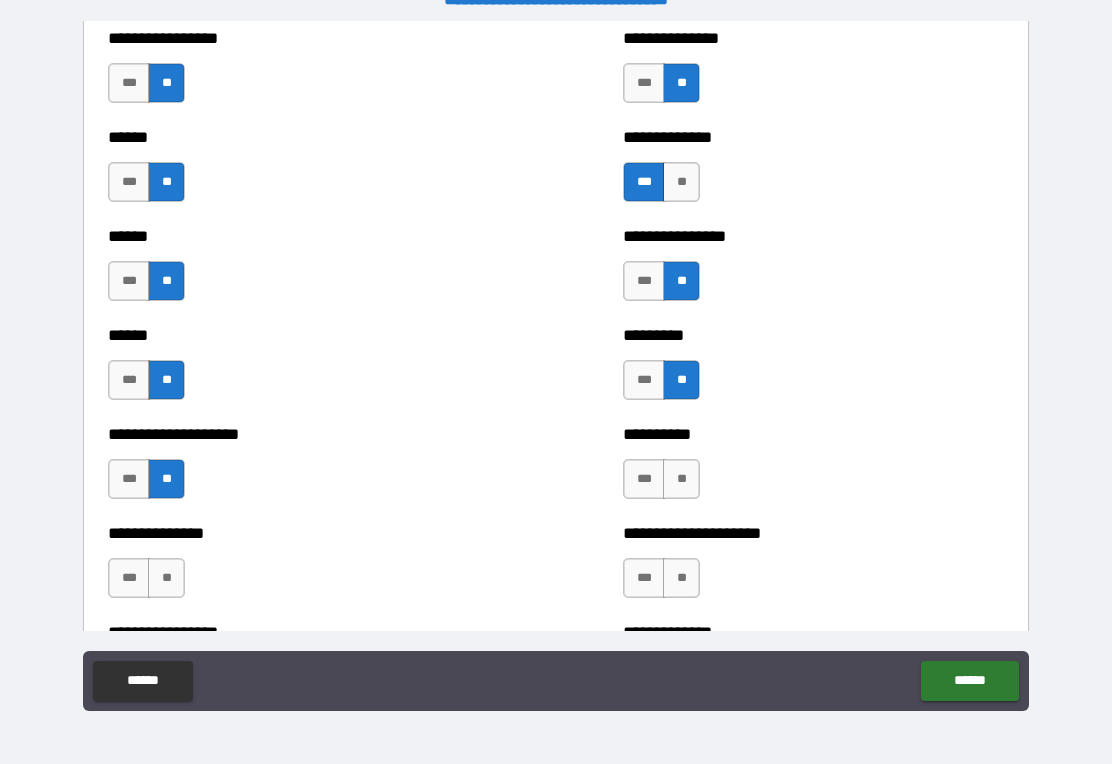 click on "**" at bounding box center (681, 479) 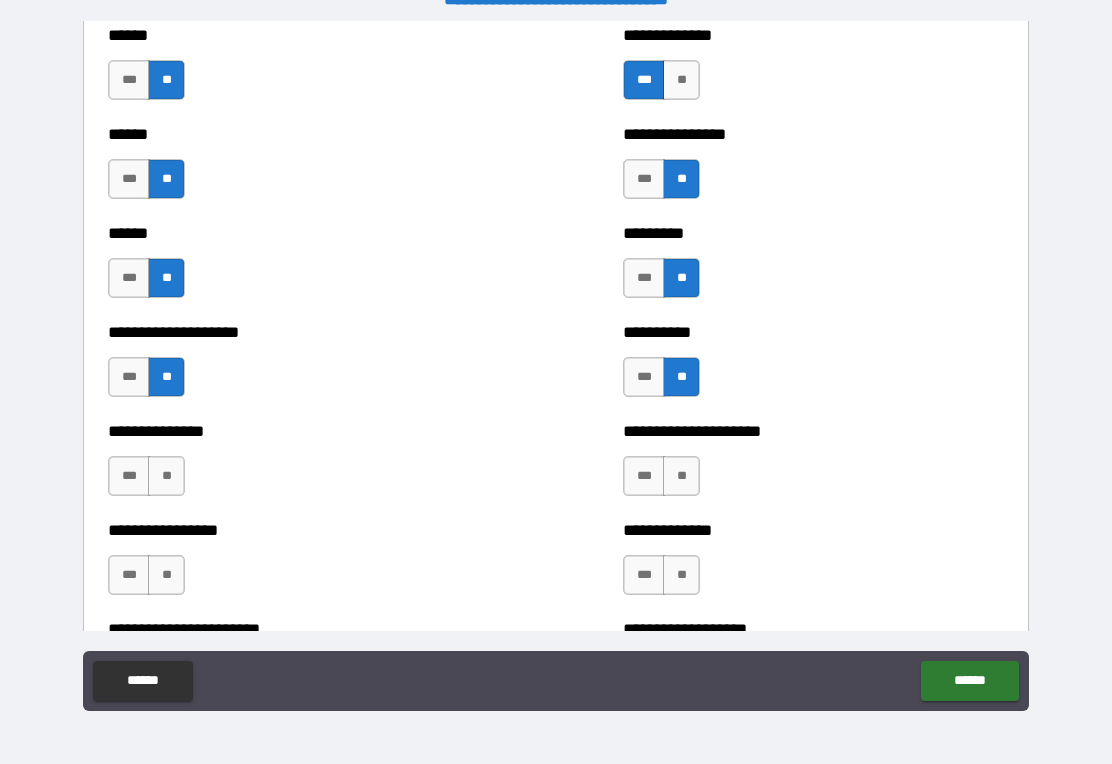 scroll, scrollTop: 1132, scrollLeft: 0, axis: vertical 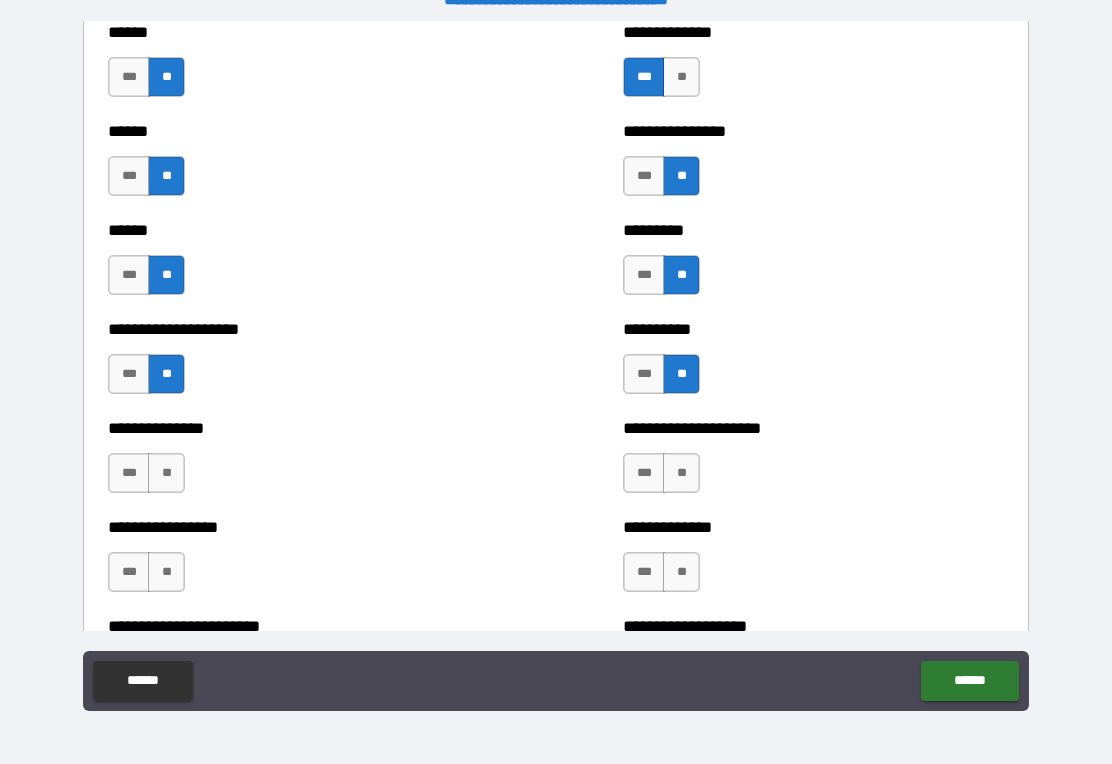 click on "**" at bounding box center [166, 473] 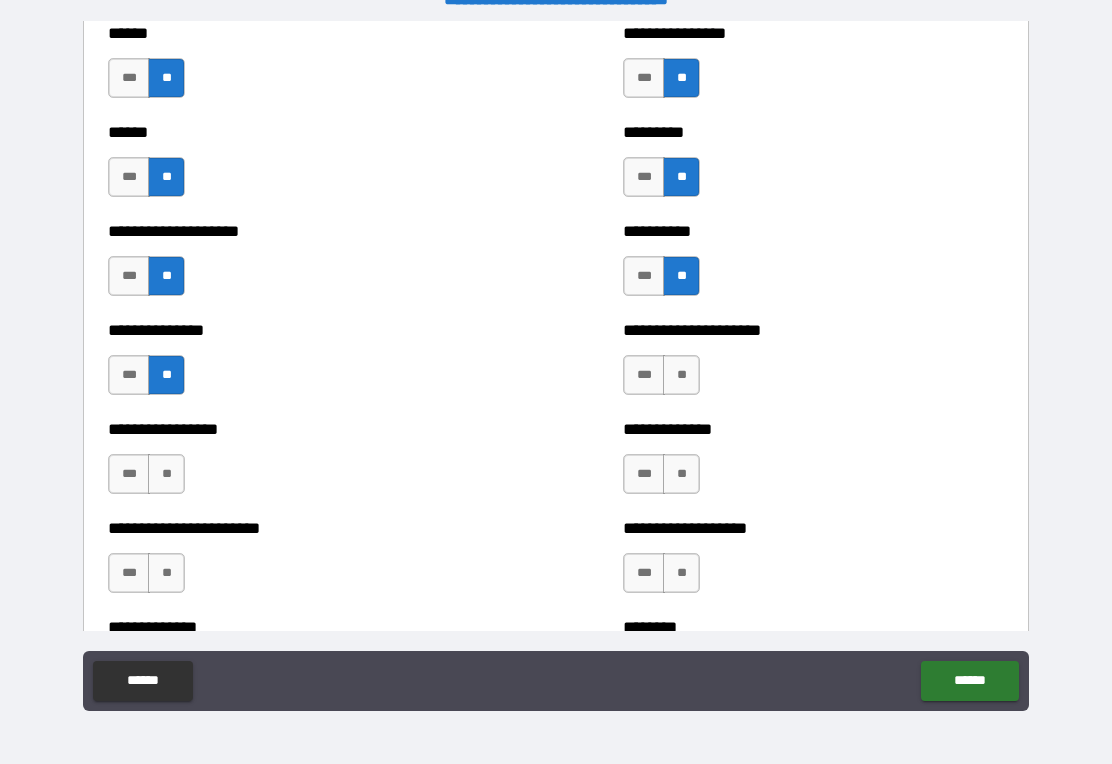 scroll, scrollTop: 1234, scrollLeft: 0, axis: vertical 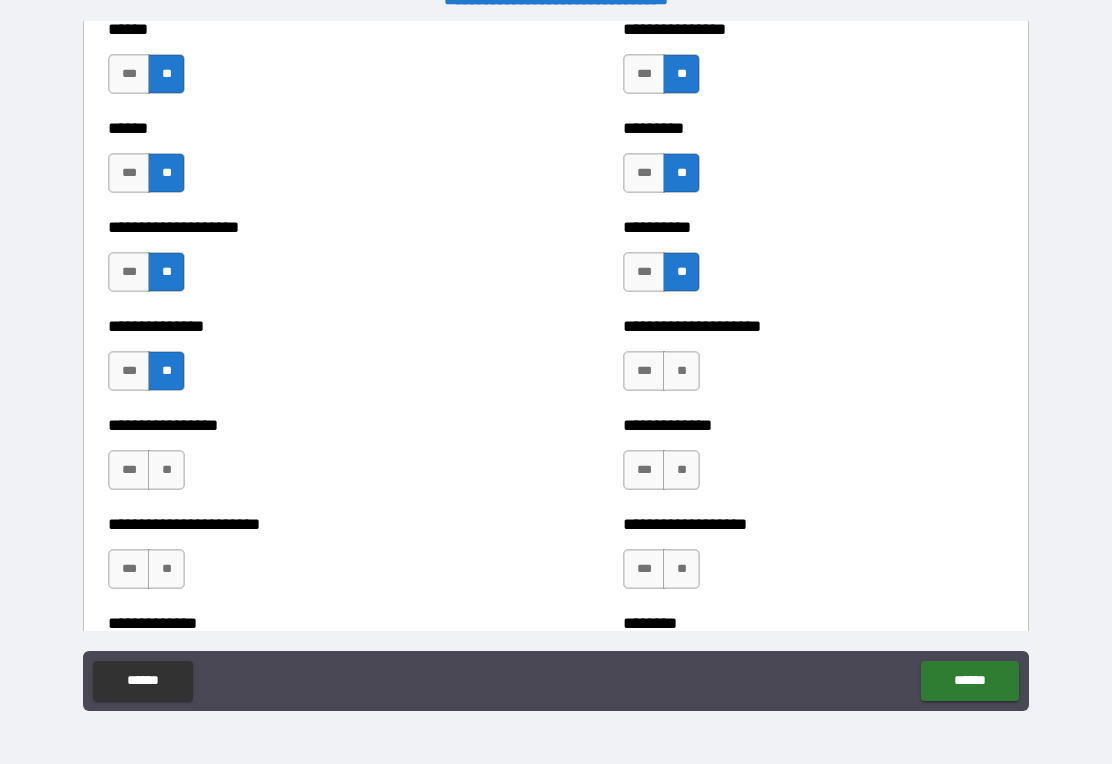 click on "**" at bounding box center [681, 371] 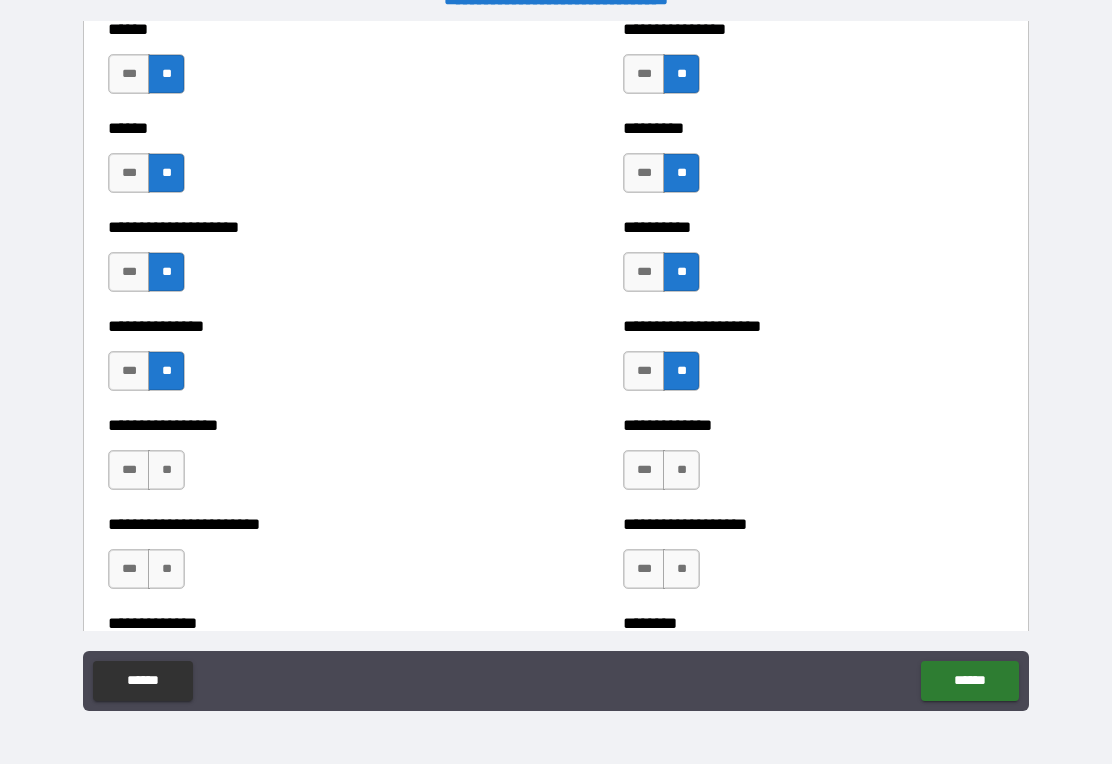 click on "**" at bounding box center [166, 470] 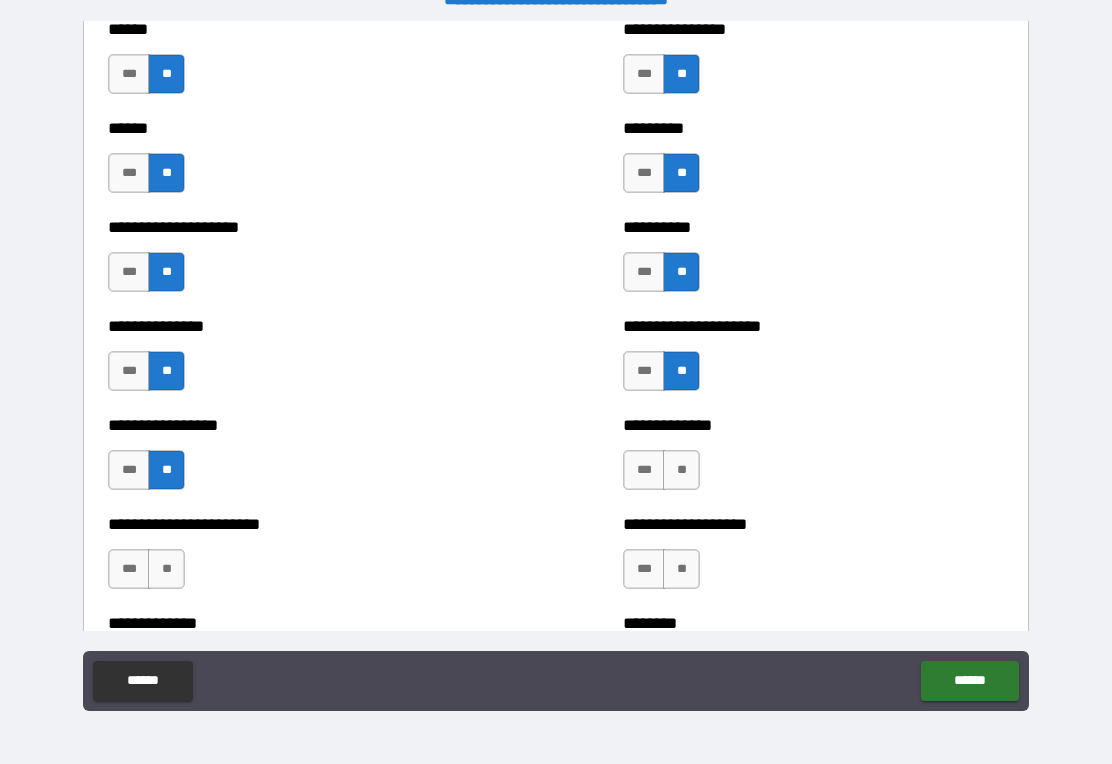click on "**" at bounding box center [681, 470] 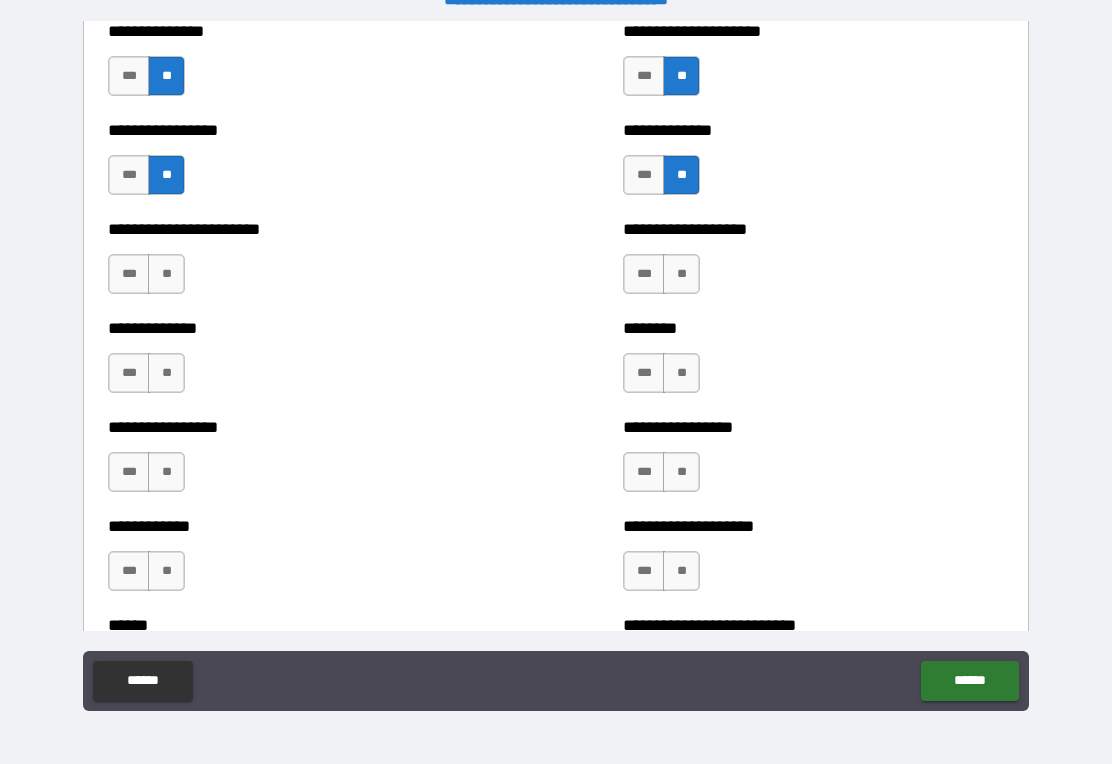 scroll, scrollTop: 1532, scrollLeft: 0, axis: vertical 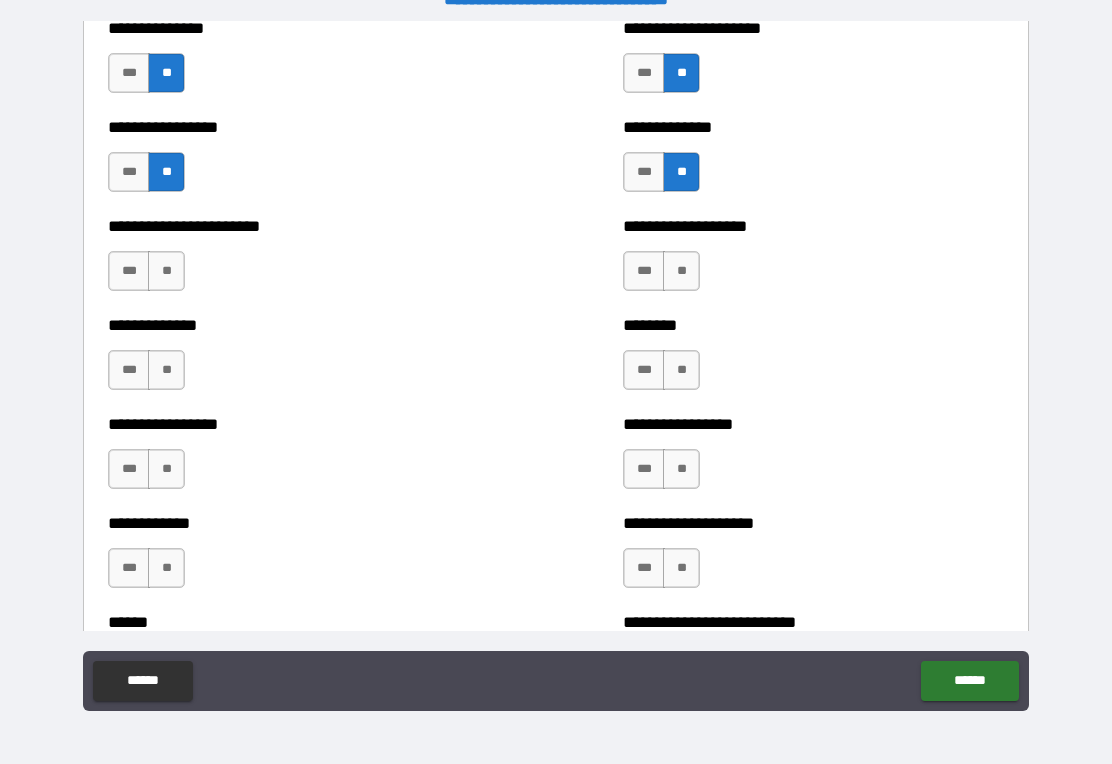 click on "**" at bounding box center (681, 271) 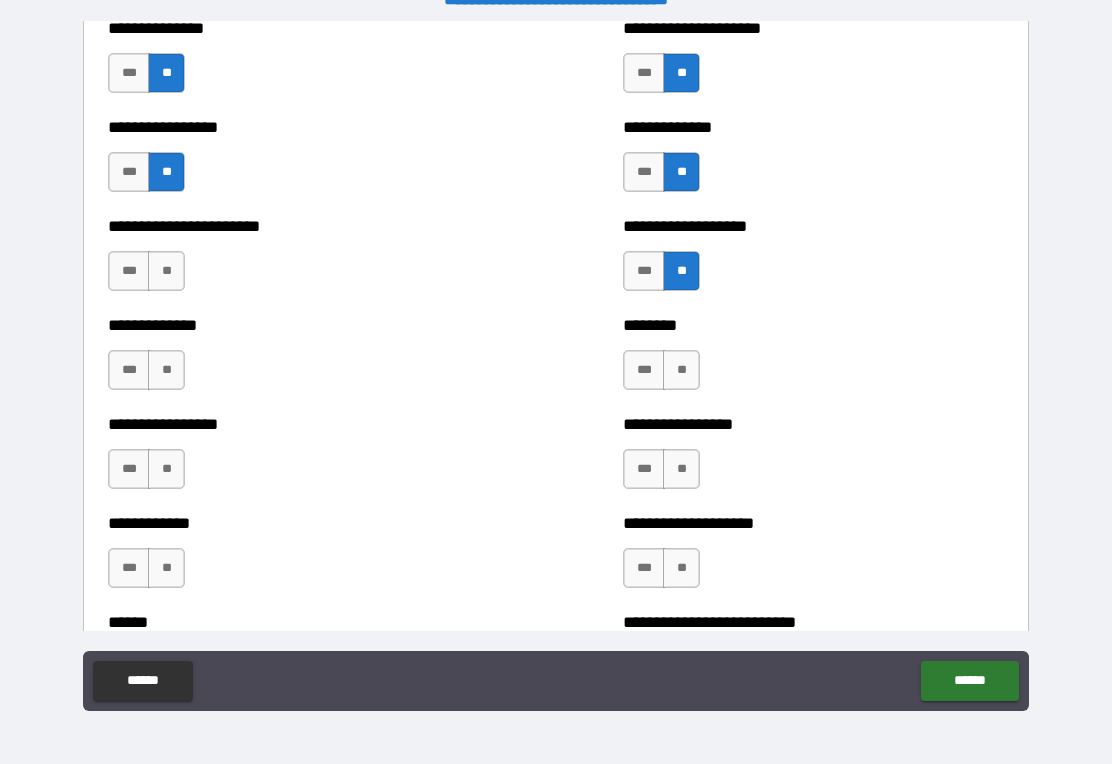 click on "**" at bounding box center (166, 271) 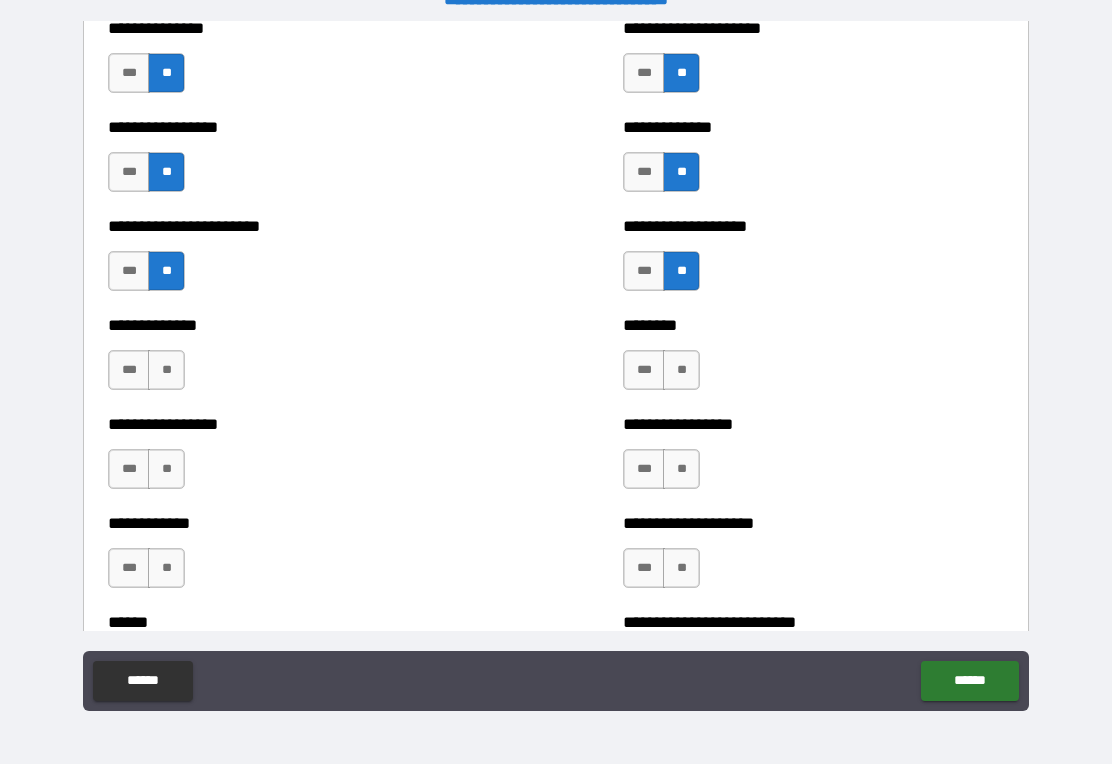click on "**" at bounding box center [166, 370] 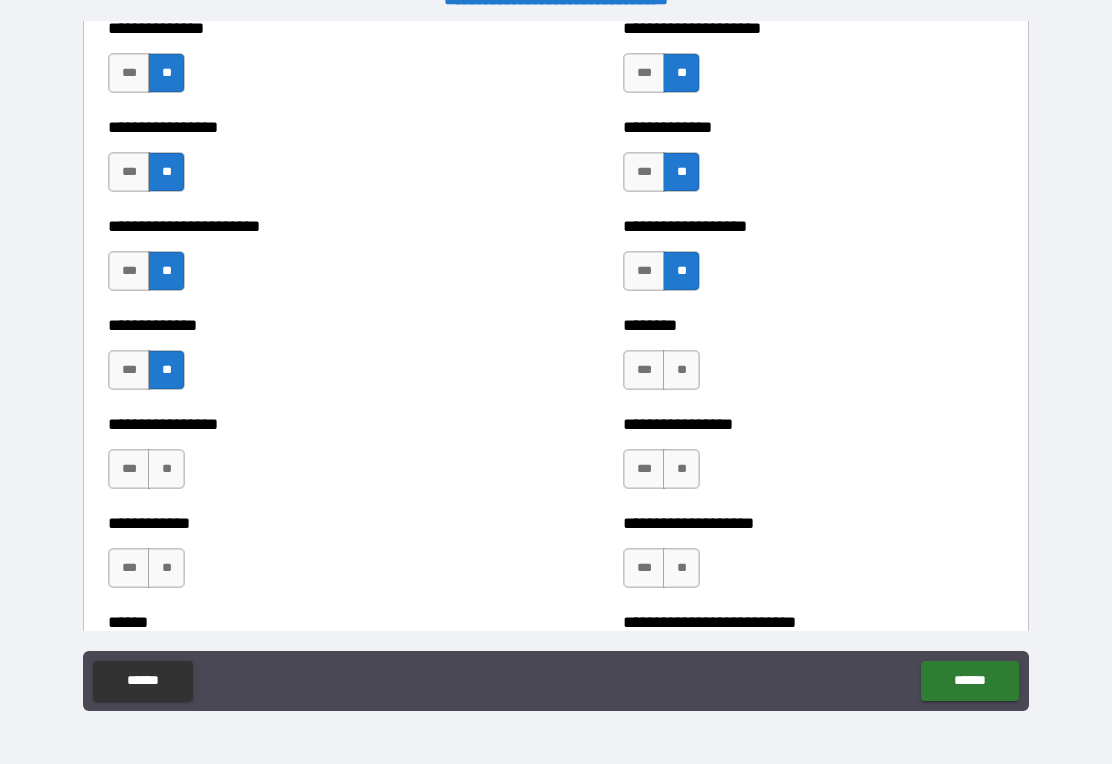 click on "**" at bounding box center [681, 370] 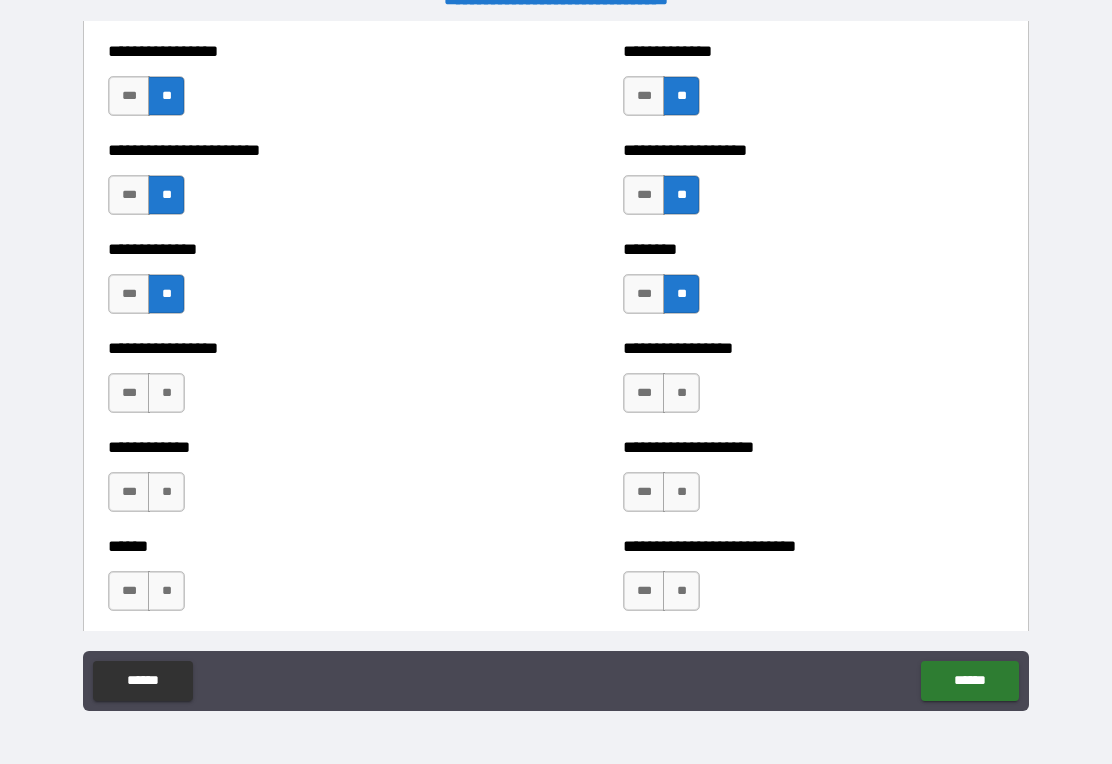 scroll, scrollTop: 1617, scrollLeft: 0, axis: vertical 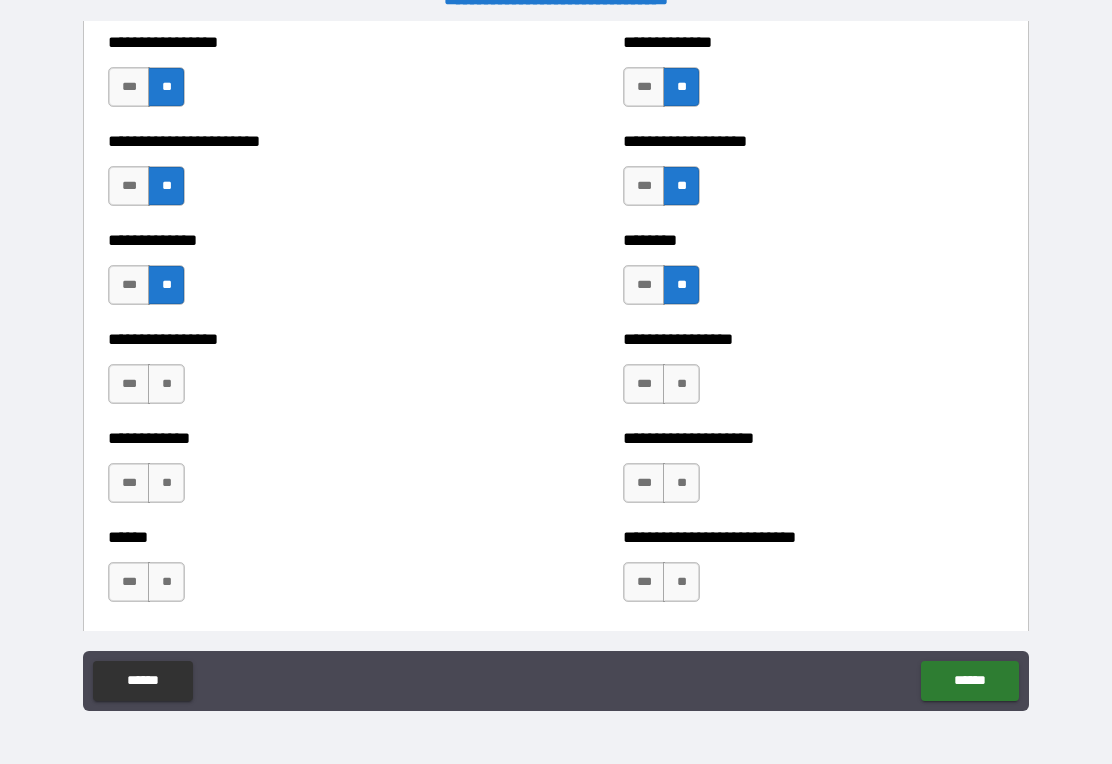 click on "**" at bounding box center [681, 384] 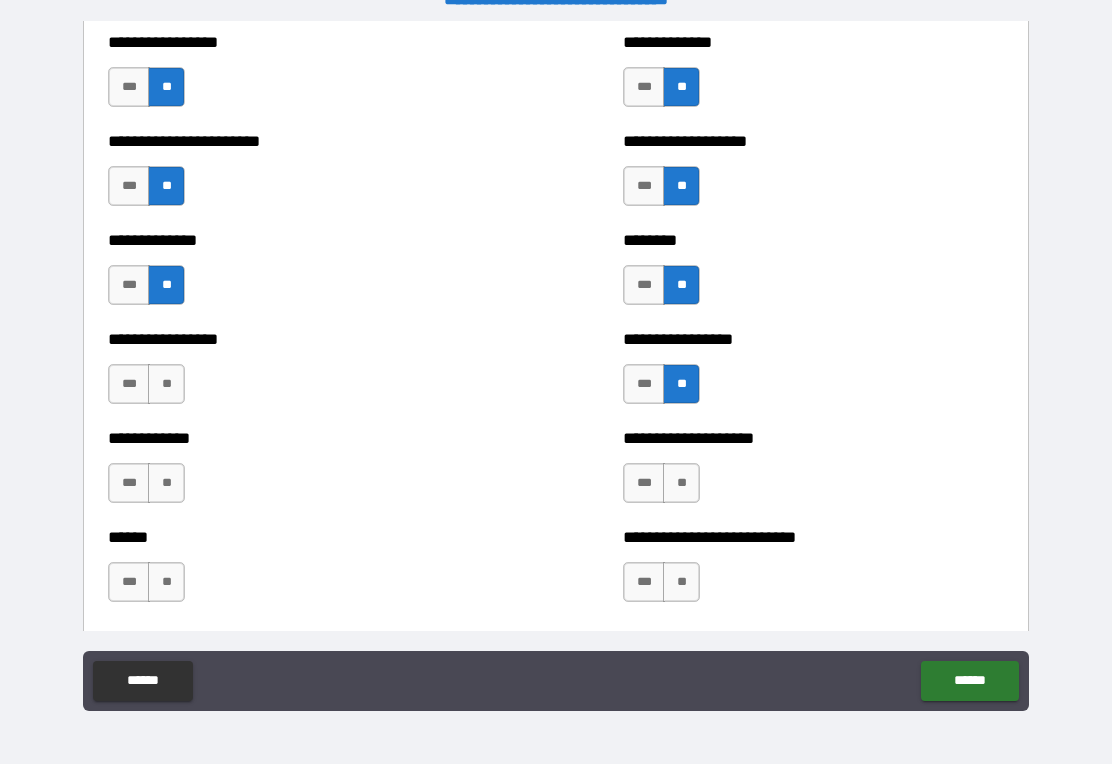 click on "**" at bounding box center (166, 384) 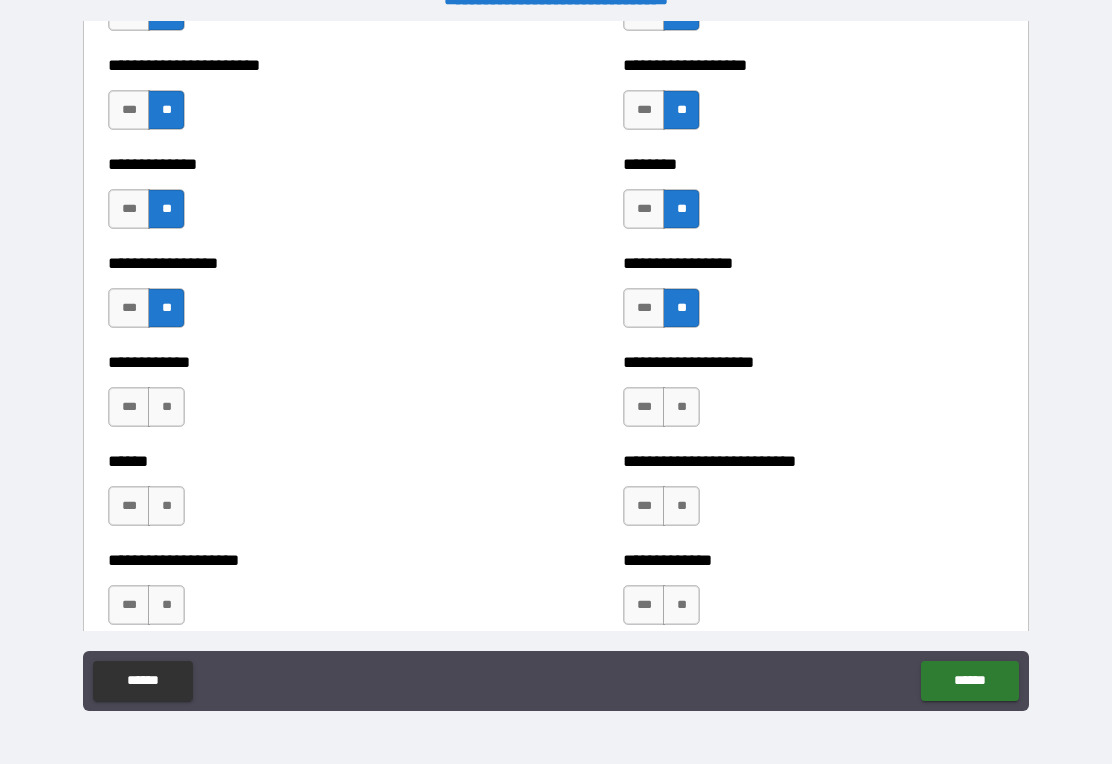 scroll, scrollTop: 1695, scrollLeft: 0, axis: vertical 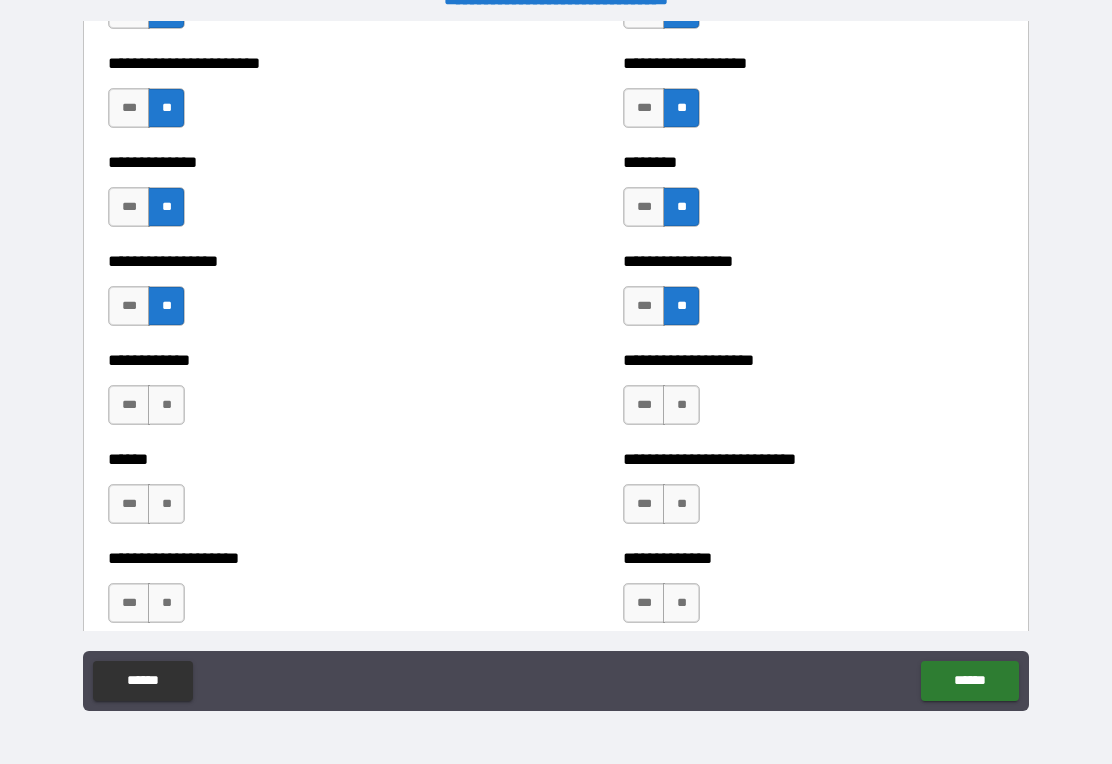click on "**" at bounding box center (166, 405) 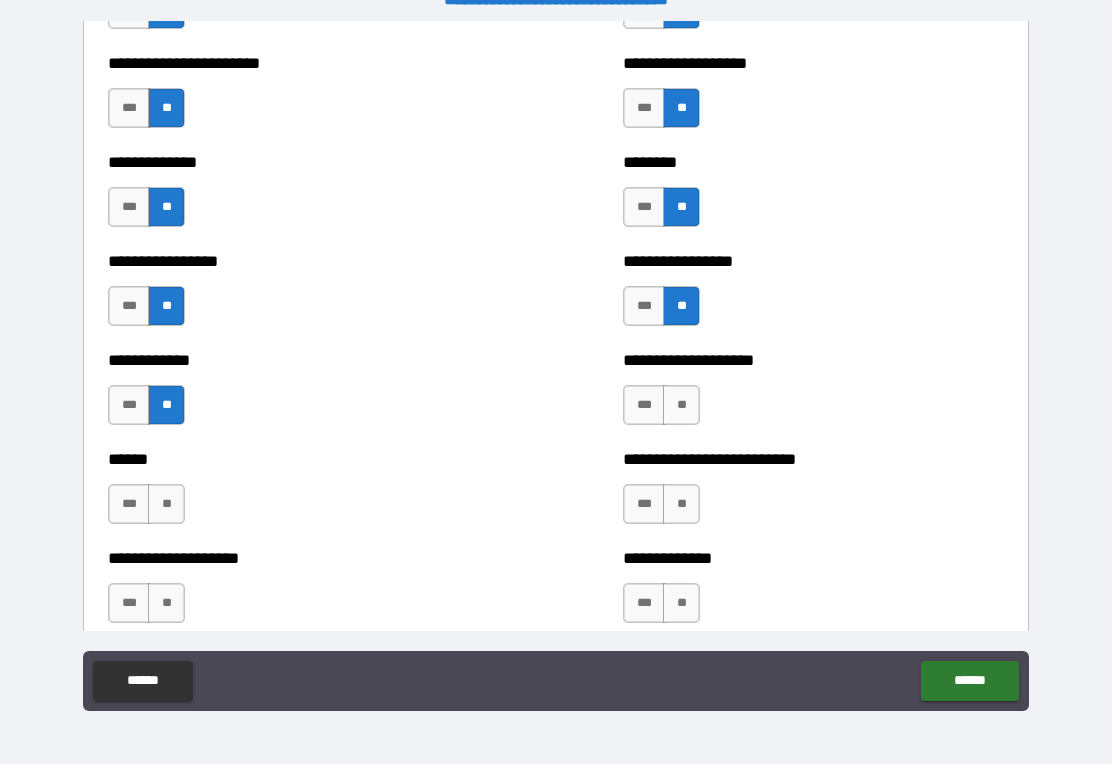 click on "**" at bounding box center [681, 405] 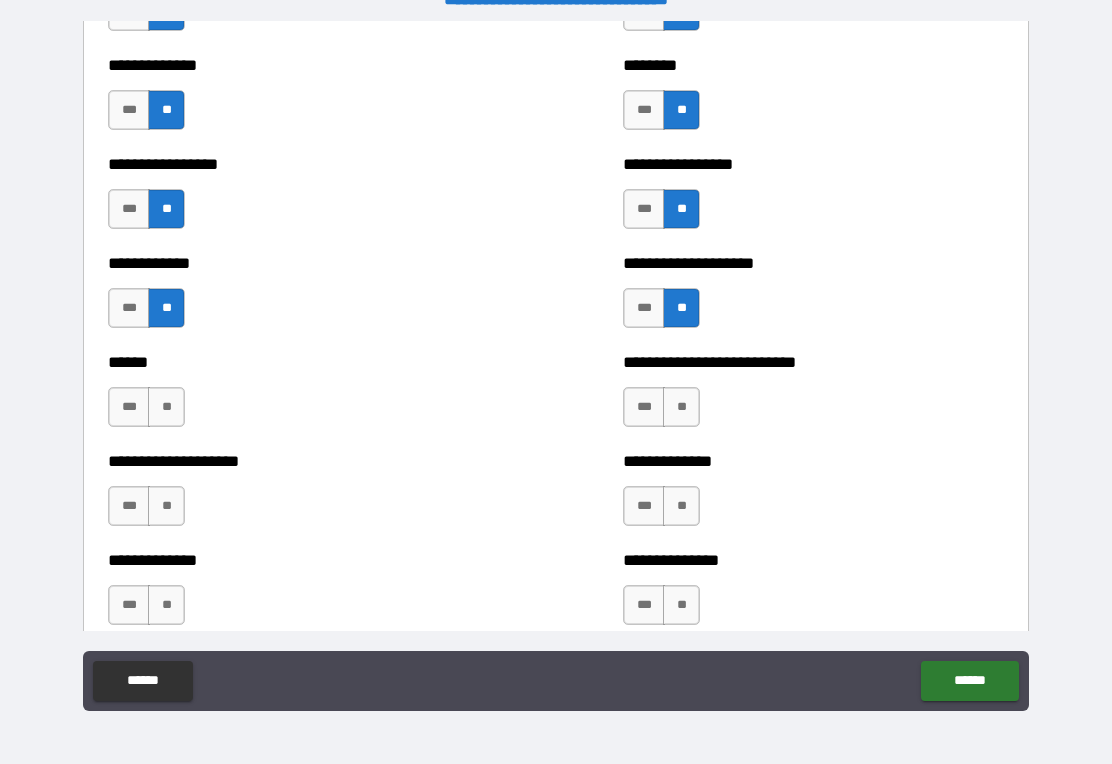 scroll, scrollTop: 1795, scrollLeft: 0, axis: vertical 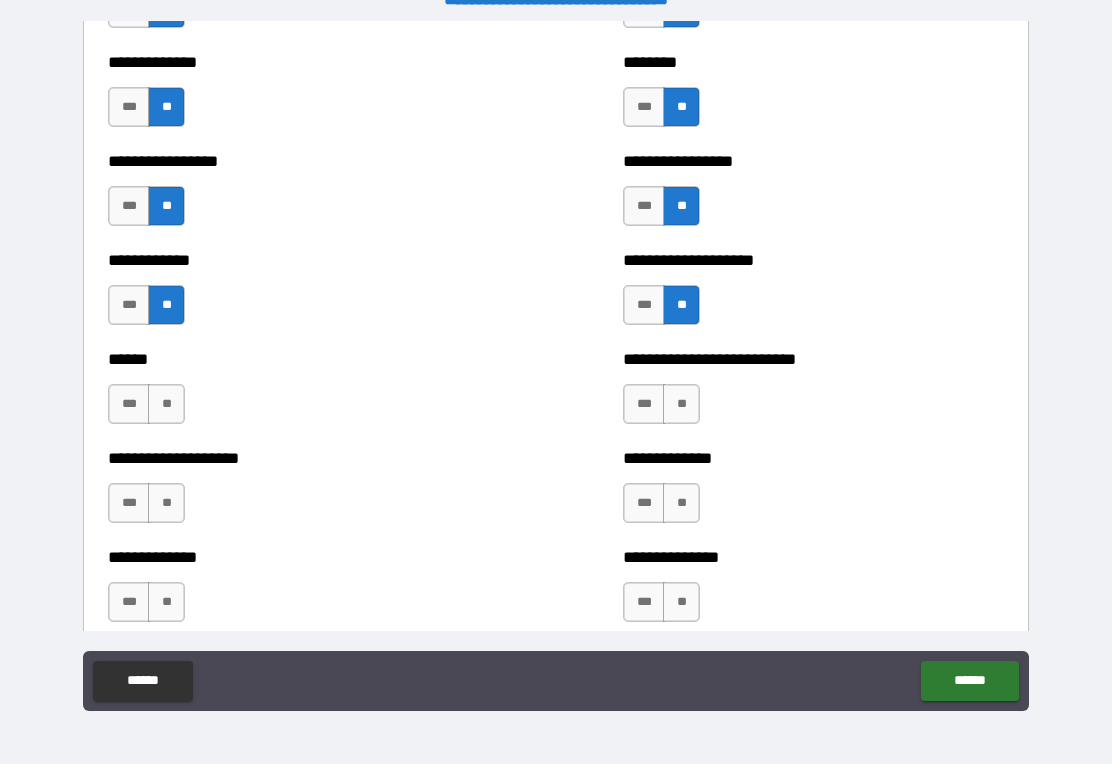 click on "**" at bounding box center (681, 404) 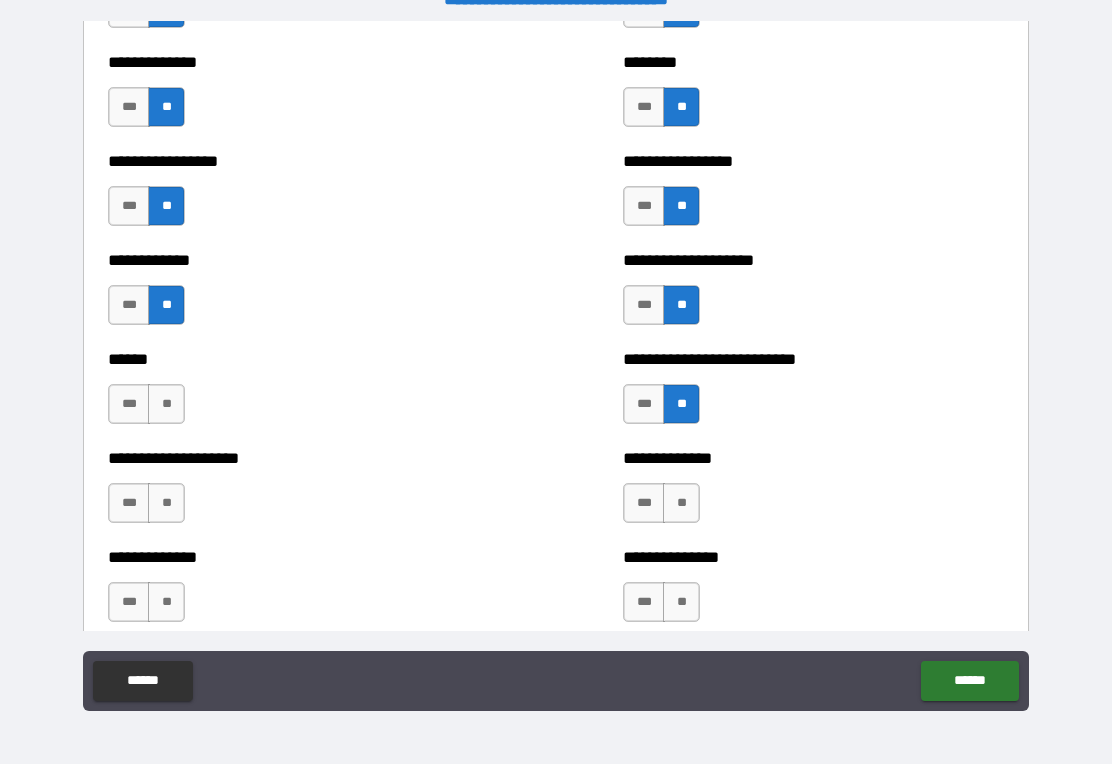 click on "**" at bounding box center [166, 404] 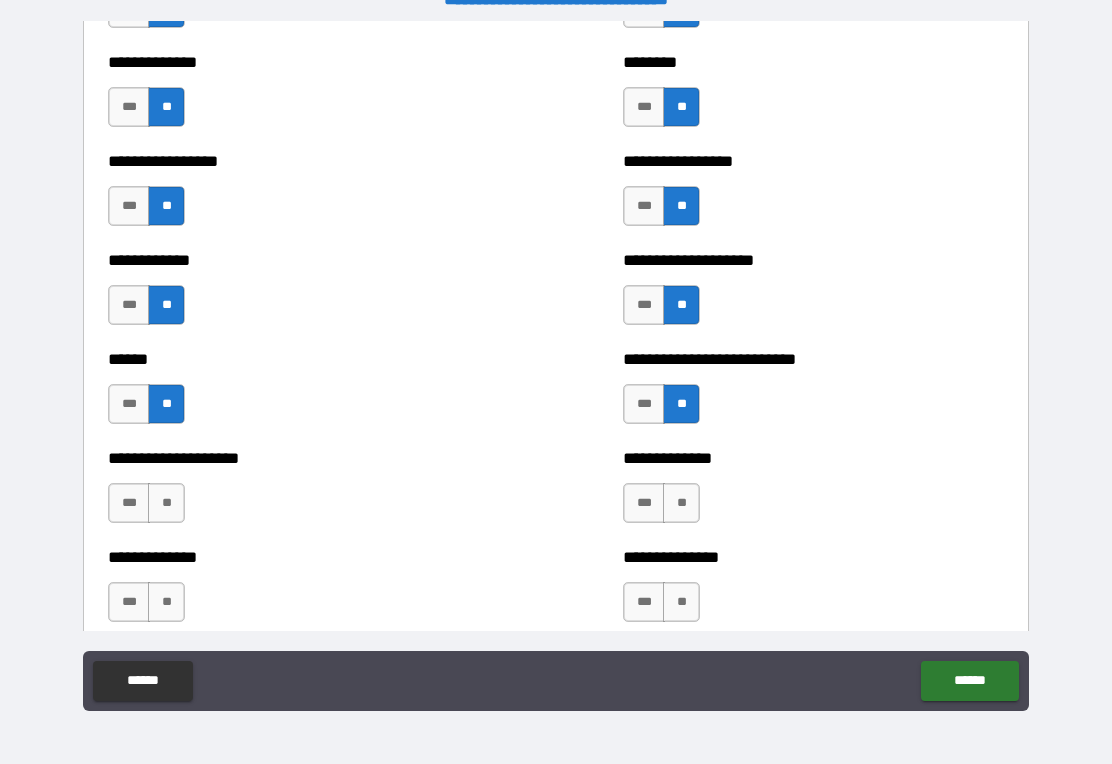 click on "***" at bounding box center [129, 404] 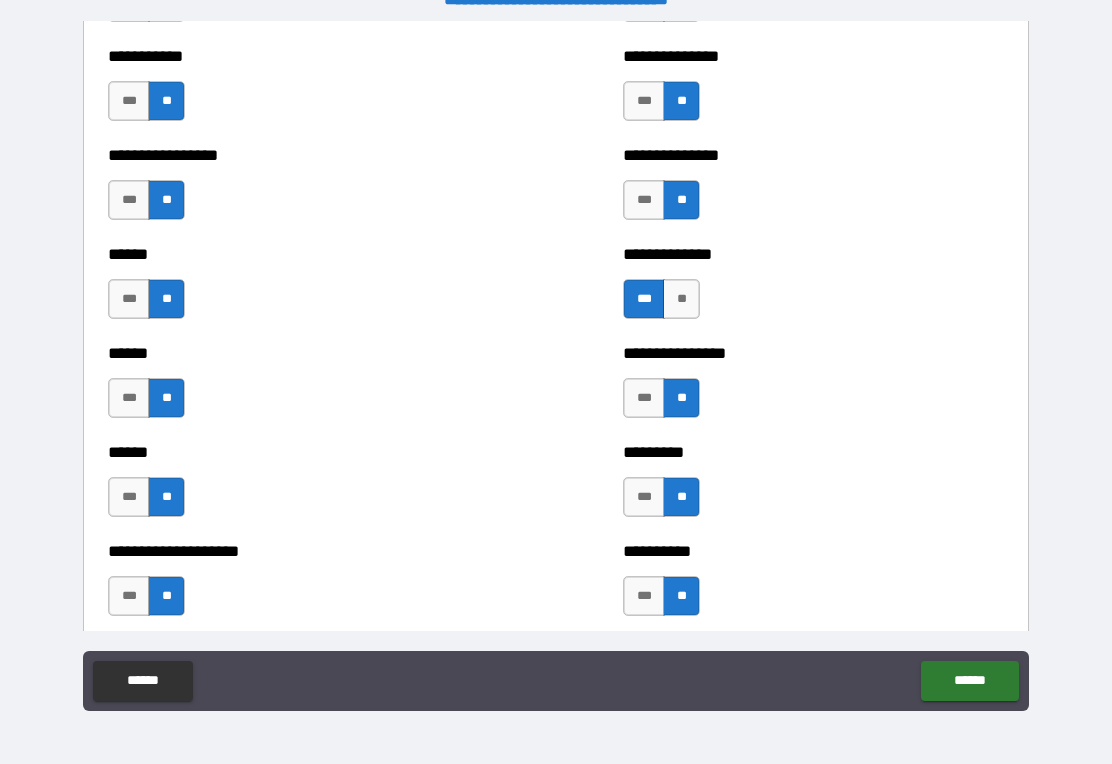 scroll, scrollTop: 906, scrollLeft: 0, axis: vertical 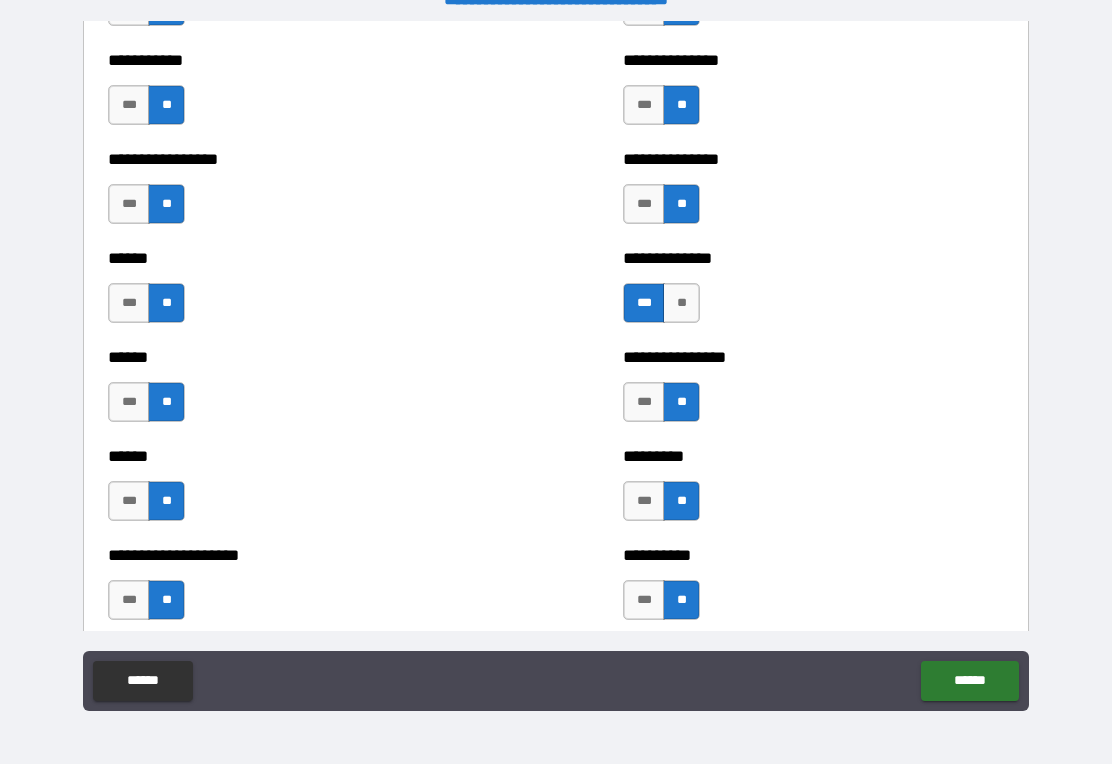 click on "**" at bounding box center [681, 303] 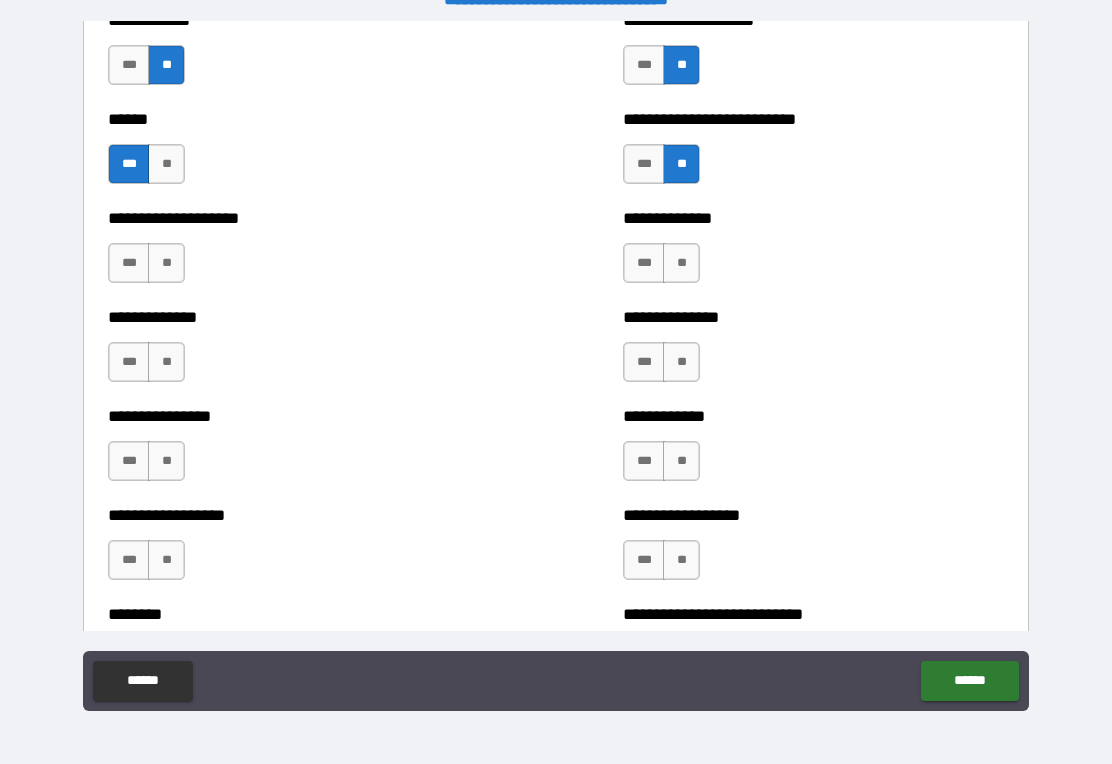 scroll, scrollTop: 2033, scrollLeft: 0, axis: vertical 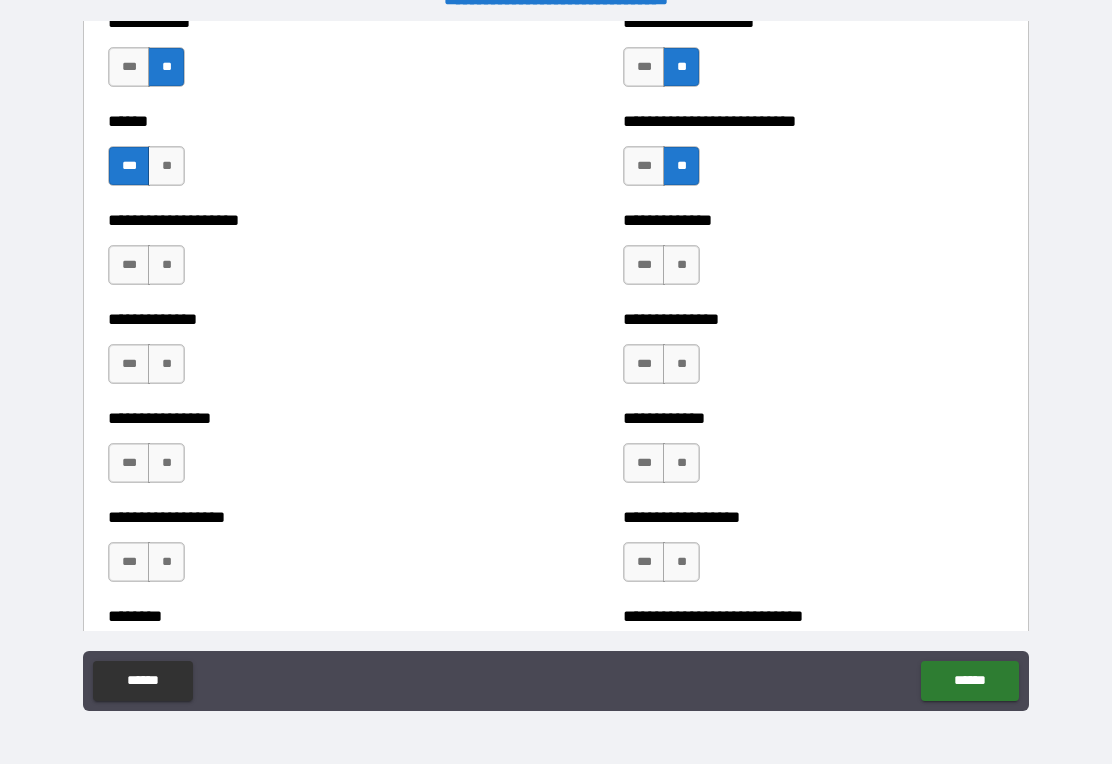 click on "**" at bounding box center [166, 265] 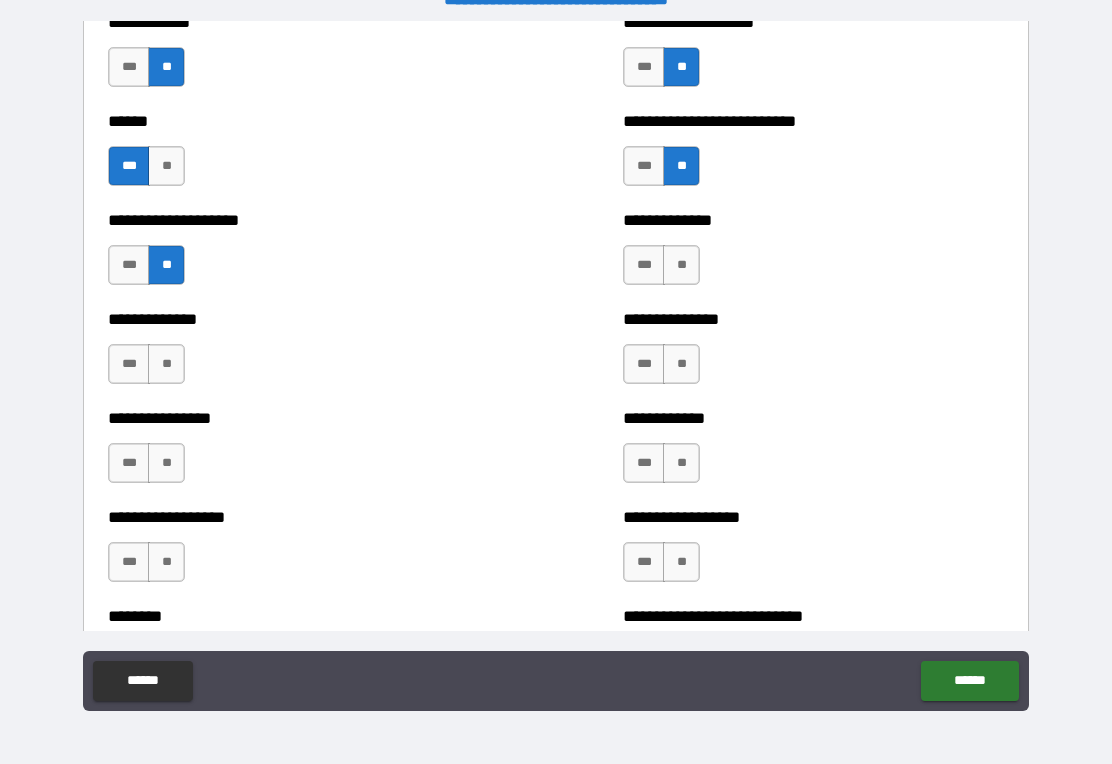 click on "**" at bounding box center [681, 265] 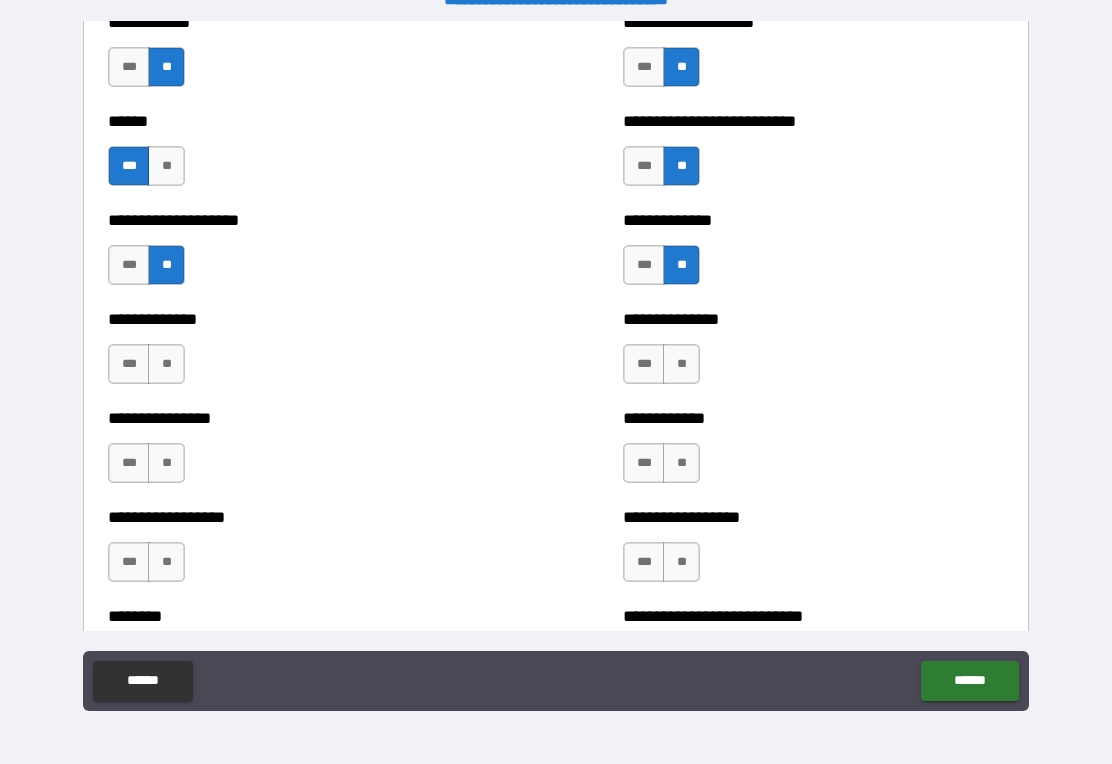 click on "**" at bounding box center [166, 364] 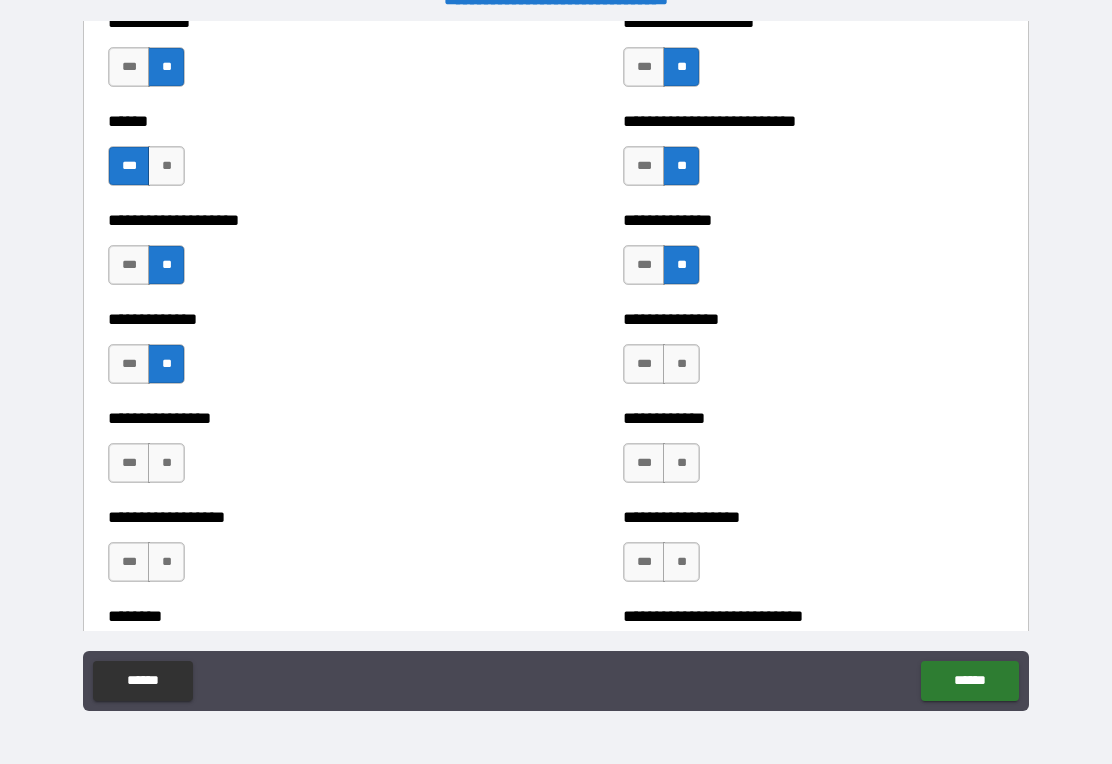 click on "**" at bounding box center [681, 364] 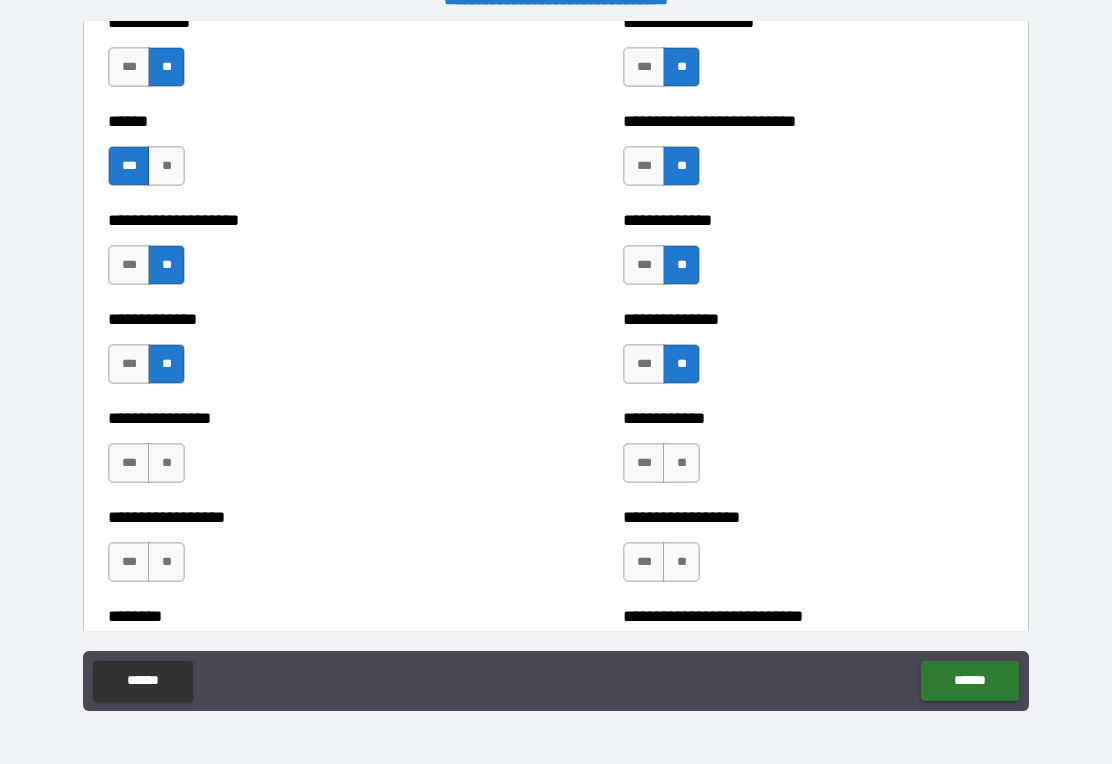 click on "***" at bounding box center [644, 265] 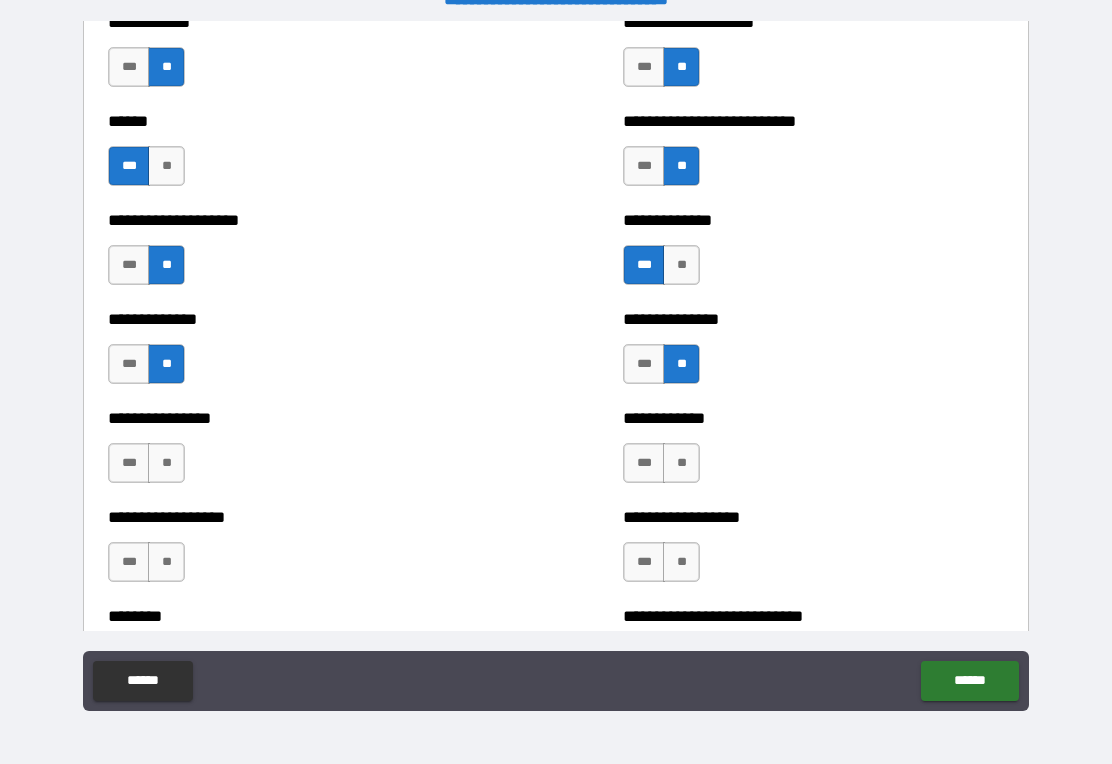 click on "**" at bounding box center [681, 265] 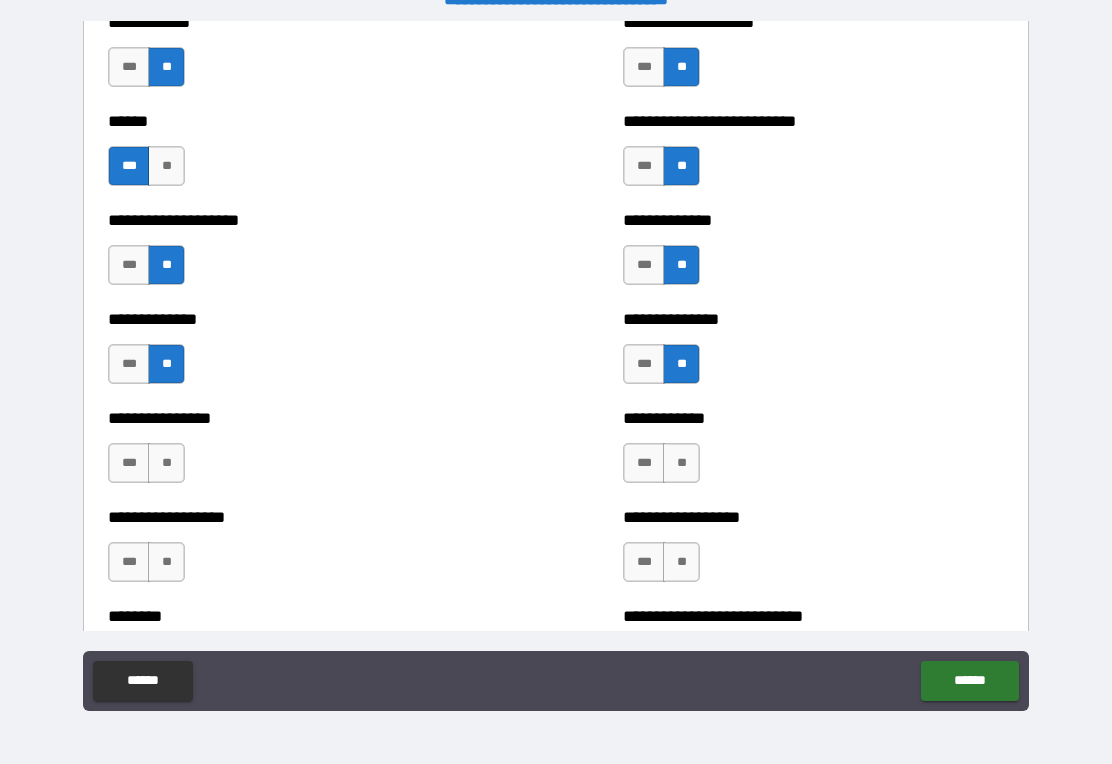 click on "**" at bounding box center (166, 463) 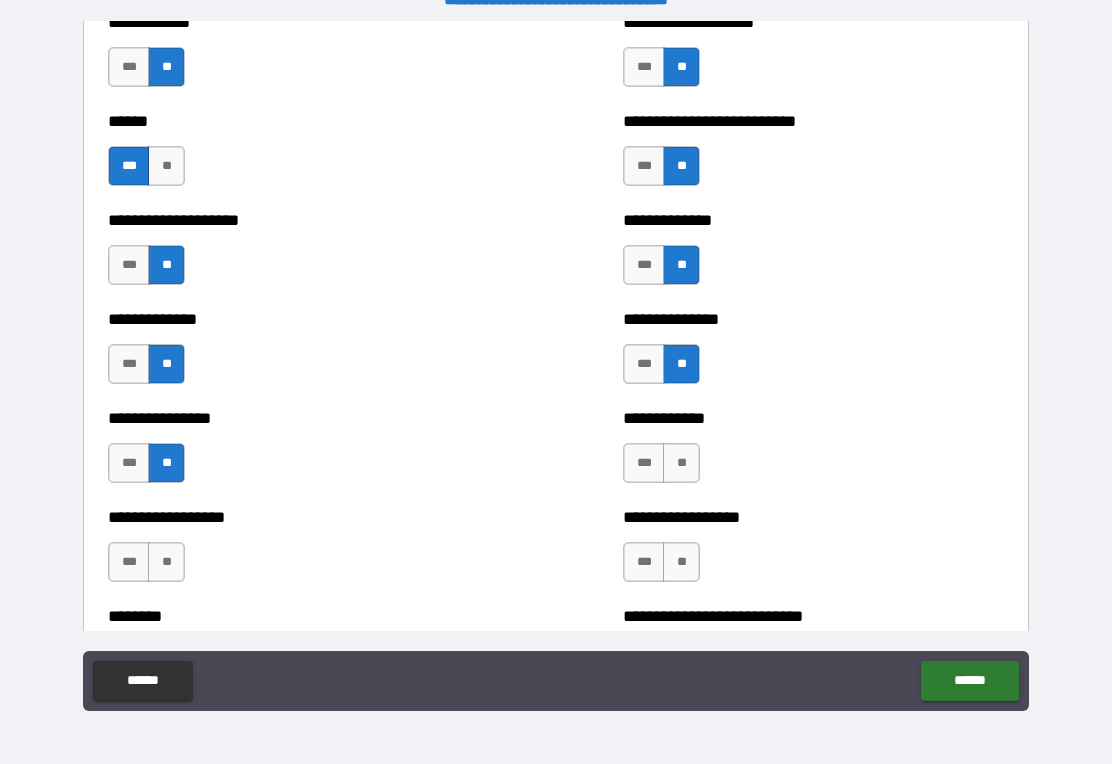 click on "**" at bounding box center (166, 562) 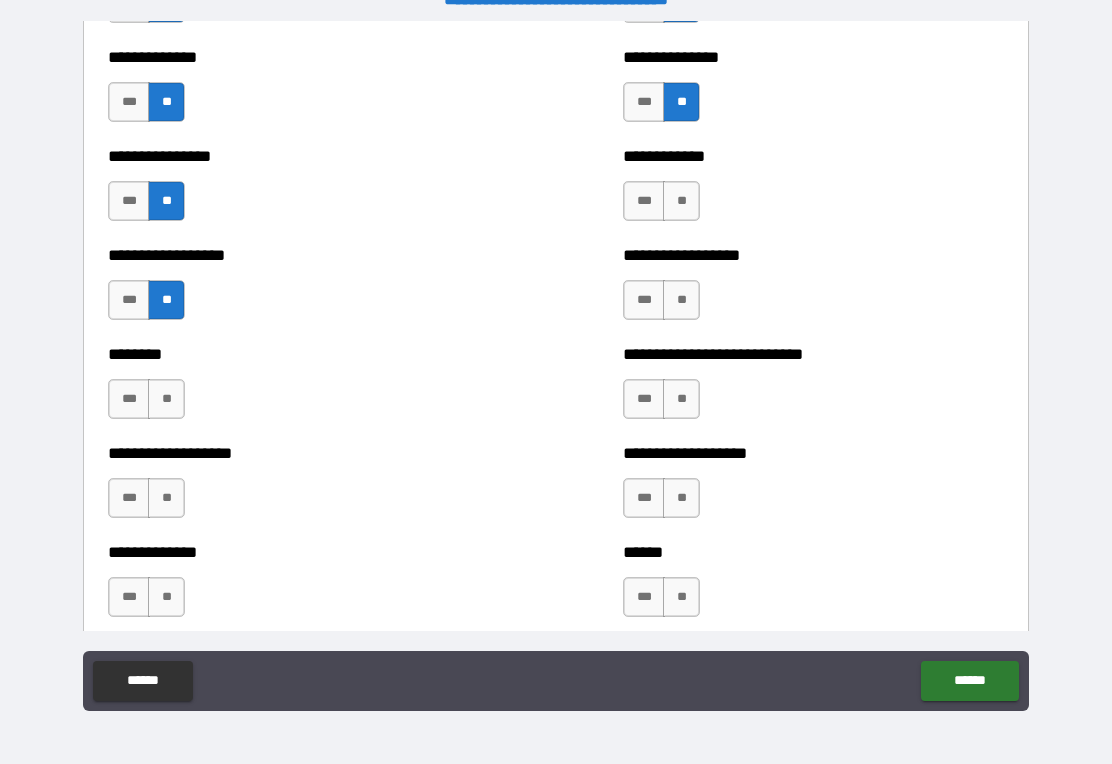 scroll, scrollTop: 2311, scrollLeft: 0, axis: vertical 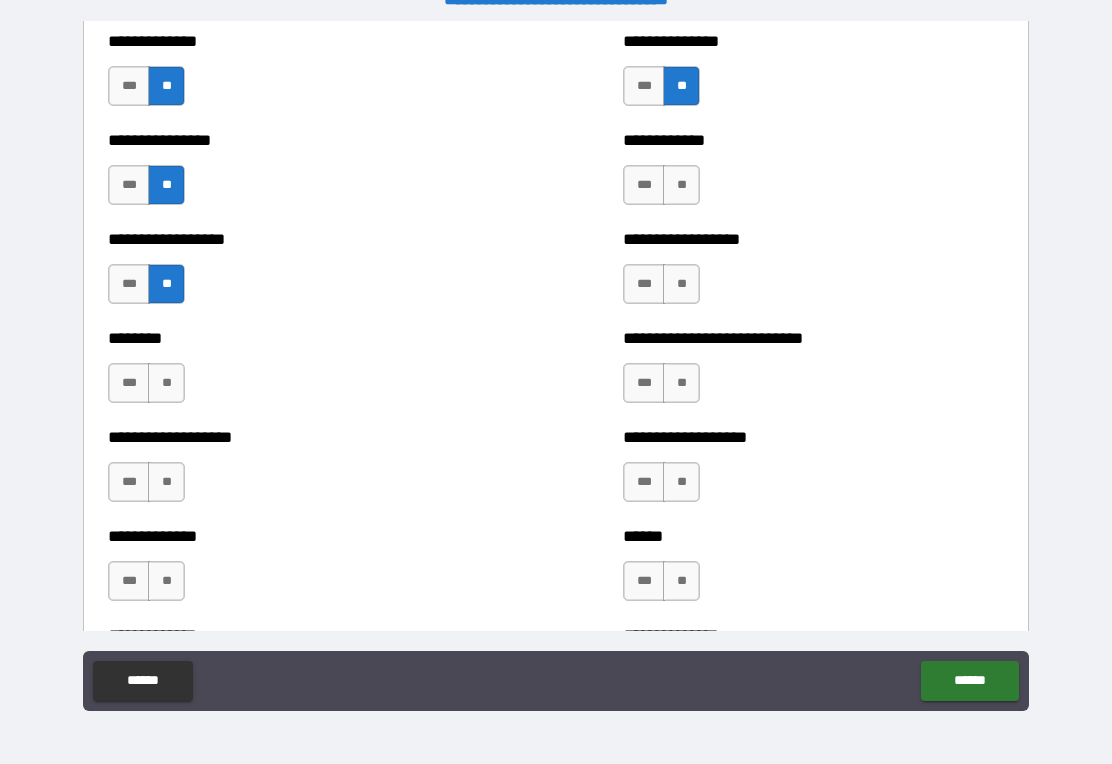 click on "**" at bounding box center [681, 185] 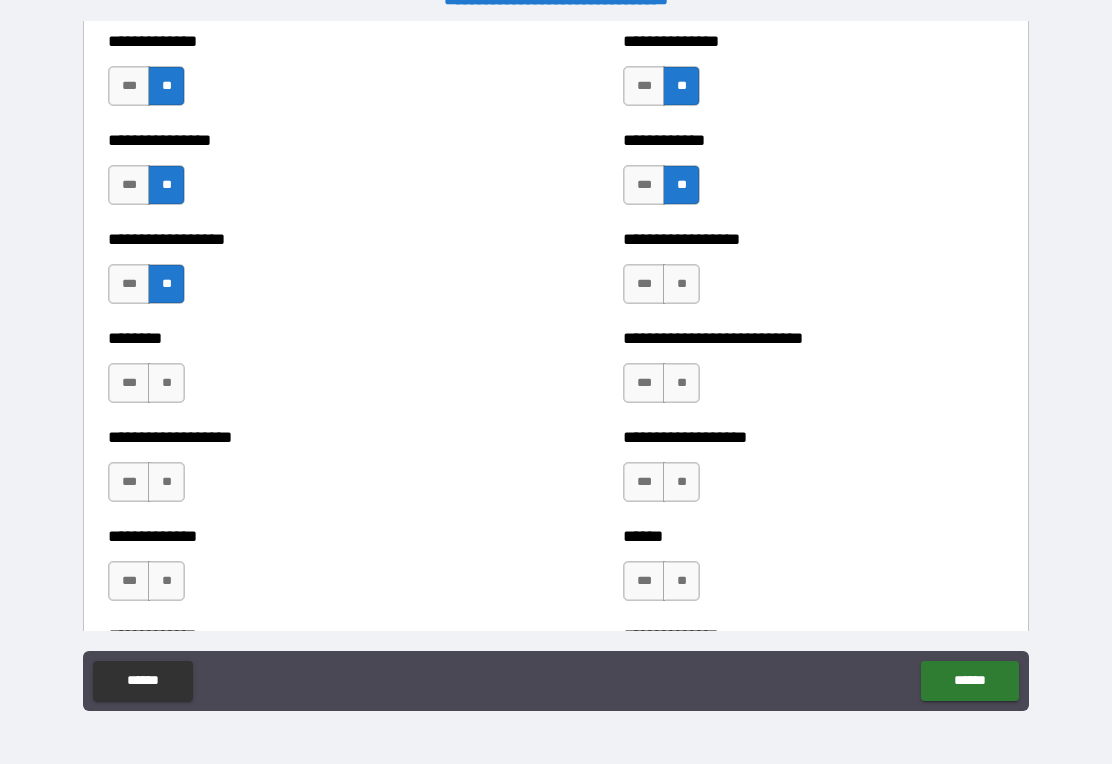 click on "**" at bounding box center [681, 284] 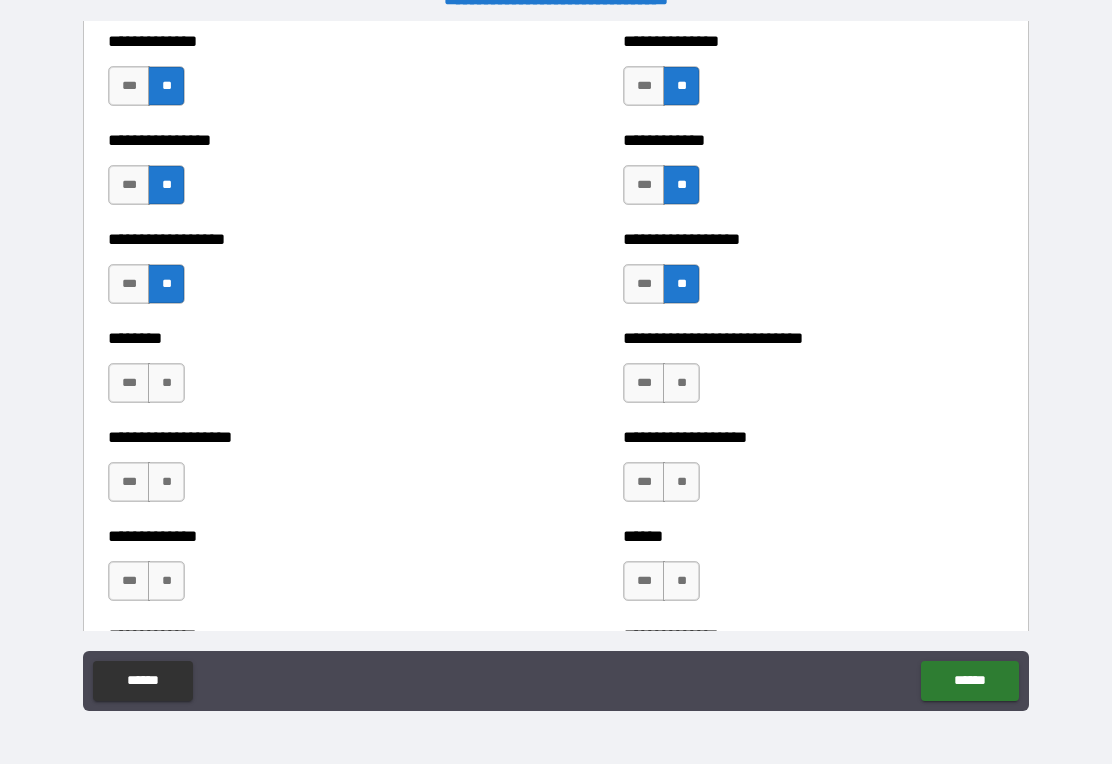 click on "**" at bounding box center (166, 383) 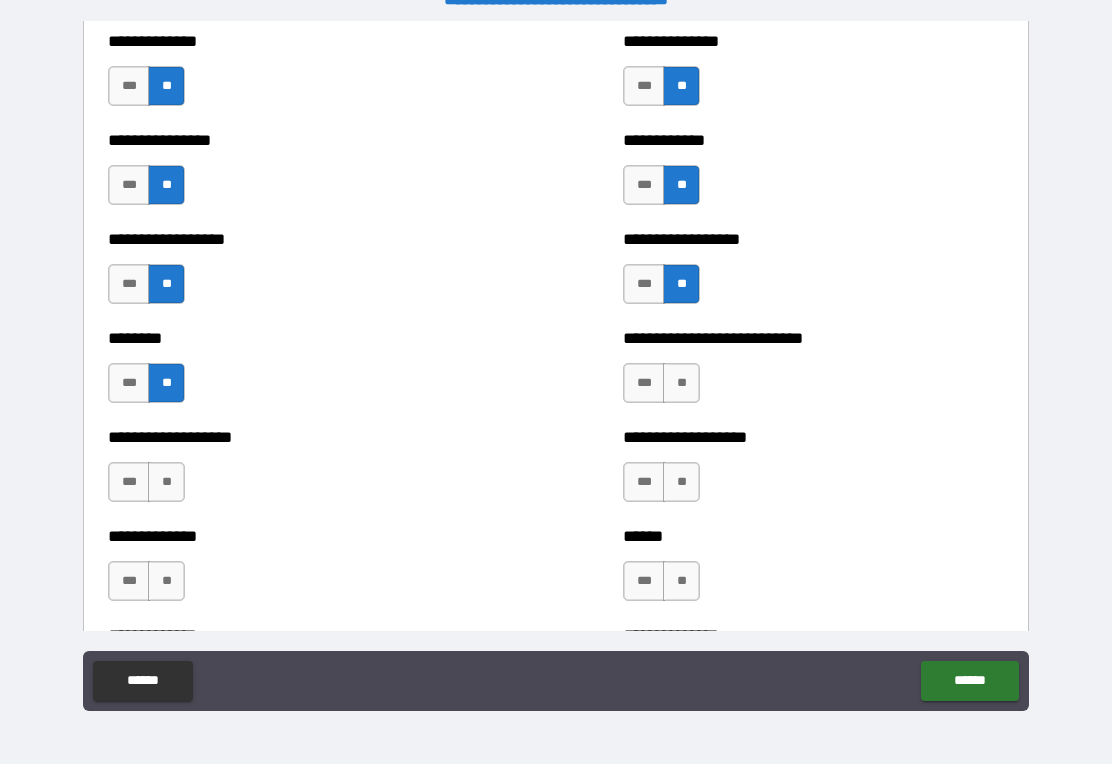 click on "**" at bounding box center [681, 383] 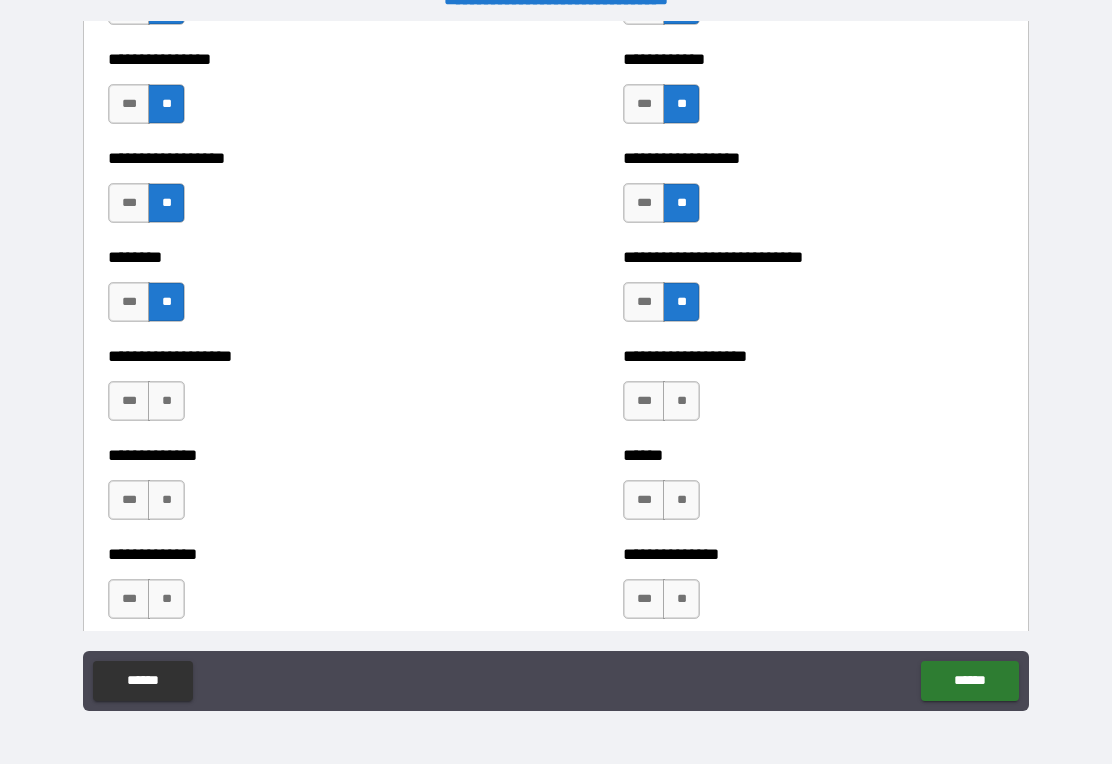 scroll, scrollTop: 2403, scrollLeft: 0, axis: vertical 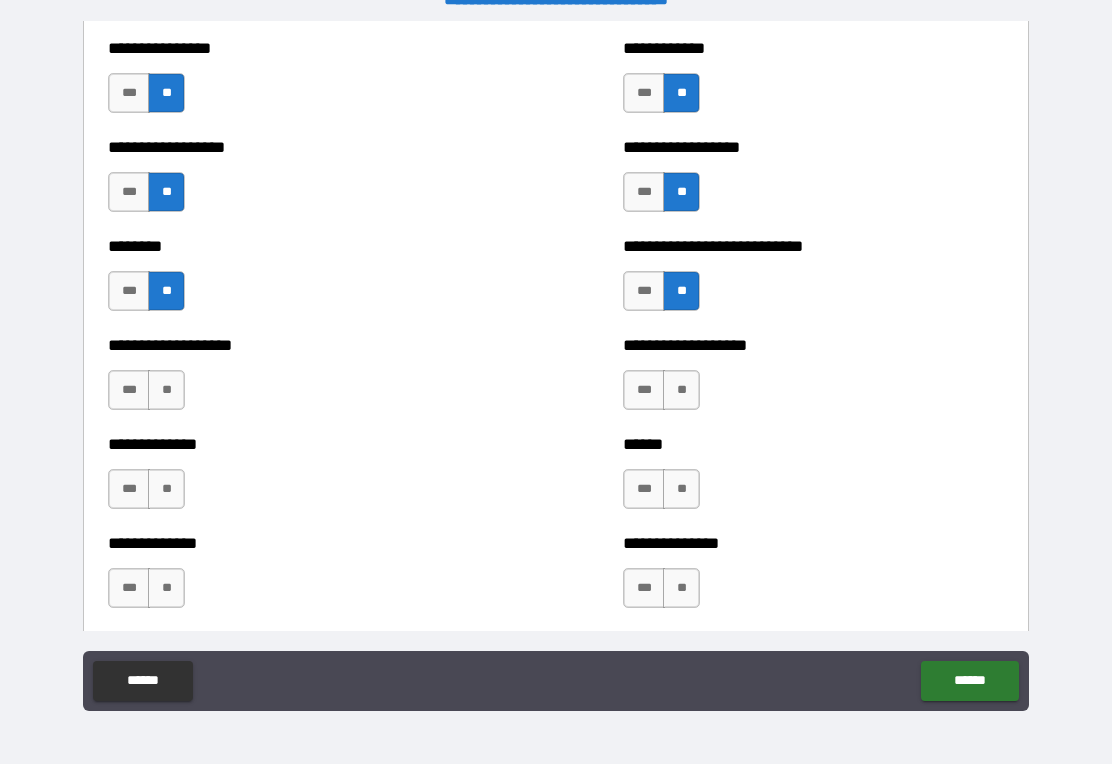 click on "**" at bounding box center (681, 390) 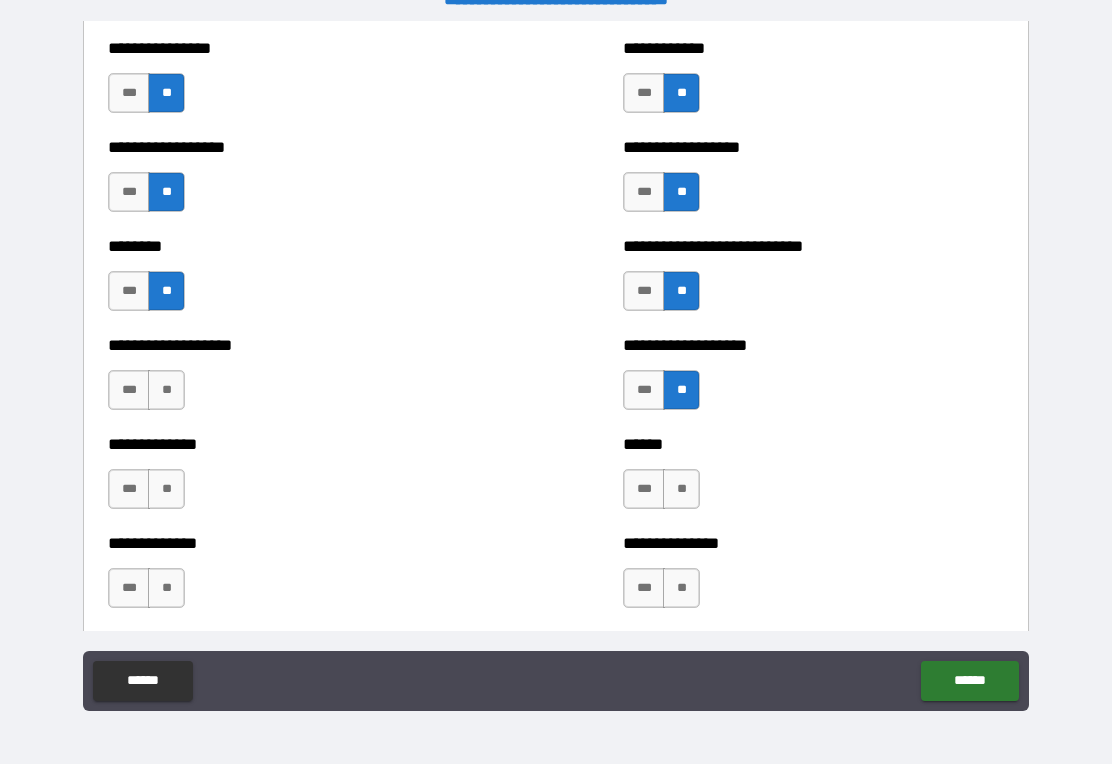 click on "***" at bounding box center [644, 390] 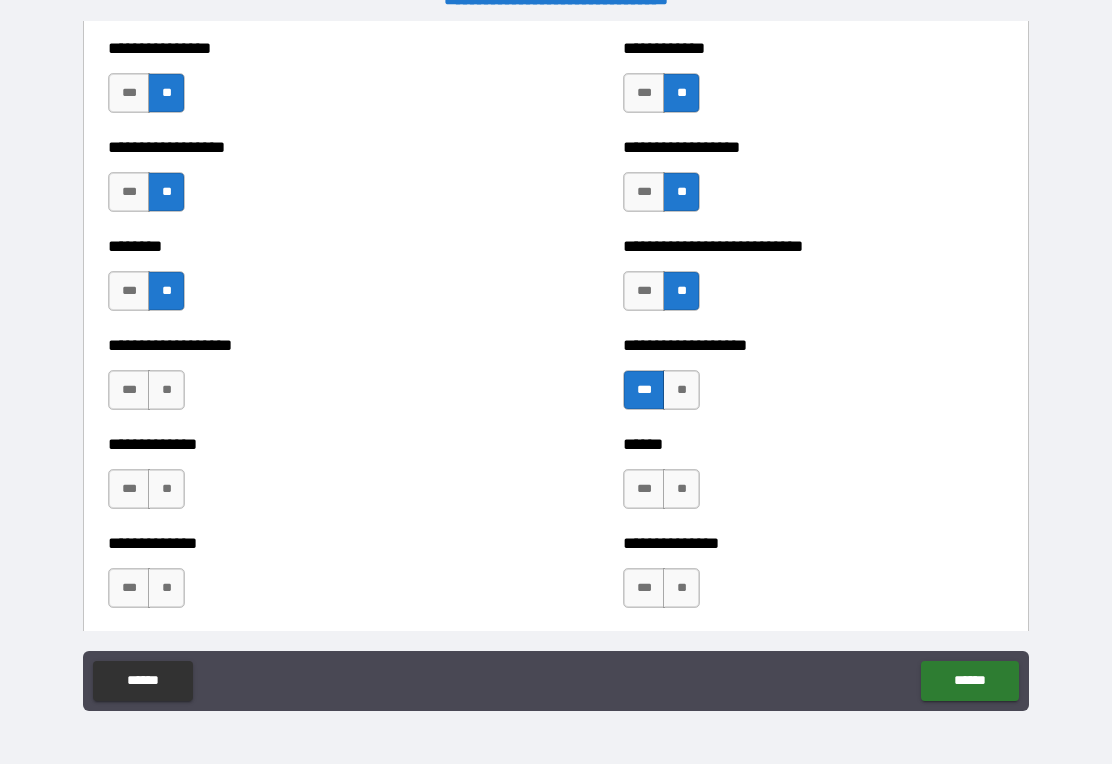 click on "**" at bounding box center (166, 390) 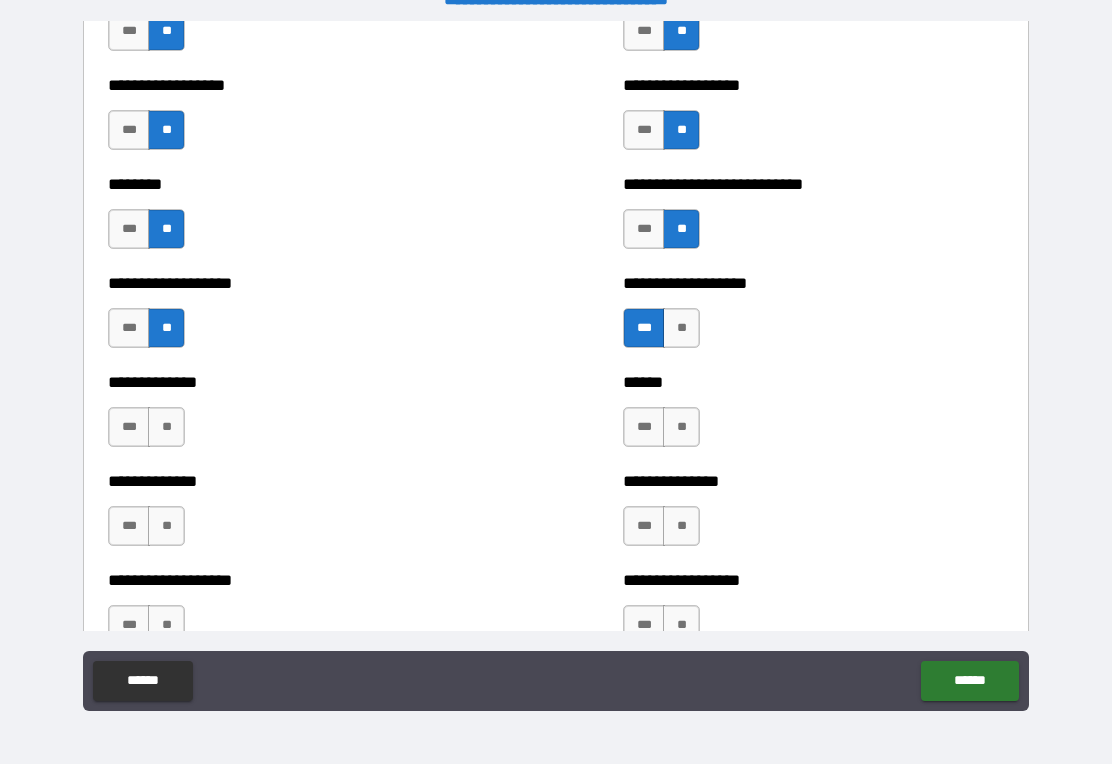 scroll, scrollTop: 2470, scrollLeft: 0, axis: vertical 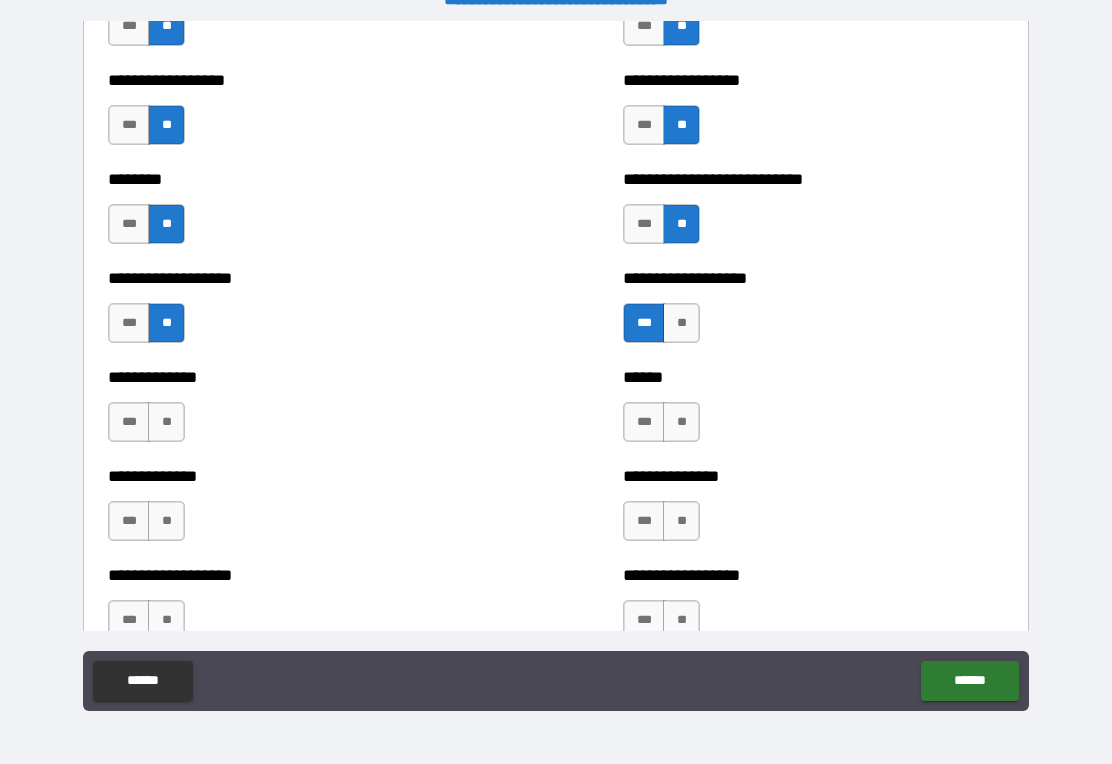 click on "**" at bounding box center [166, 422] 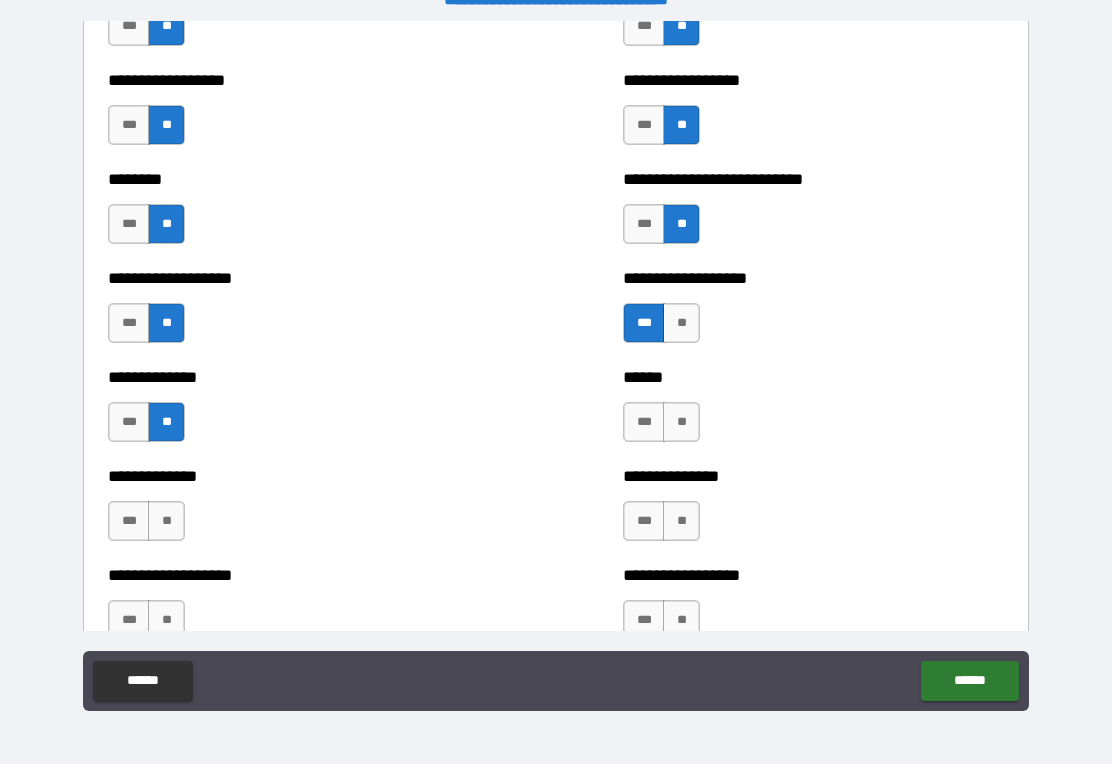 click on "**" at bounding box center [681, 422] 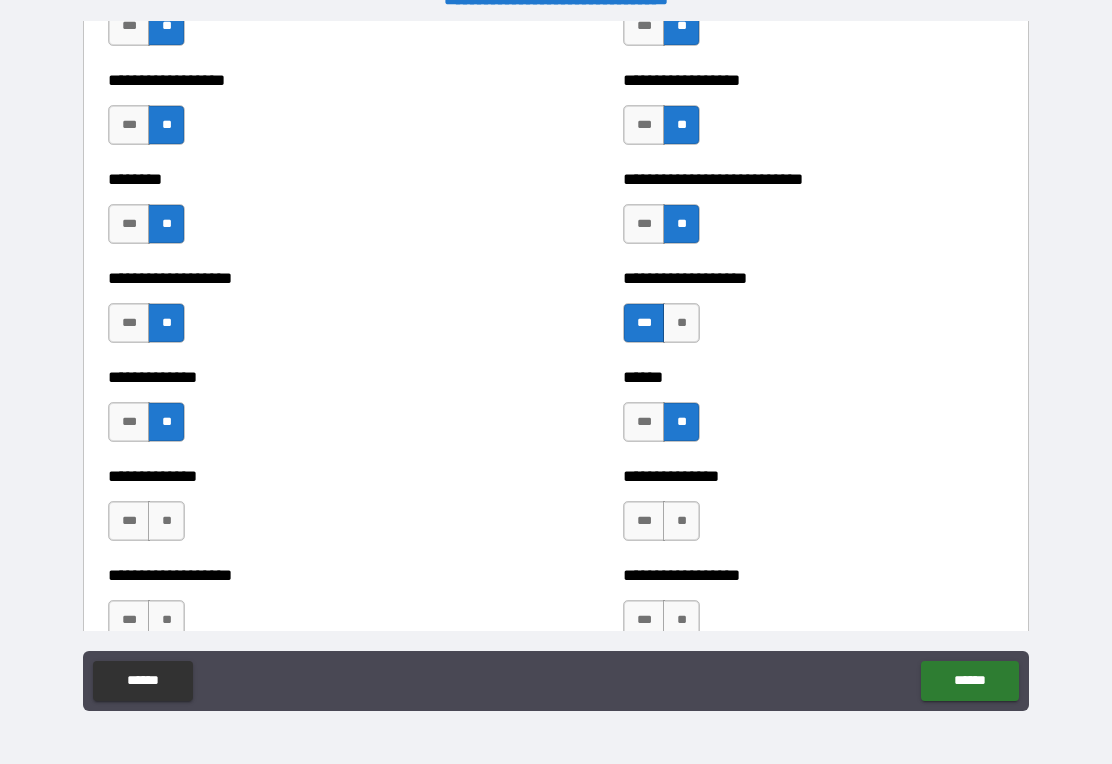 scroll, scrollTop: 2542, scrollLeft: 0, axis: vertical 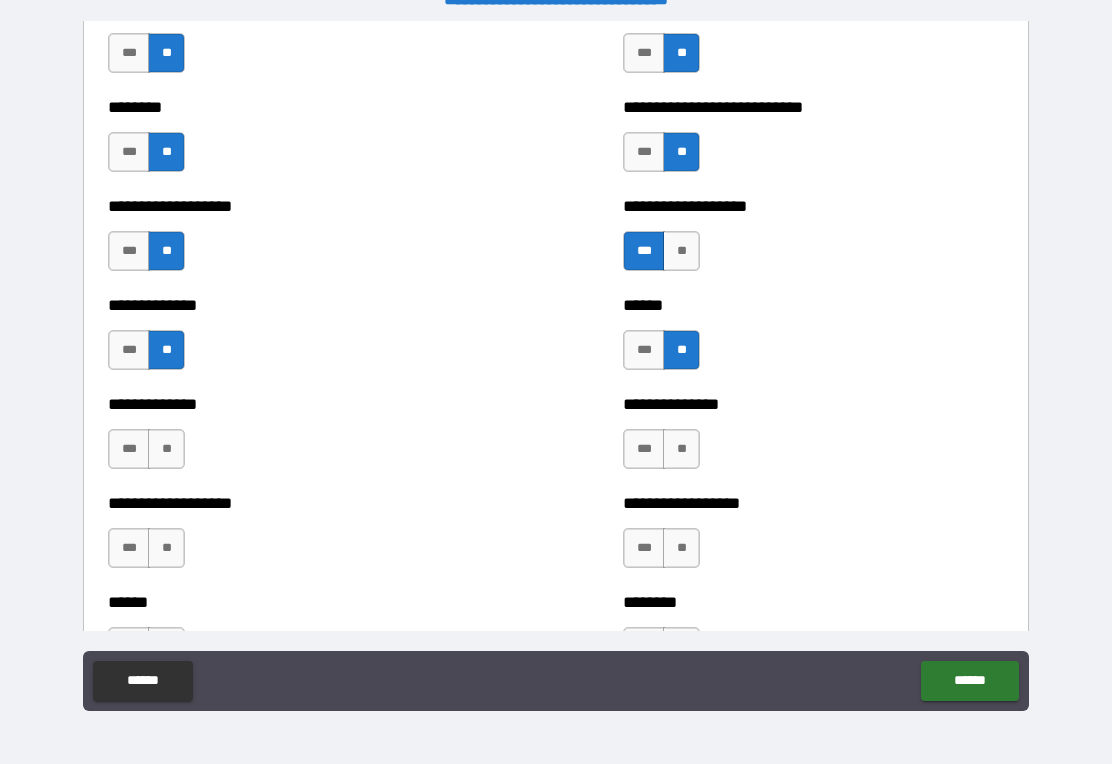 click on "**" at bounding box center (681, 449) 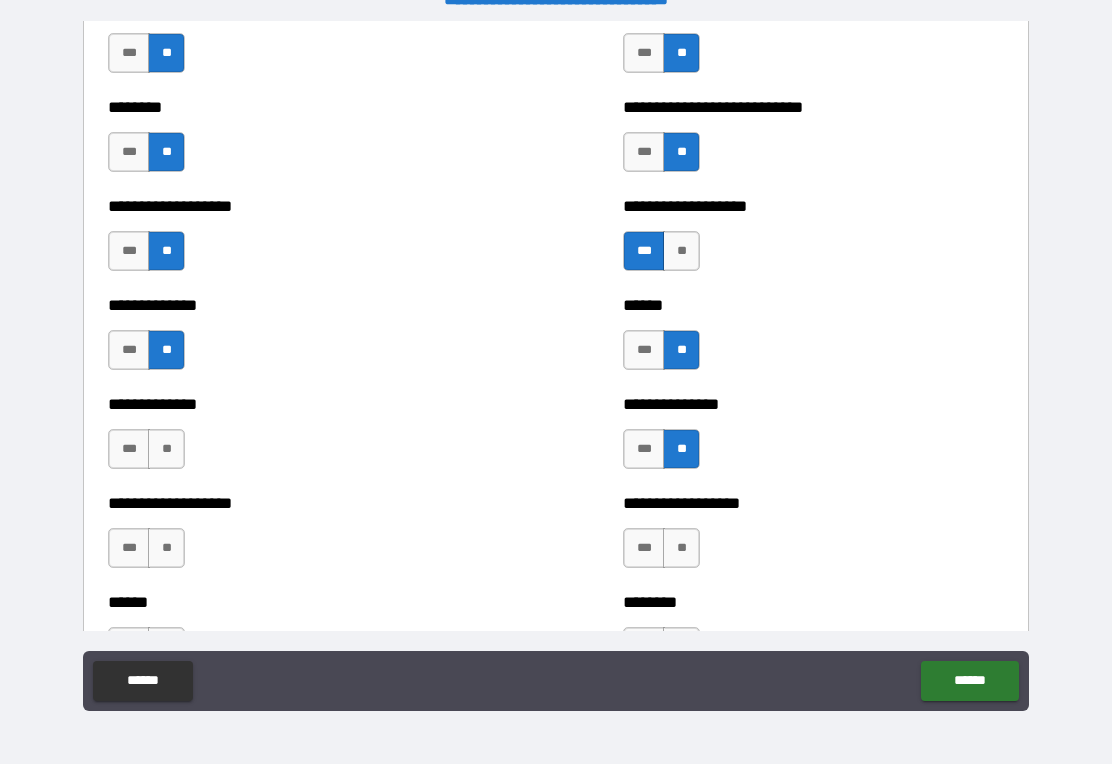 click on "**" at bounding box center [166, 449] 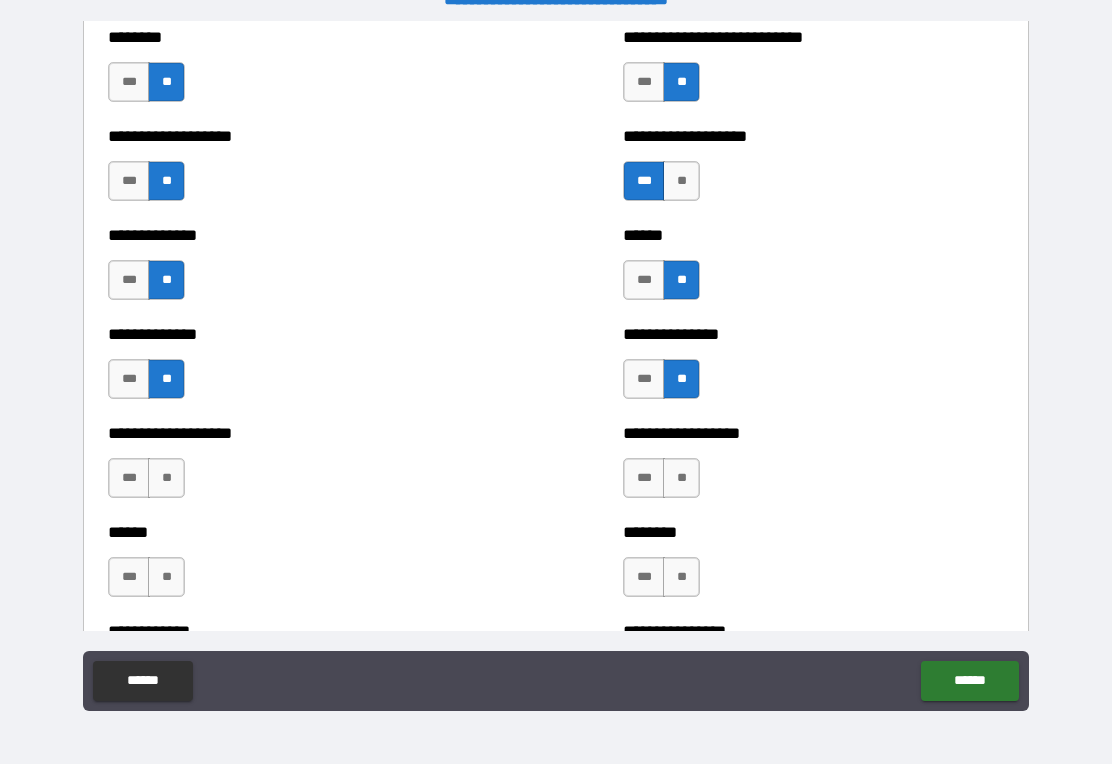 scroll, scrollTop: 2614, scrollLeft: 0, axis: vertical 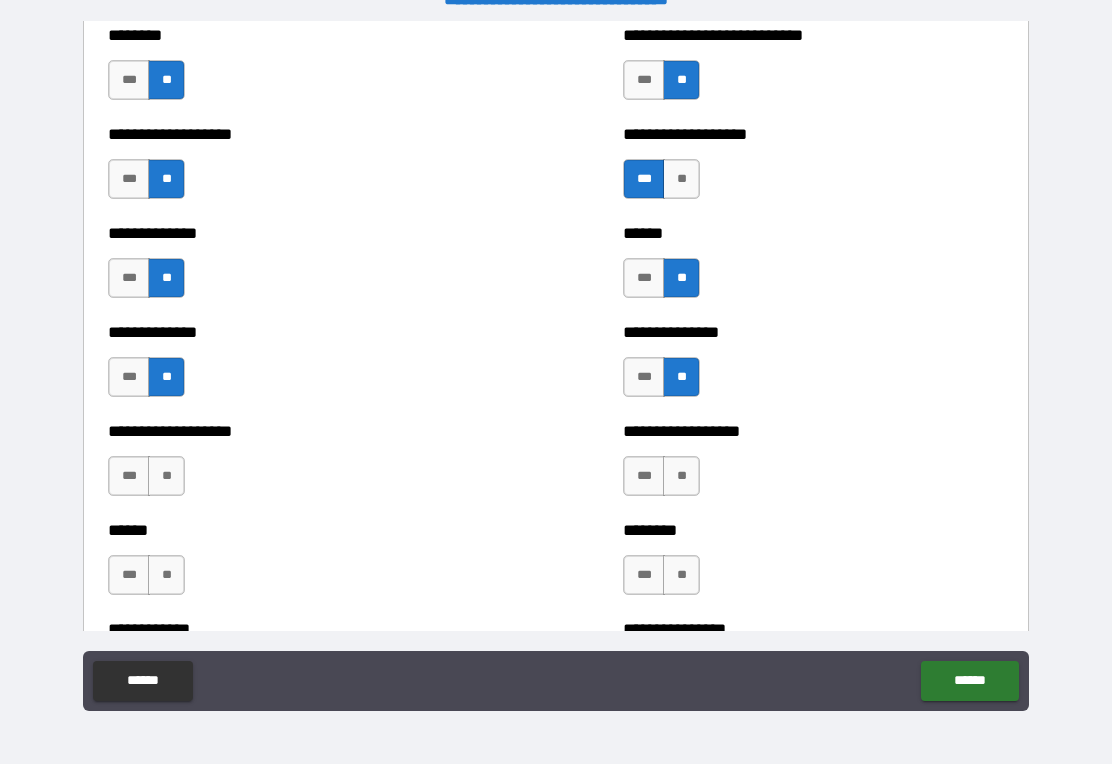 click on "**" at bounding box center (166, 476) 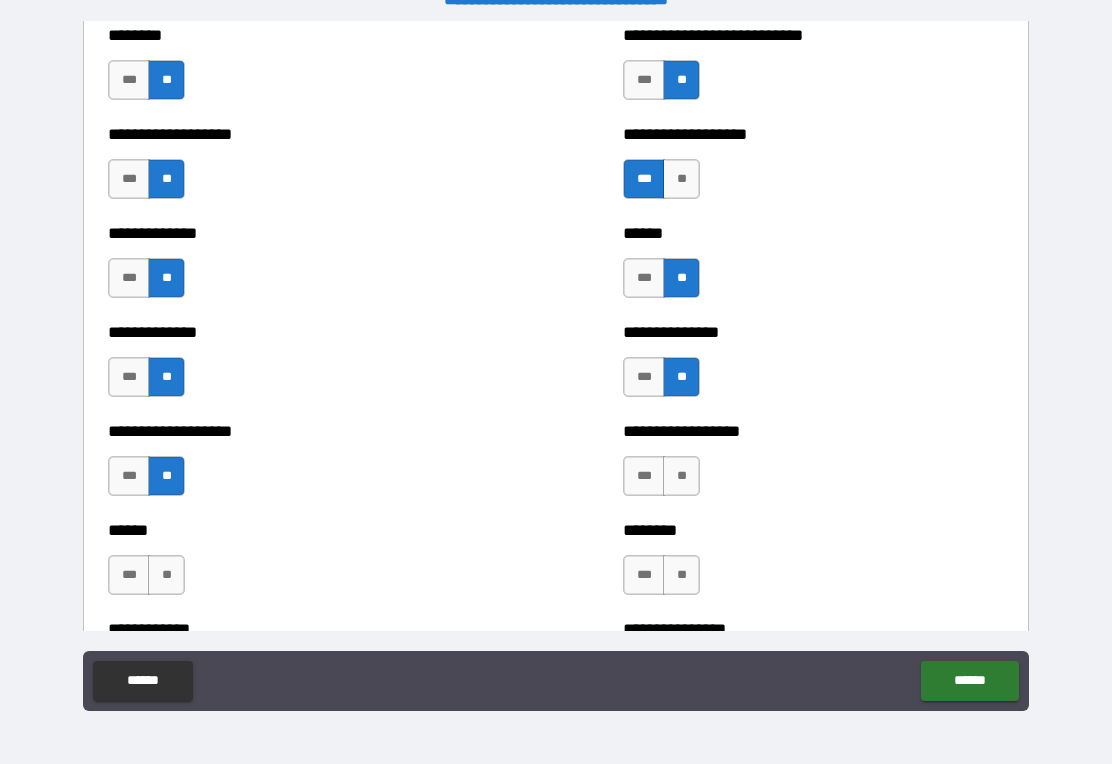 click on "**" at bounding box center [681, 476] 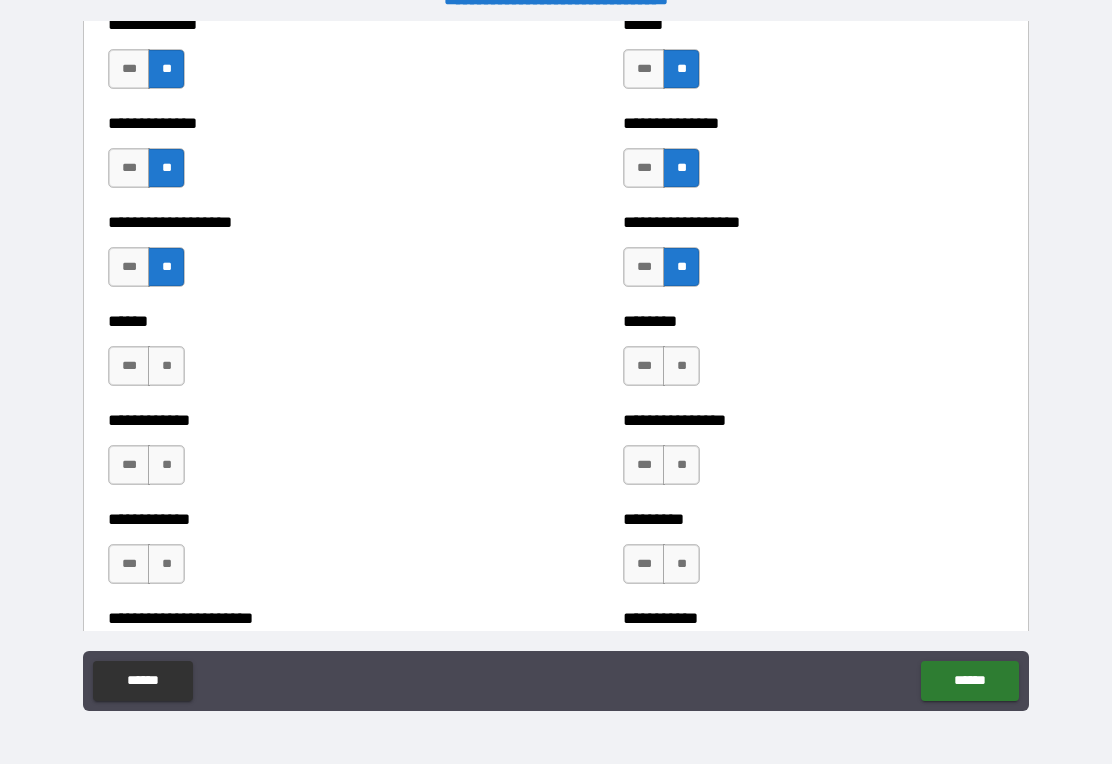 scroll, scrollTop: 2842, scrollLeft: 0, axis: vertical 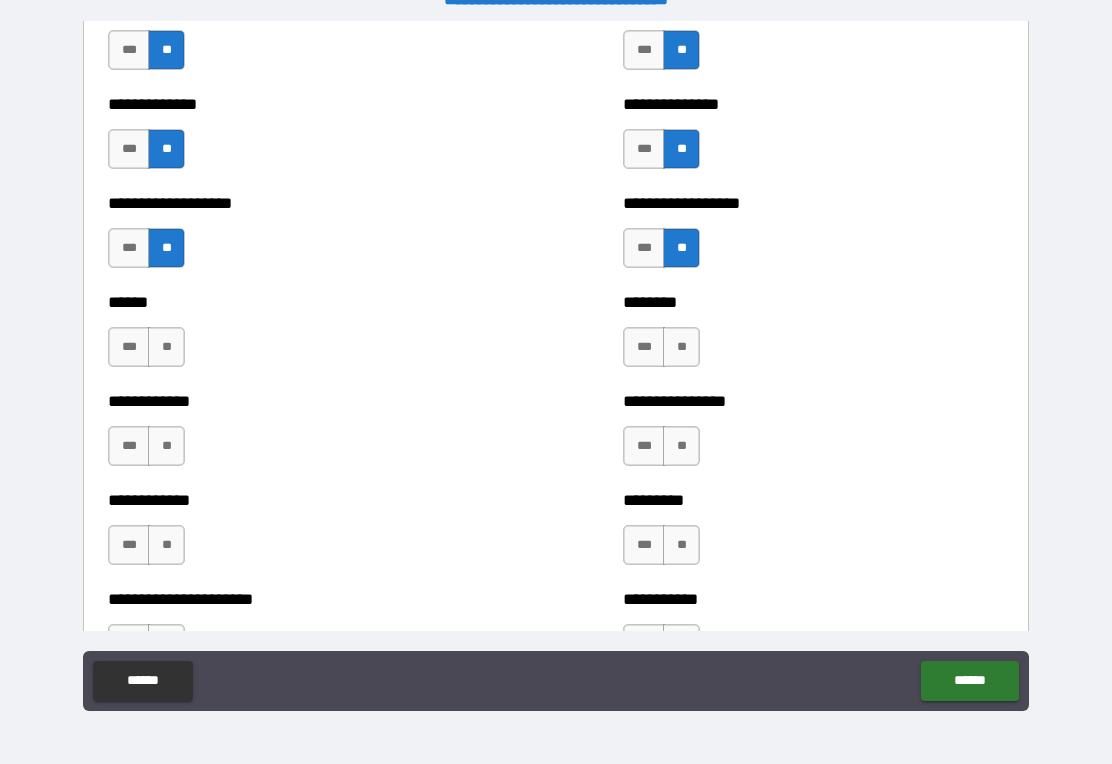 click on "**" at bounding box center (681, 347) 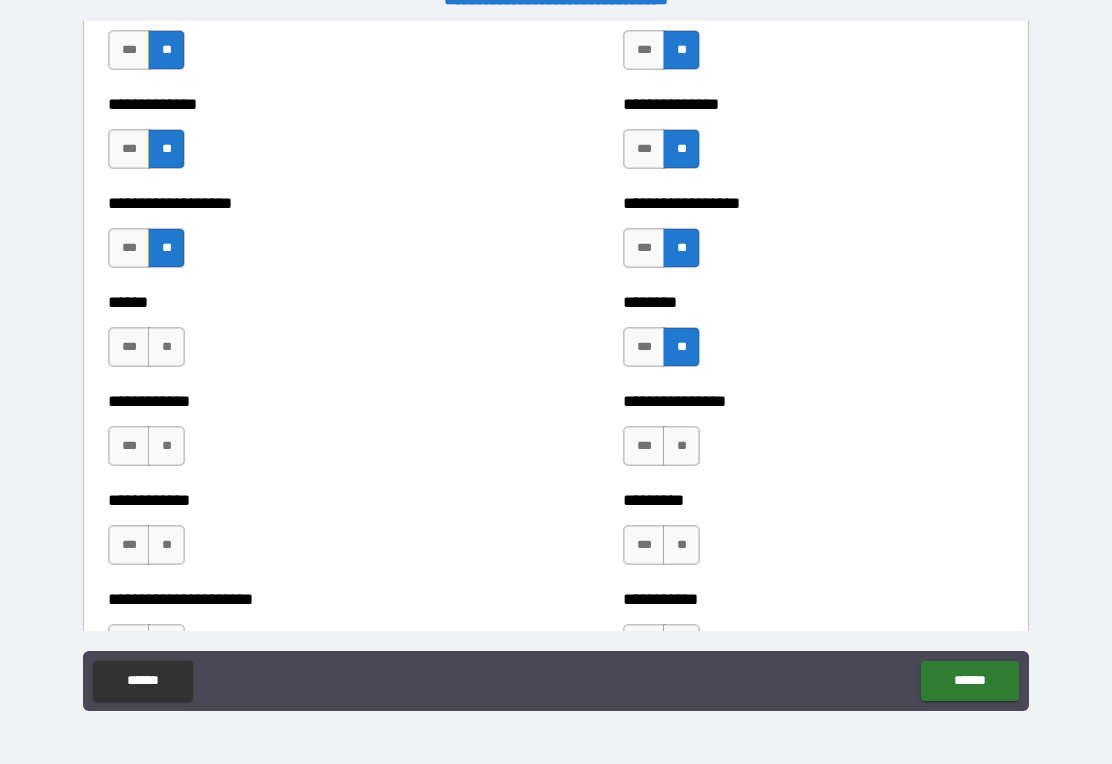 click on "**" at bounding box center [166, 347] 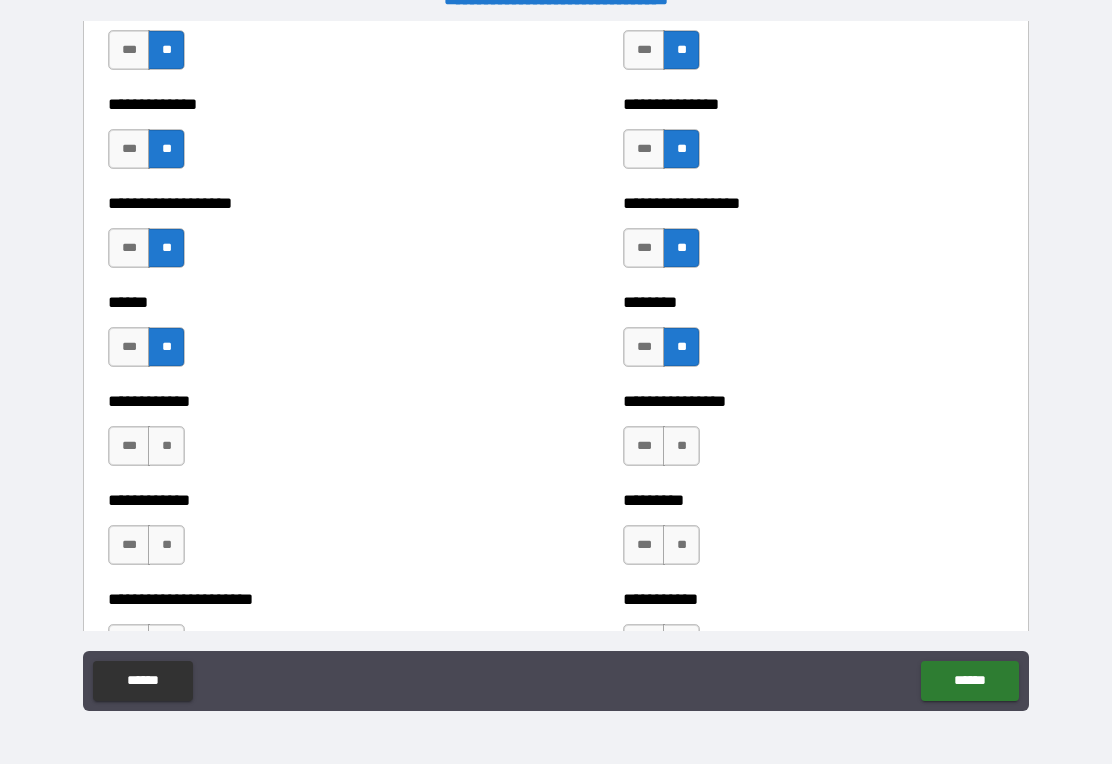 click on "**" at bounding box center (166, 446) 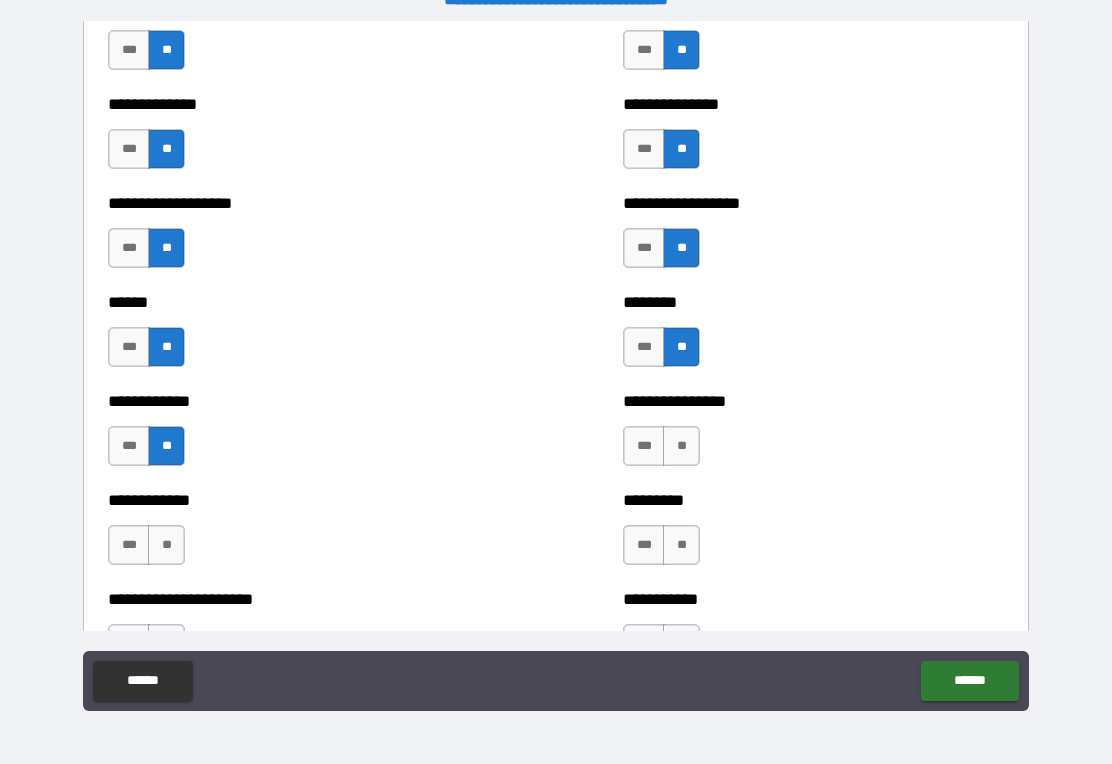 click on "**" at bounding box center [681, 446] 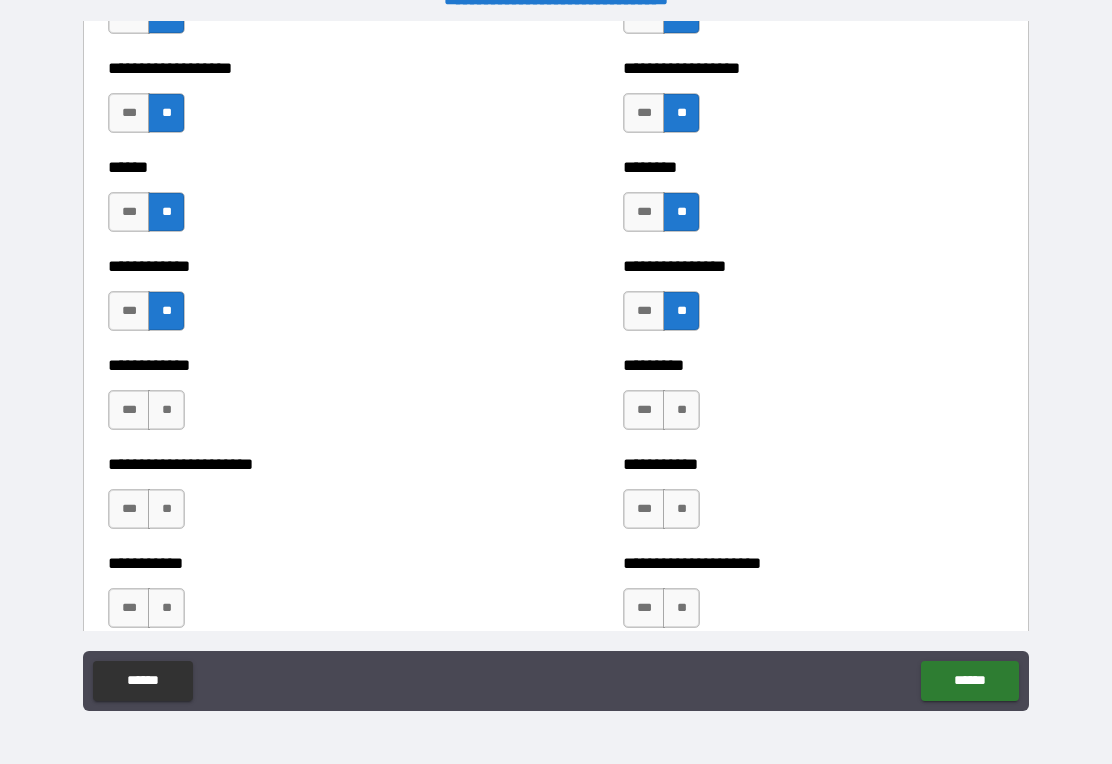 scroll, scrollTop: 2983, scrollLeft: 0, axis: vertical 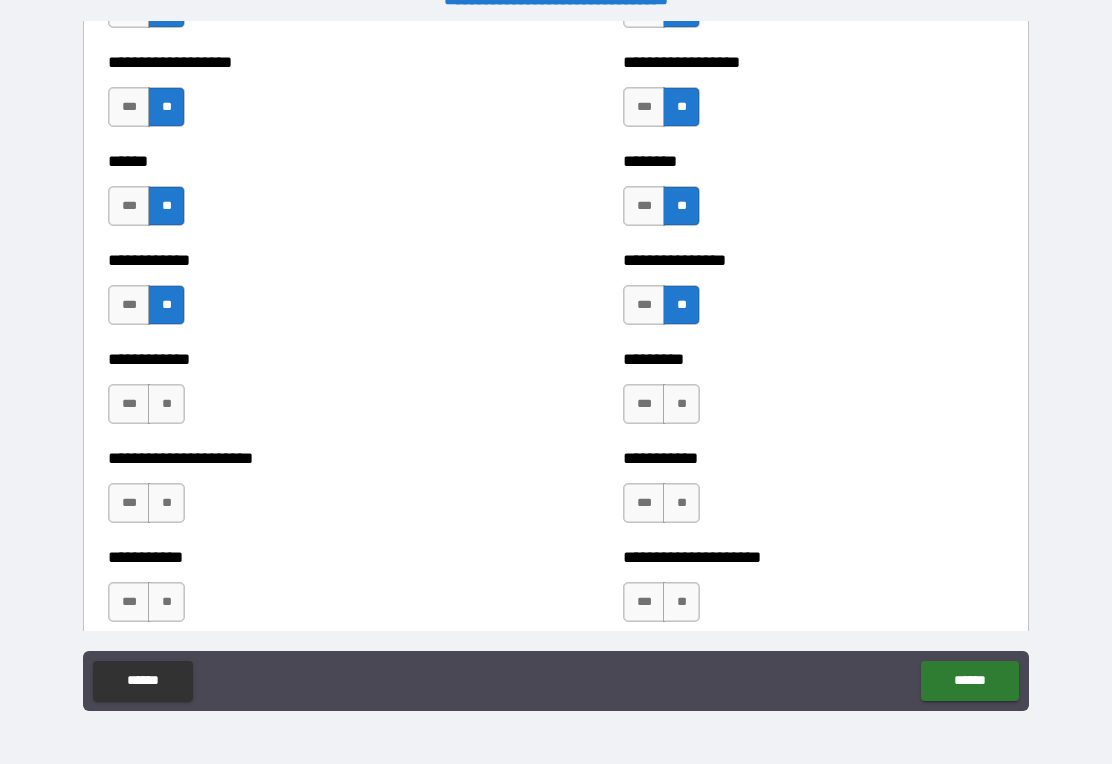 click on "**" at bounding box center (681, 404) 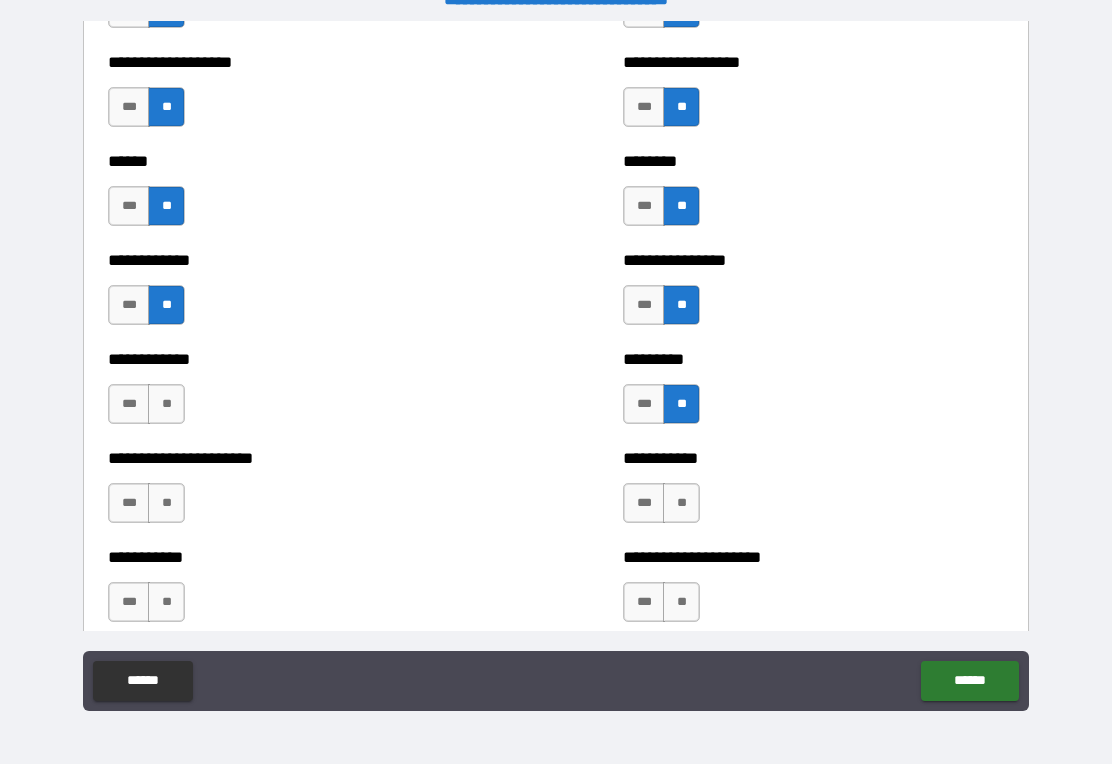 click on "**" at bounding box center [166, 404] 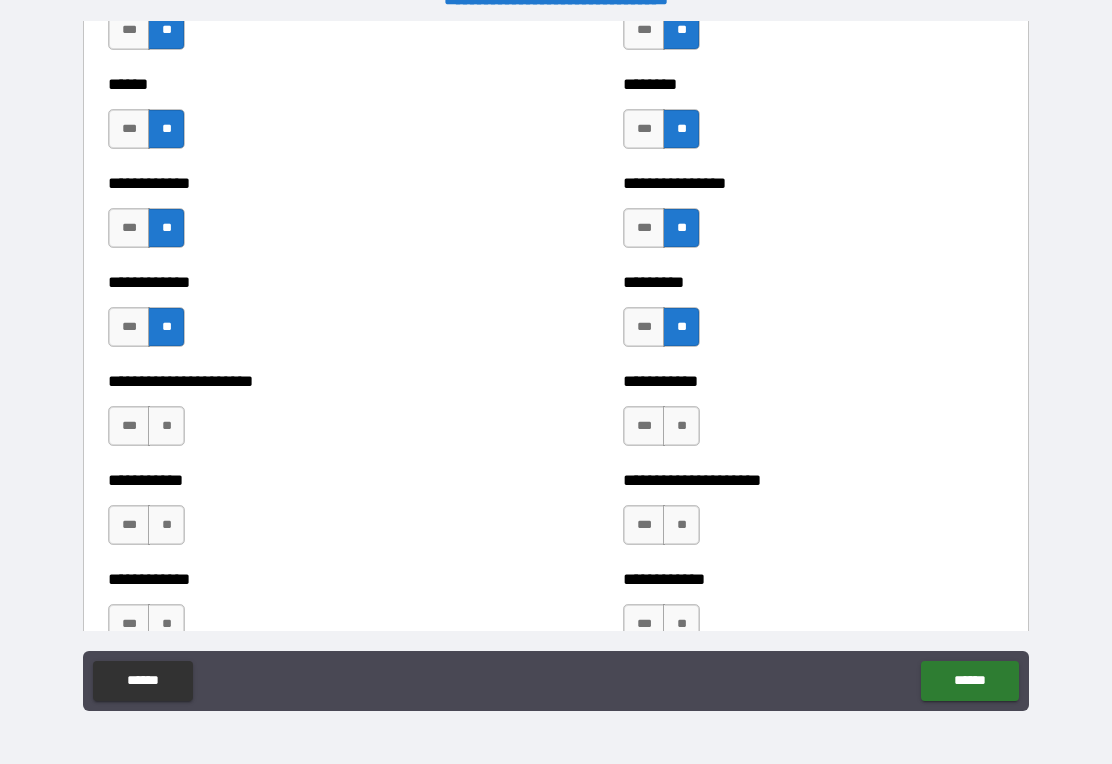 scroll, scrollTop: 3062, scrollLeft: 0, axis: vertical 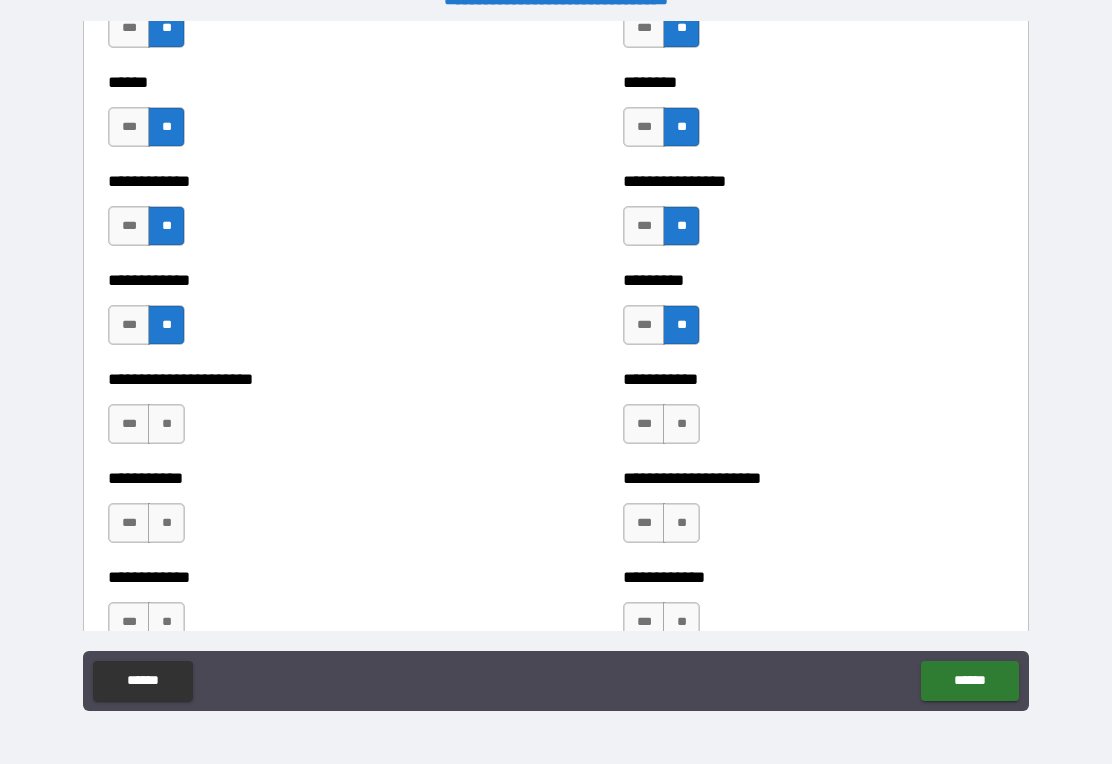 click on "**" at bounding box center [166, 424] 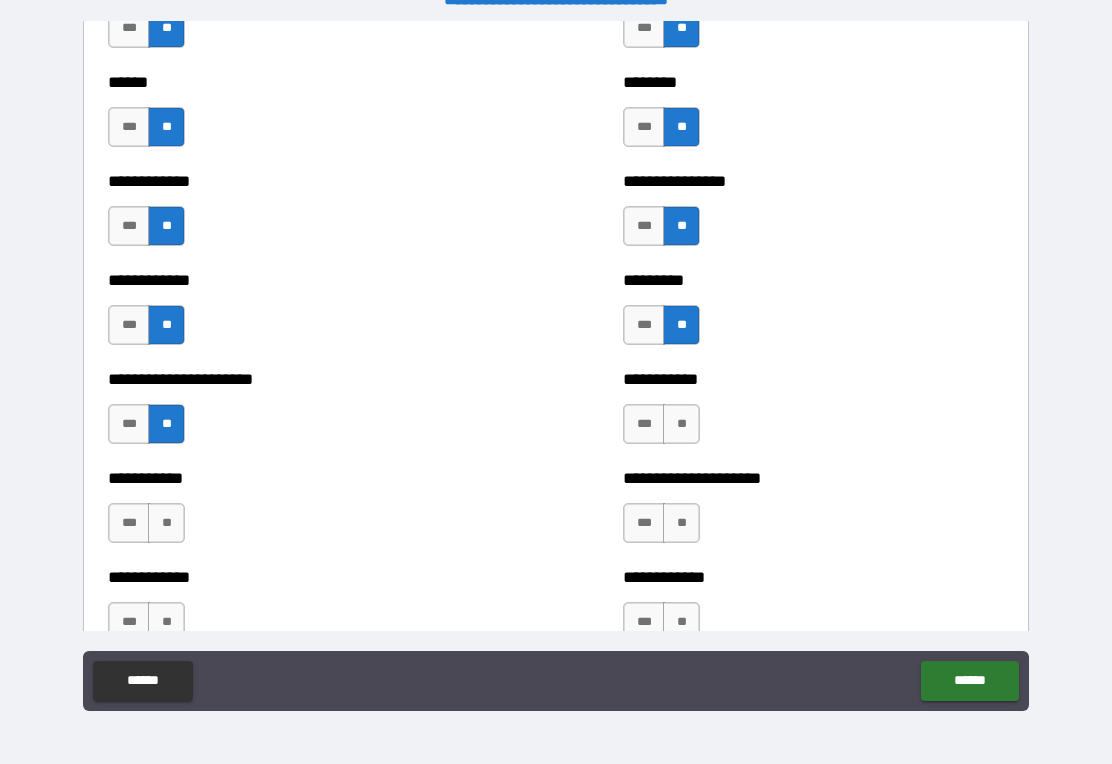 click on "**" at bounding box center [681, 424] 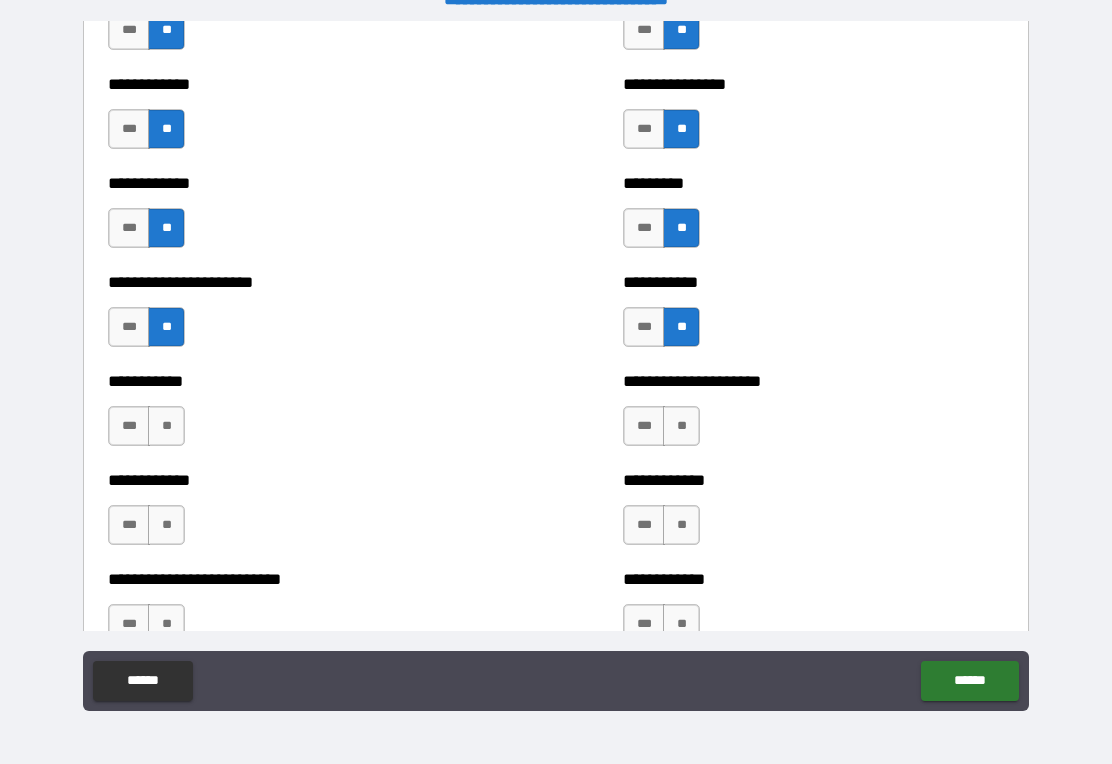 scroll, scrollTop: 3160, scrollLeft: 0, axis: vertical 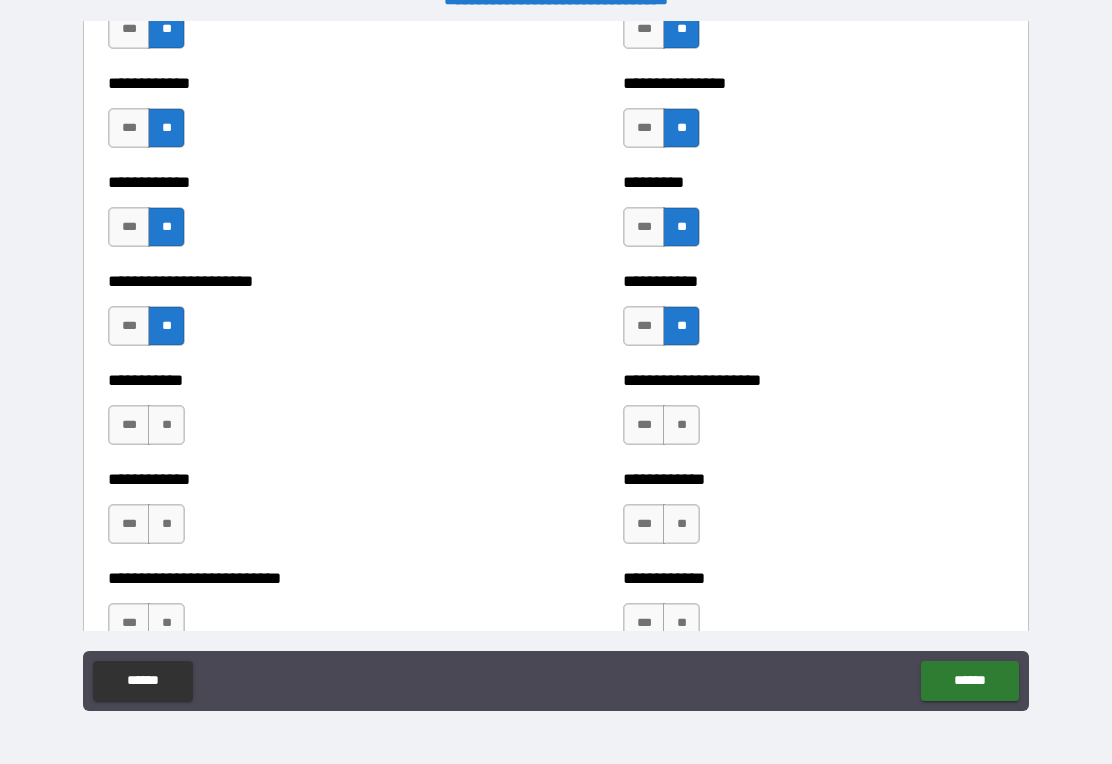 click on "**********" at bounding box center (813, 415) 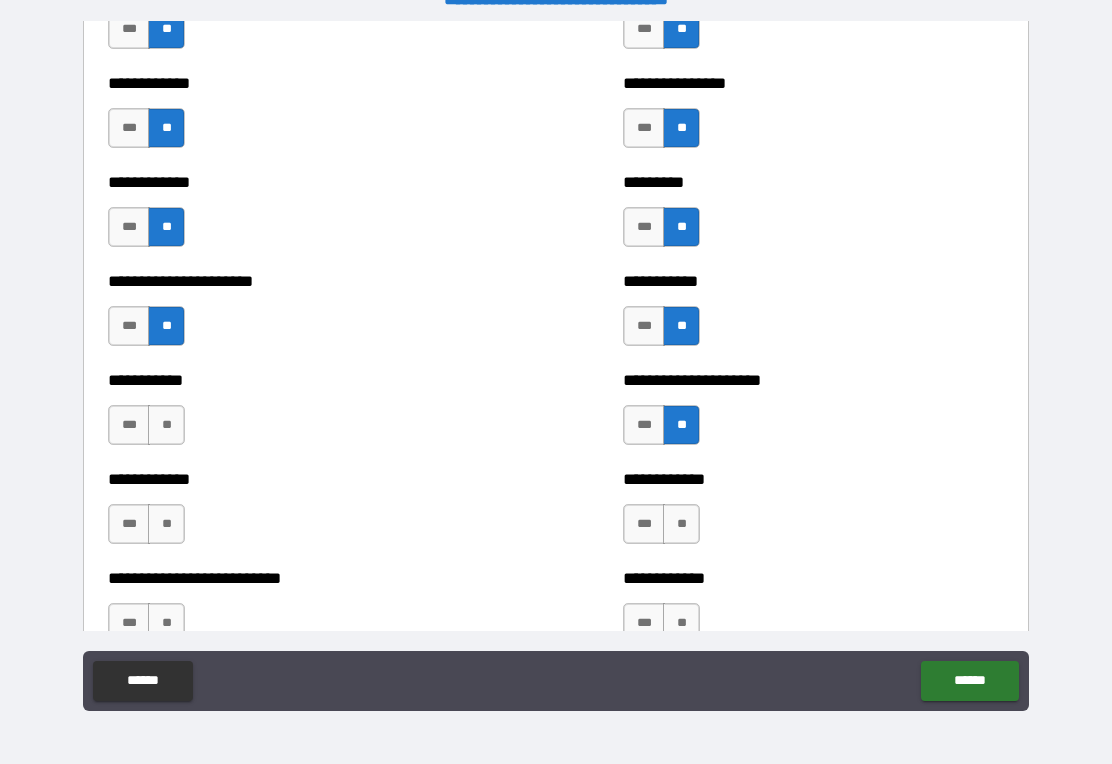 click on "**" at bounding box center (166, 425) 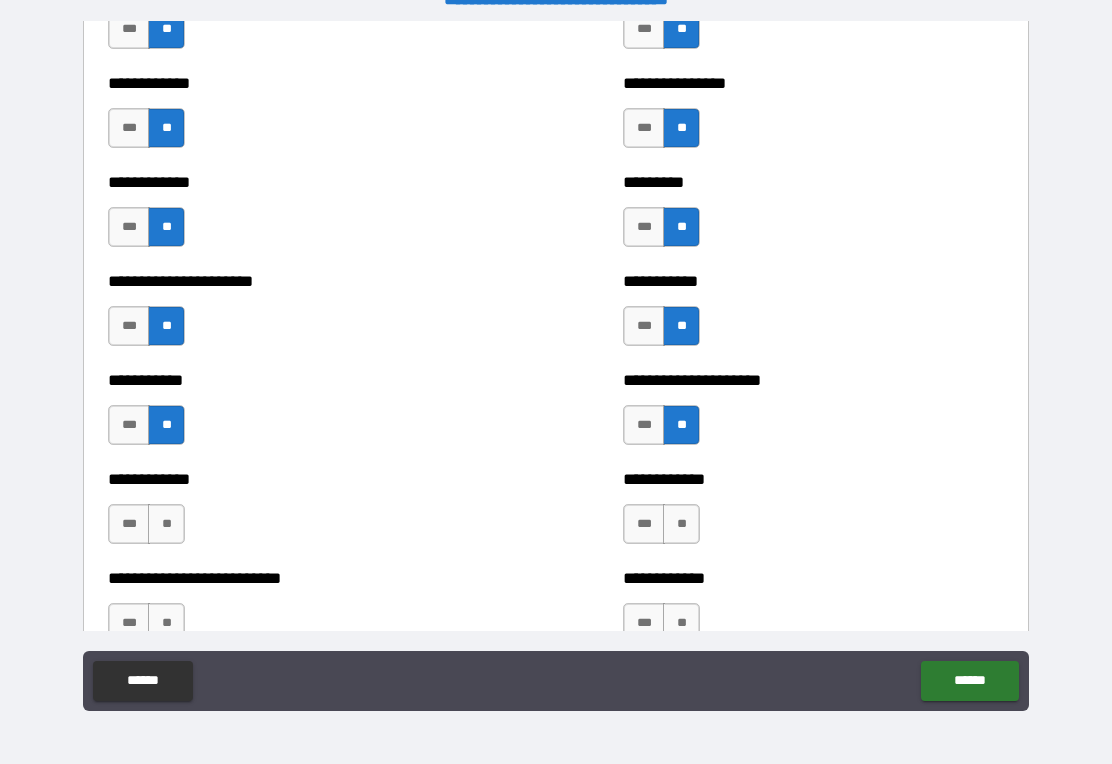 click on "**" at bounding box center (166, 524) 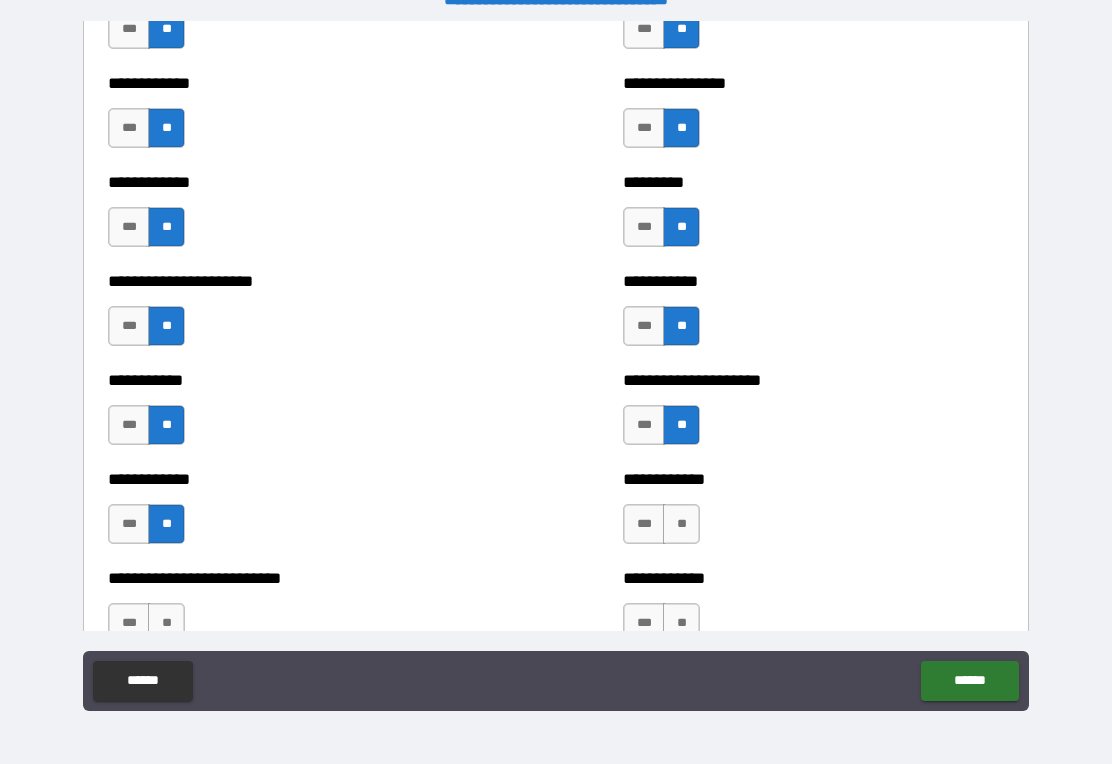 click on "**********" at bounding box center [813, 514] 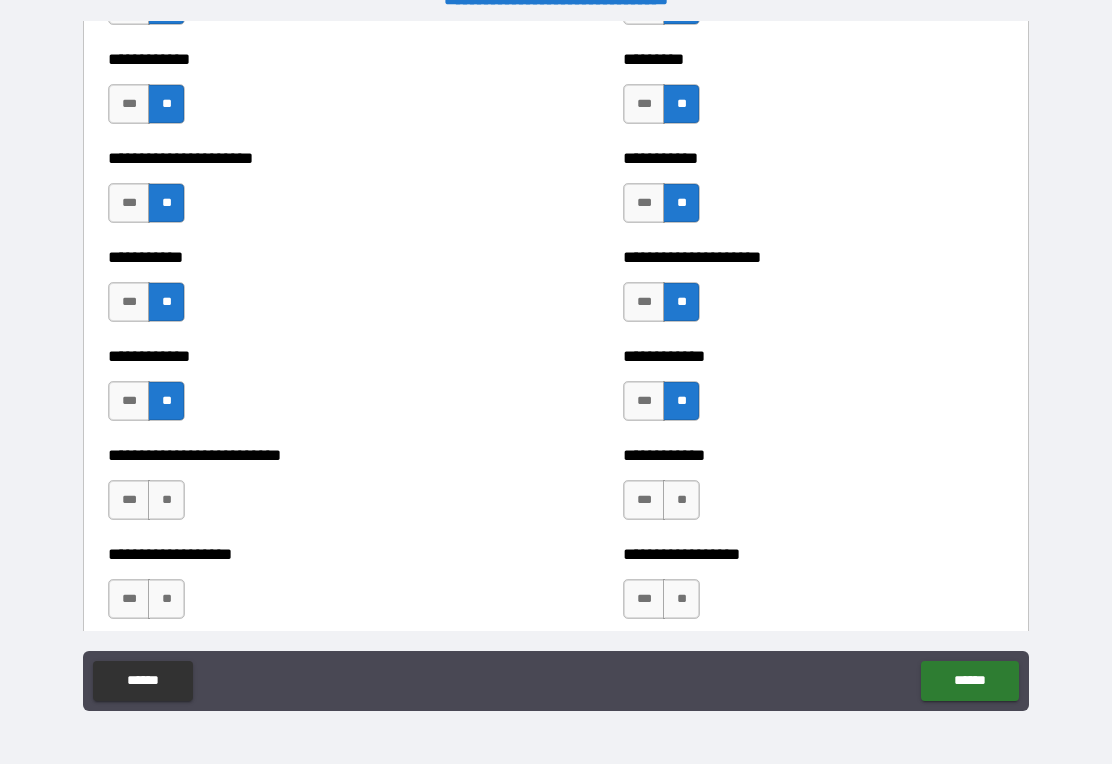 scroll, scrollTop: 3312, scrollLeft: 0, axis: vertical 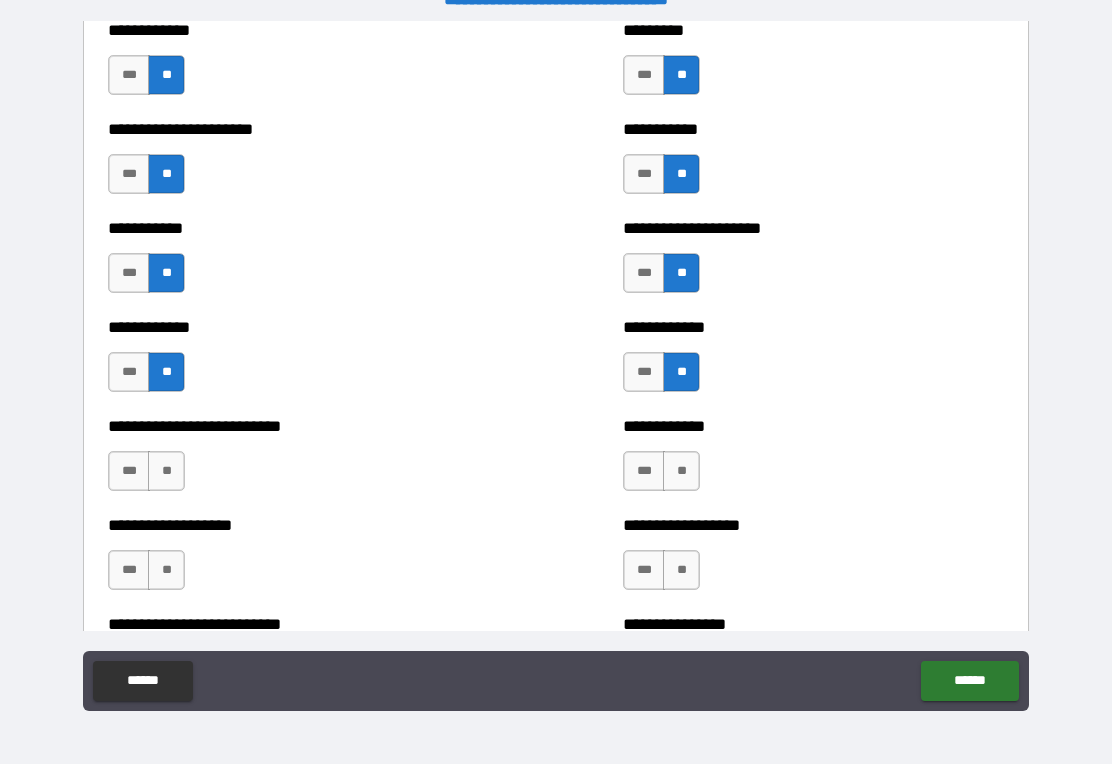 click on "**" at bounding box center (681, 471) 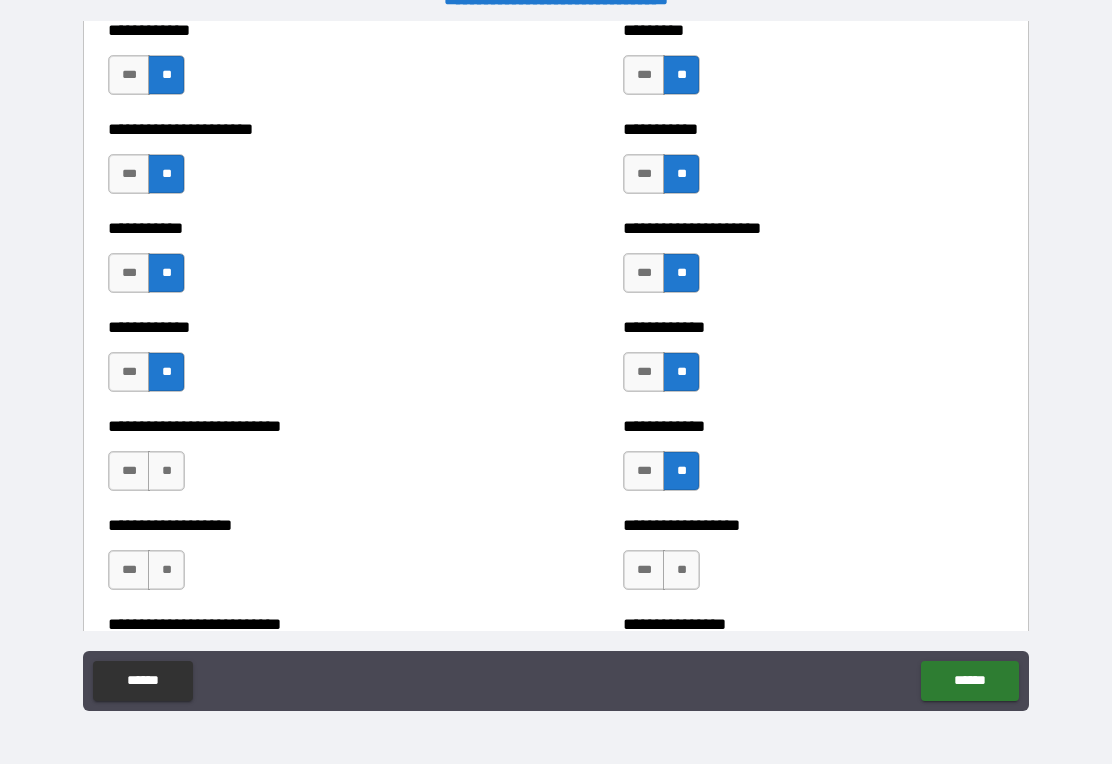 click on "**" at bounding box center [166, 471] 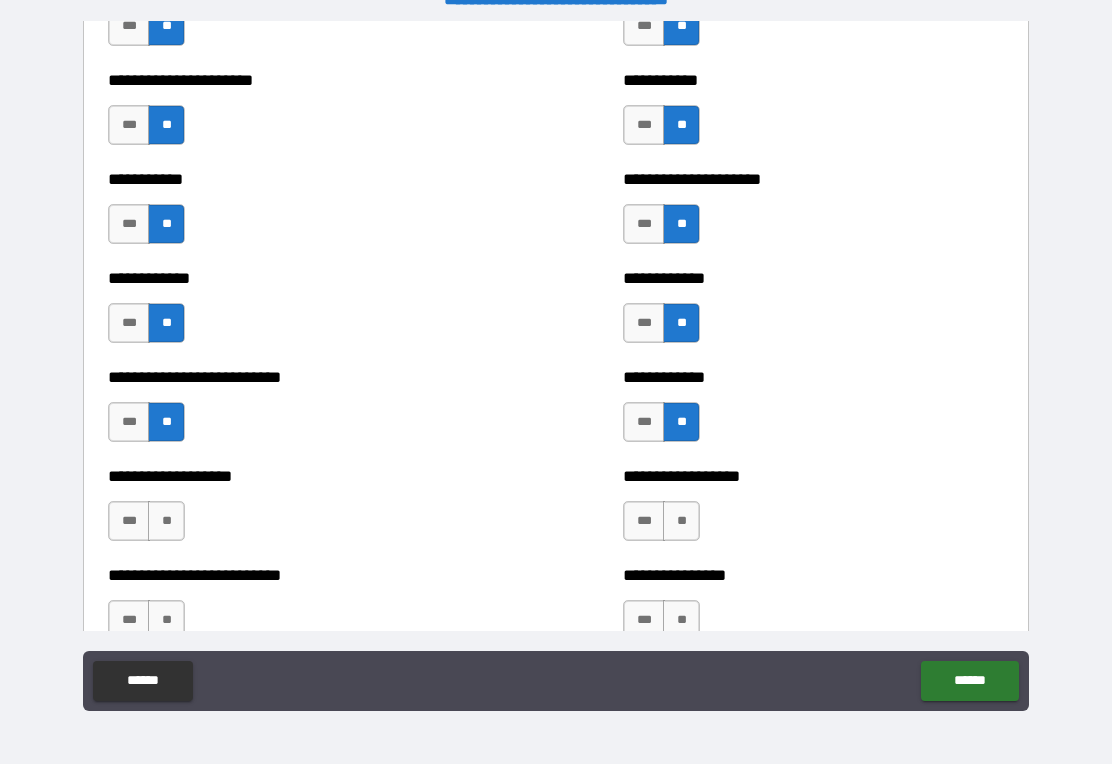scroll, scrollTop: 3424, scrollLeft: 0, axis: vertical 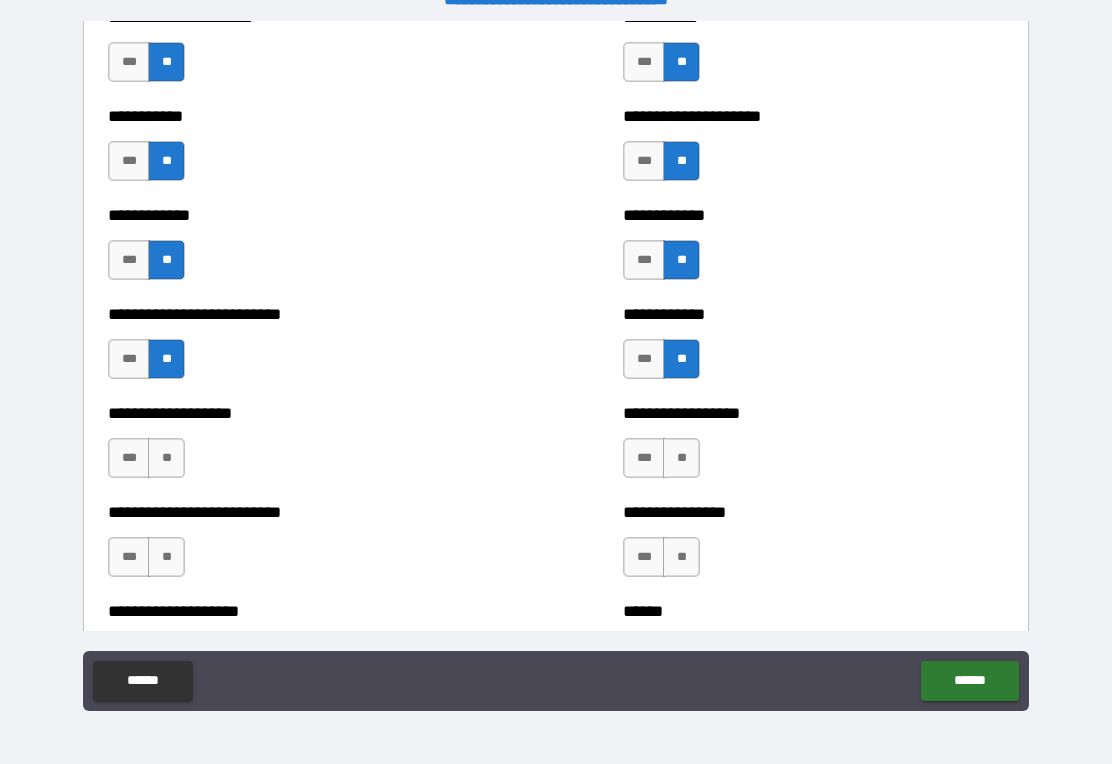 click on "**" at bounding box center (166, 458) 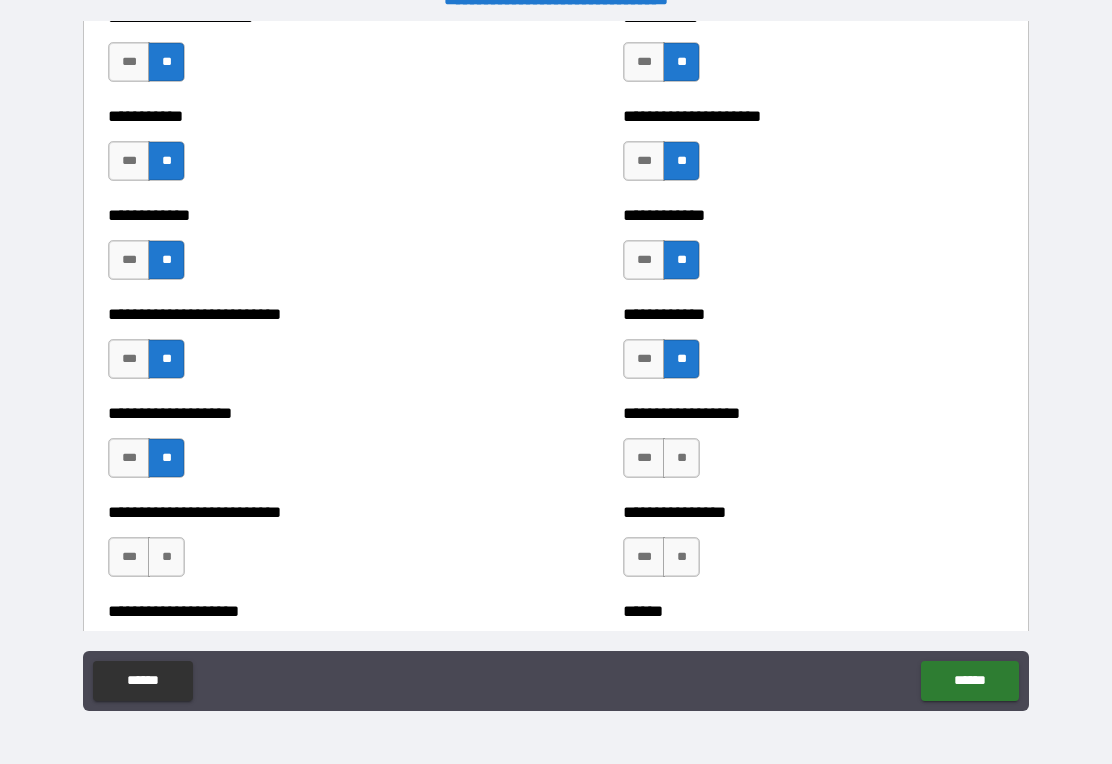 click on "**" at bounding box center [681, 458] 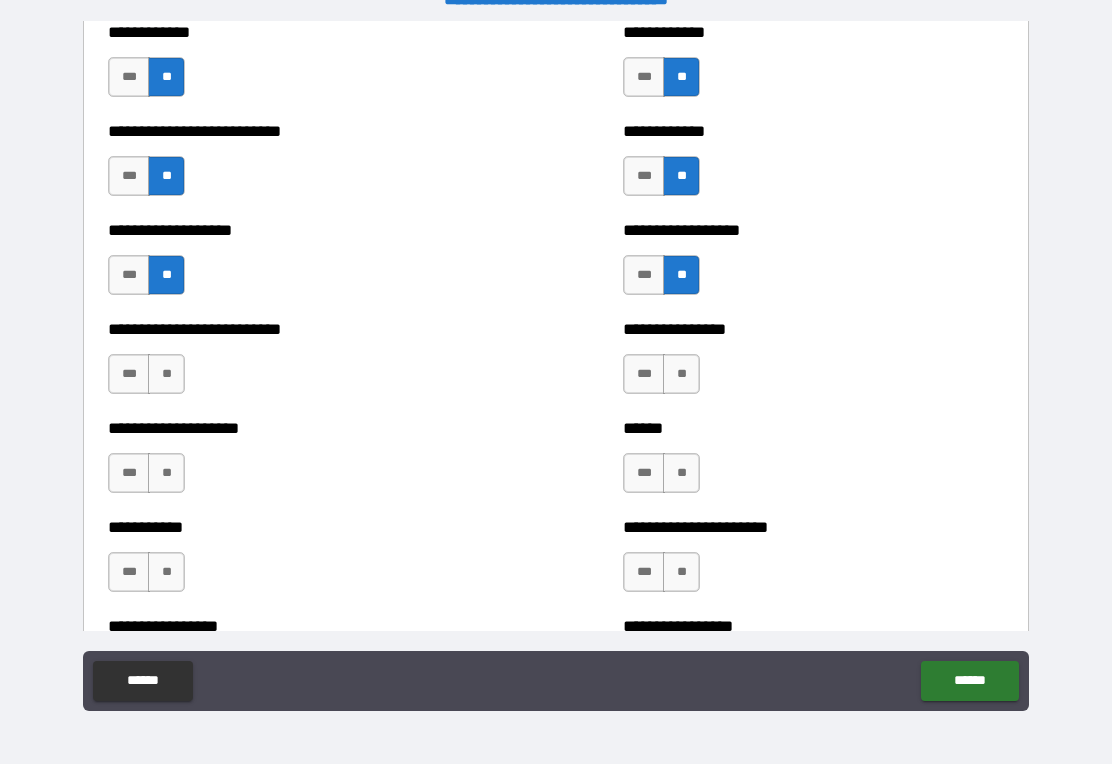 scroll, scrollTop: 3621, scrollLeft: 0, axis: vertical 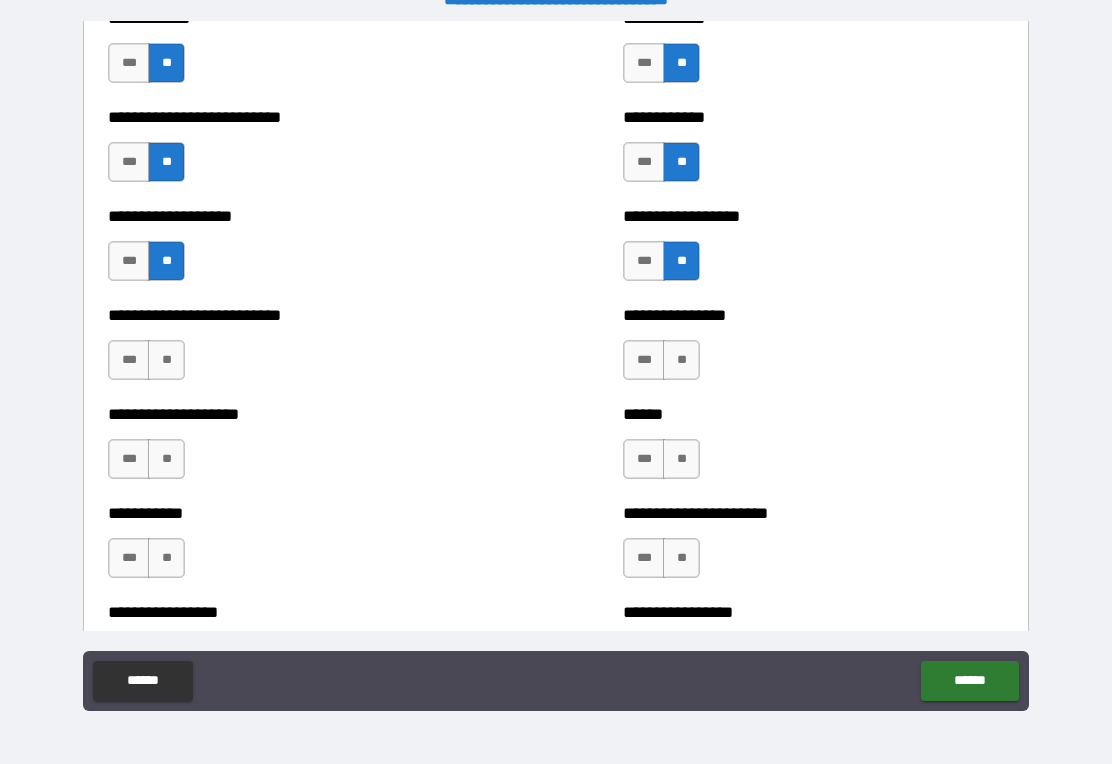 click on "**" at bounding box center [166, 360] 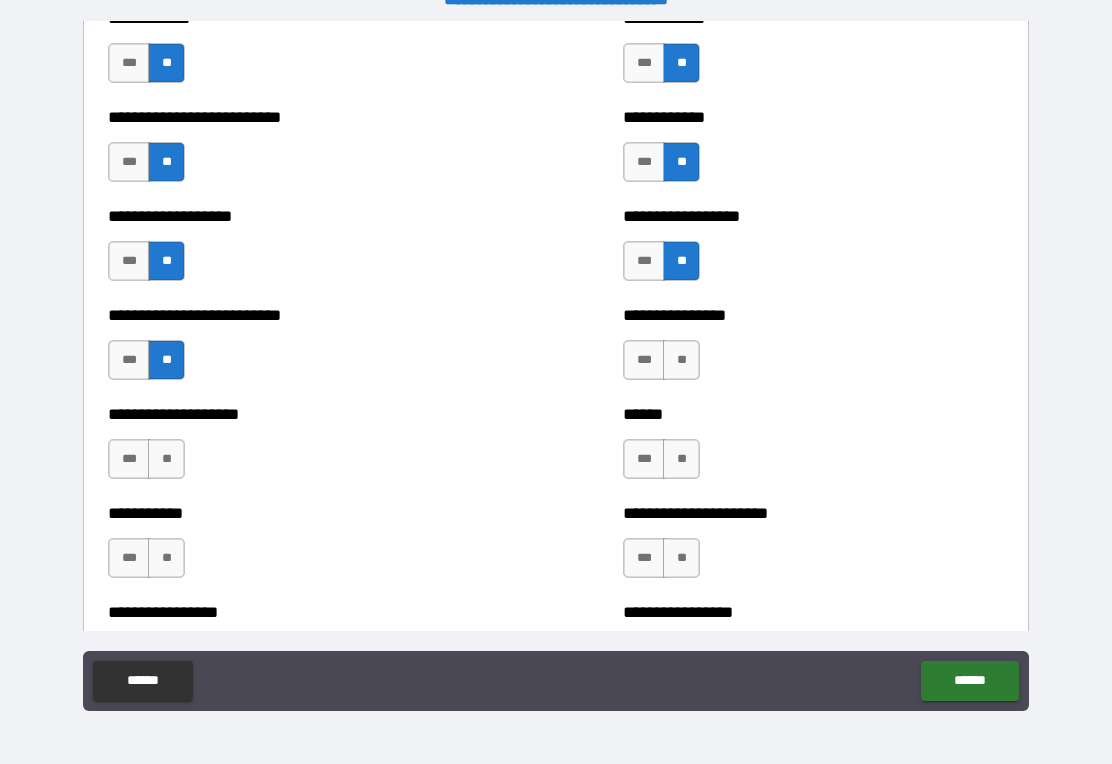click on "**" at bounding box center [681, 360] 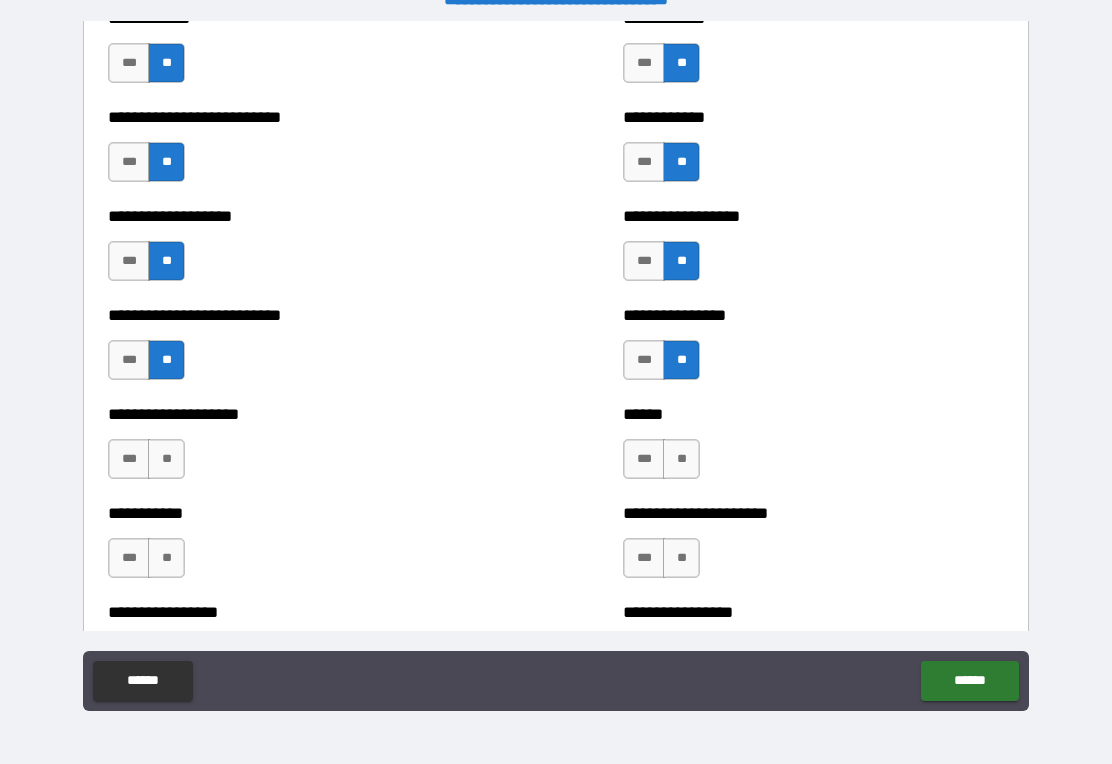 click on "**" at bounding box center (166, 459) 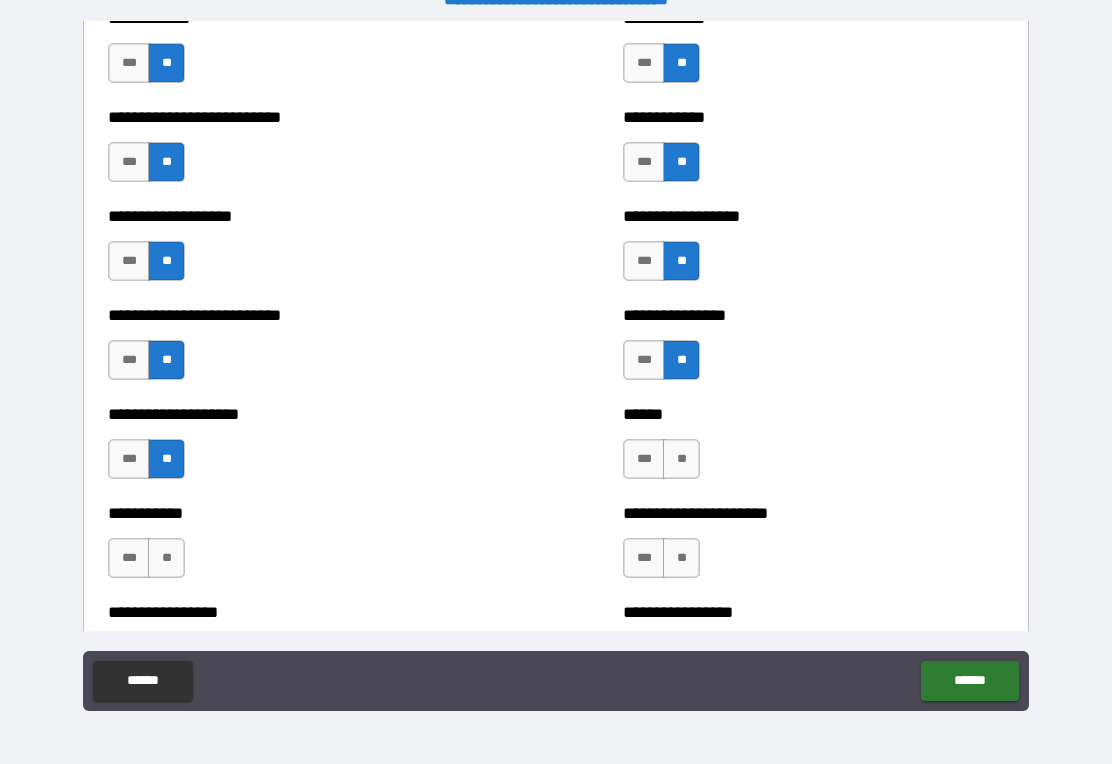 click on "*** **" at bounding box center [664, 464] 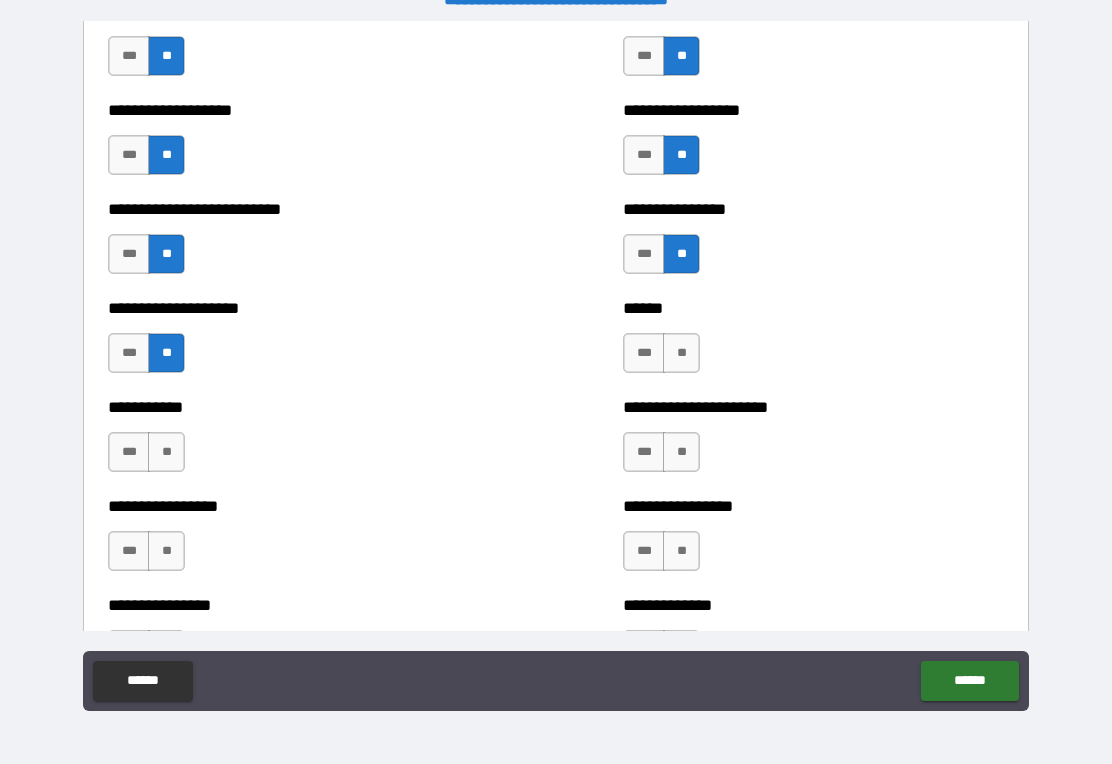 scroll, scrollTop: 3728, scrollLeft: 0, axis: vertical 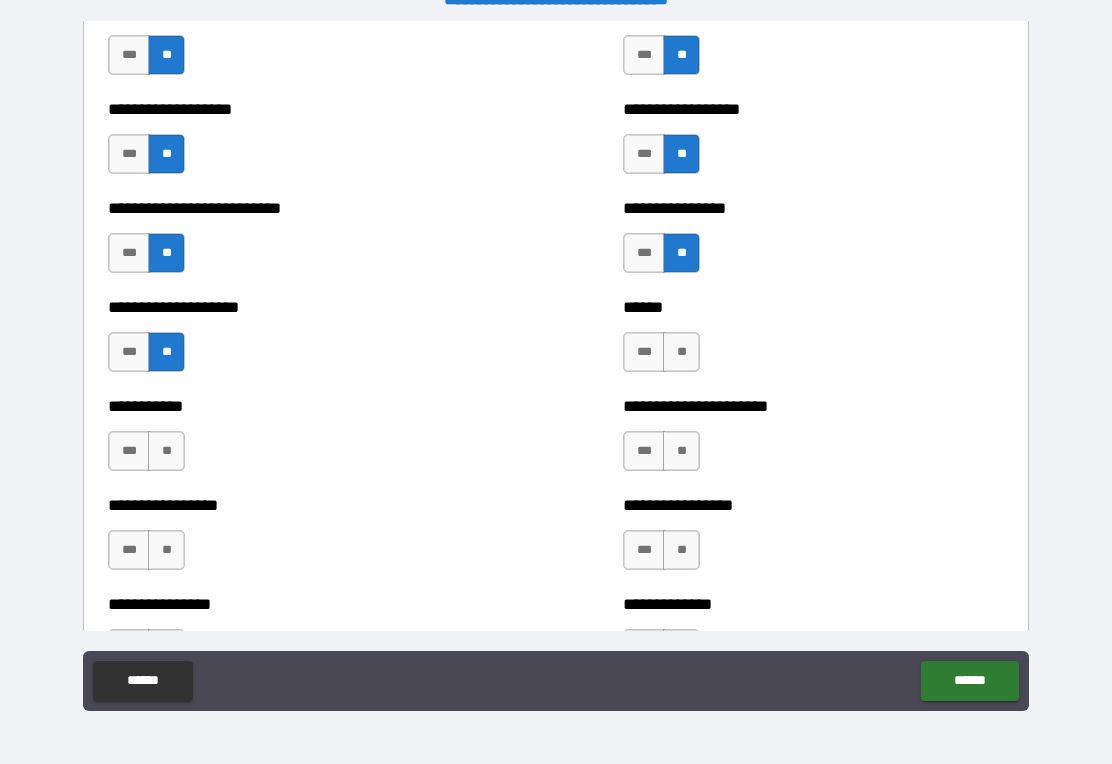 click on "**" at bounding box center [681, 352] 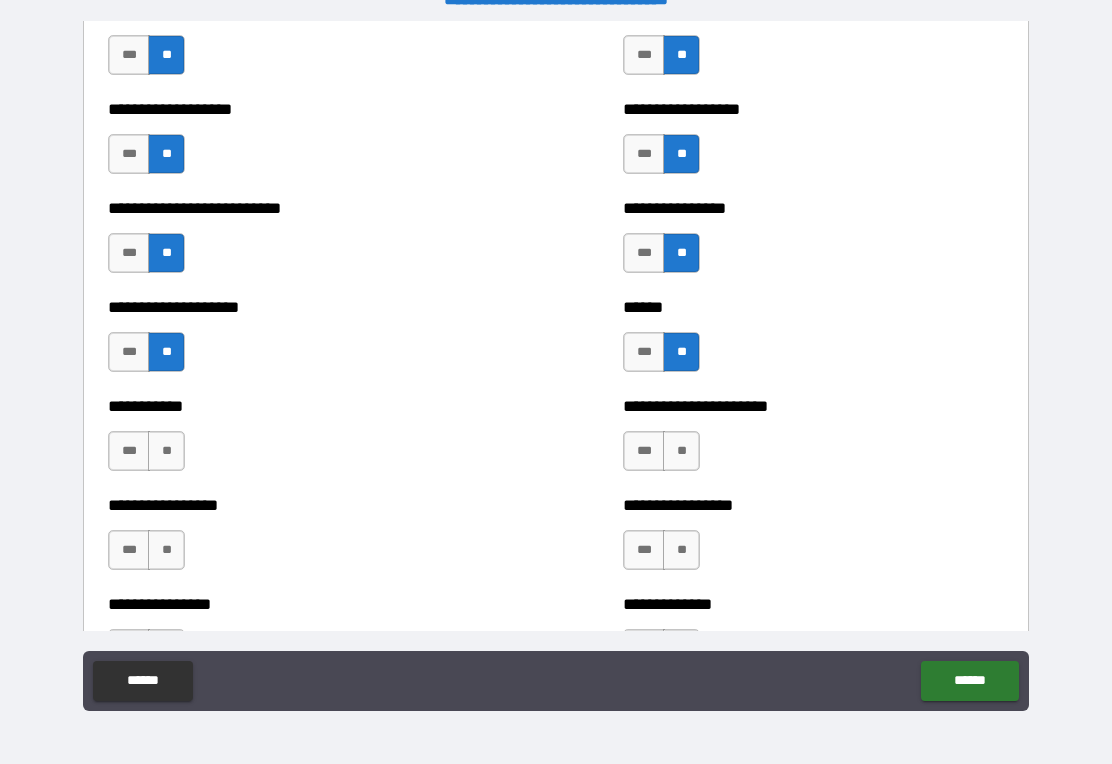 click on "**" at bounding box center (681, 451) 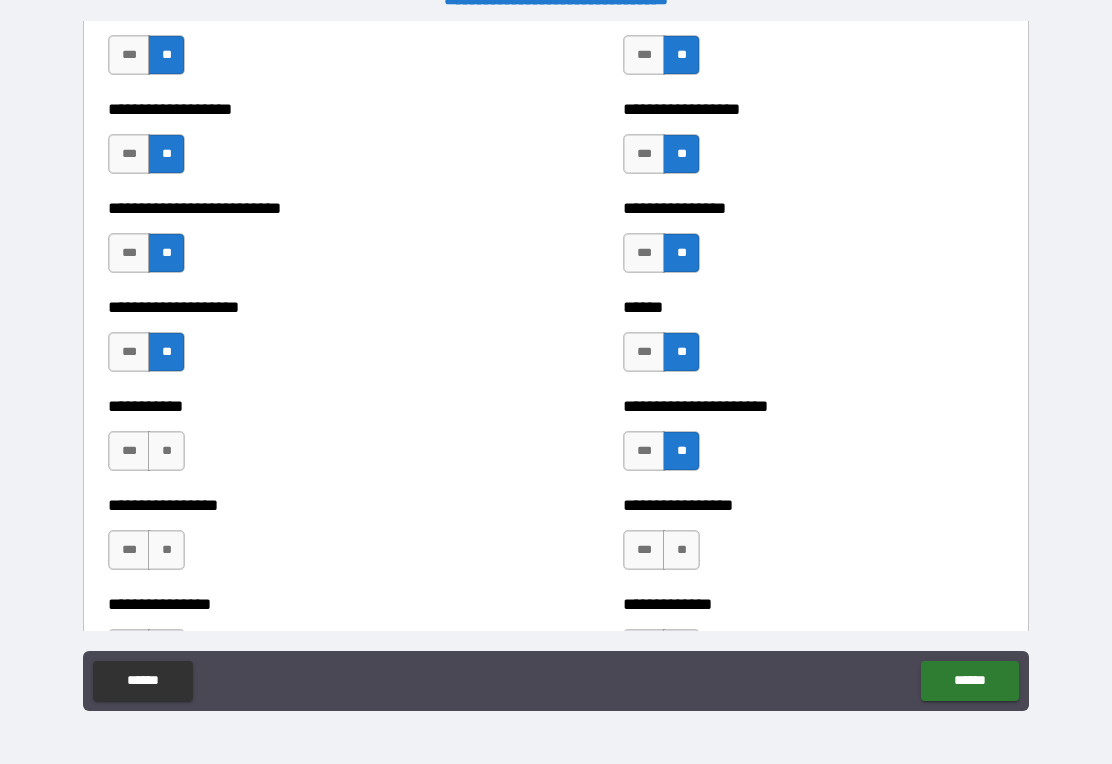 click on "**" at bounding box center [166, 451] 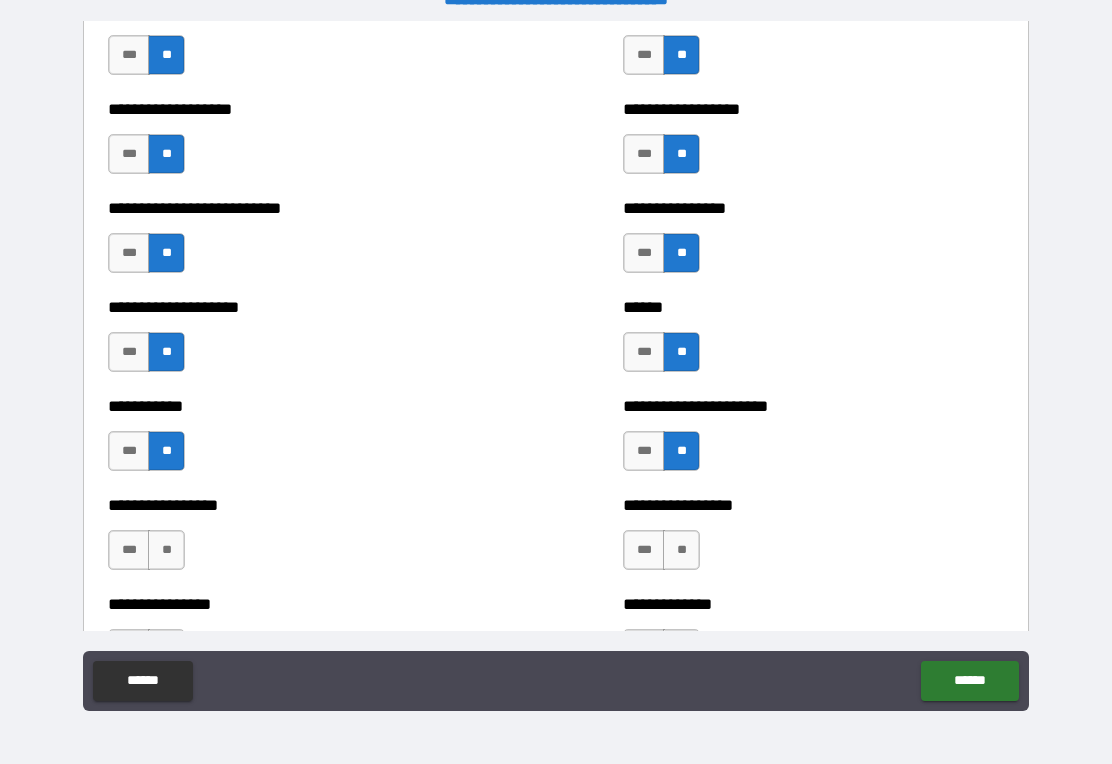 click on "**" at bounding box center (166, 550) 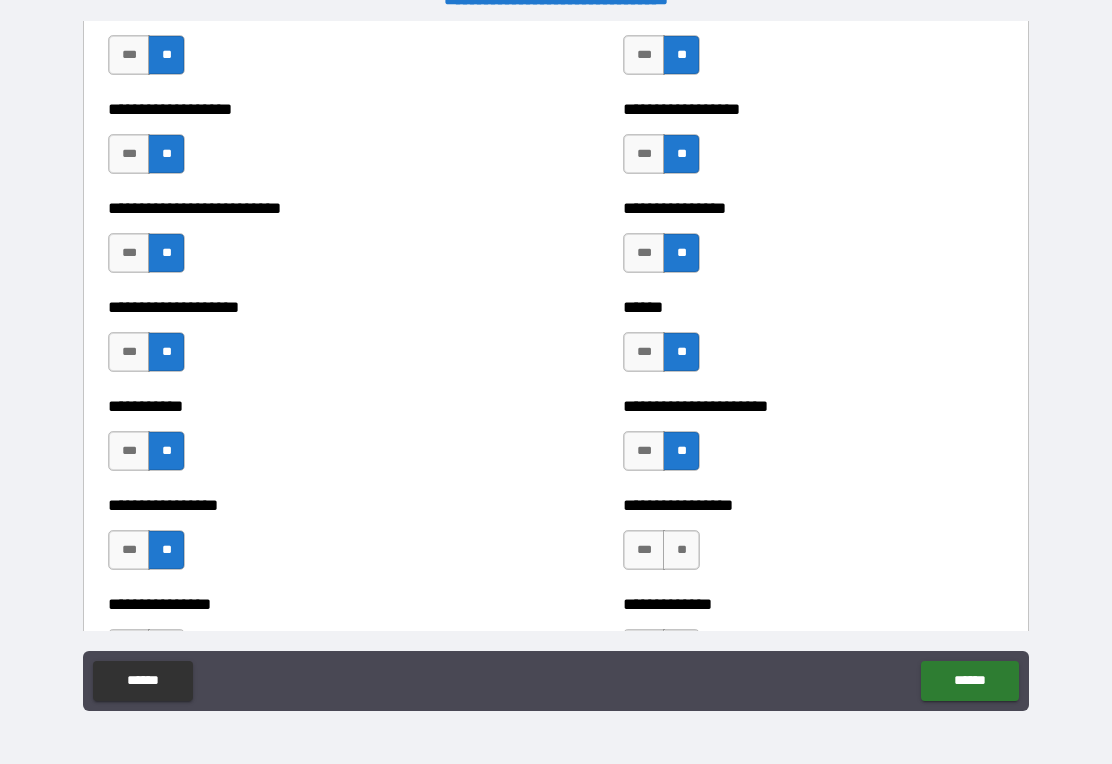 click on "**" at bounding box center [681, 550] 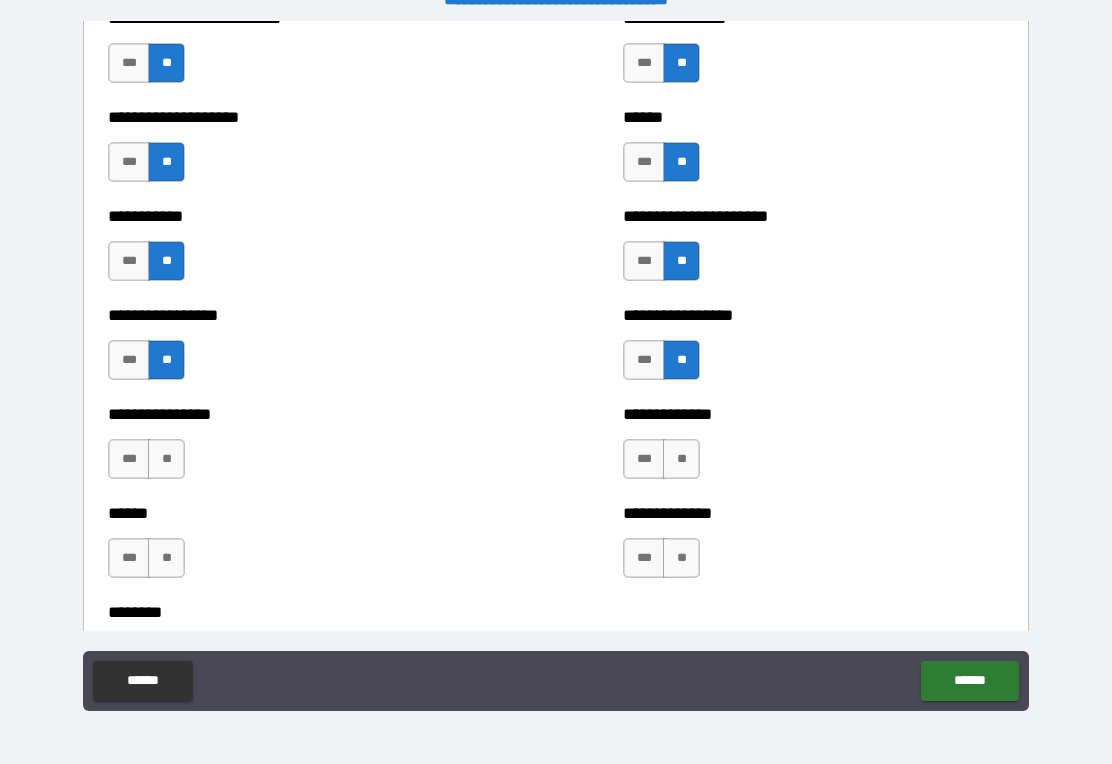 scroll, scrollTop: 3921, scrollLeft: 0, axis: vertical 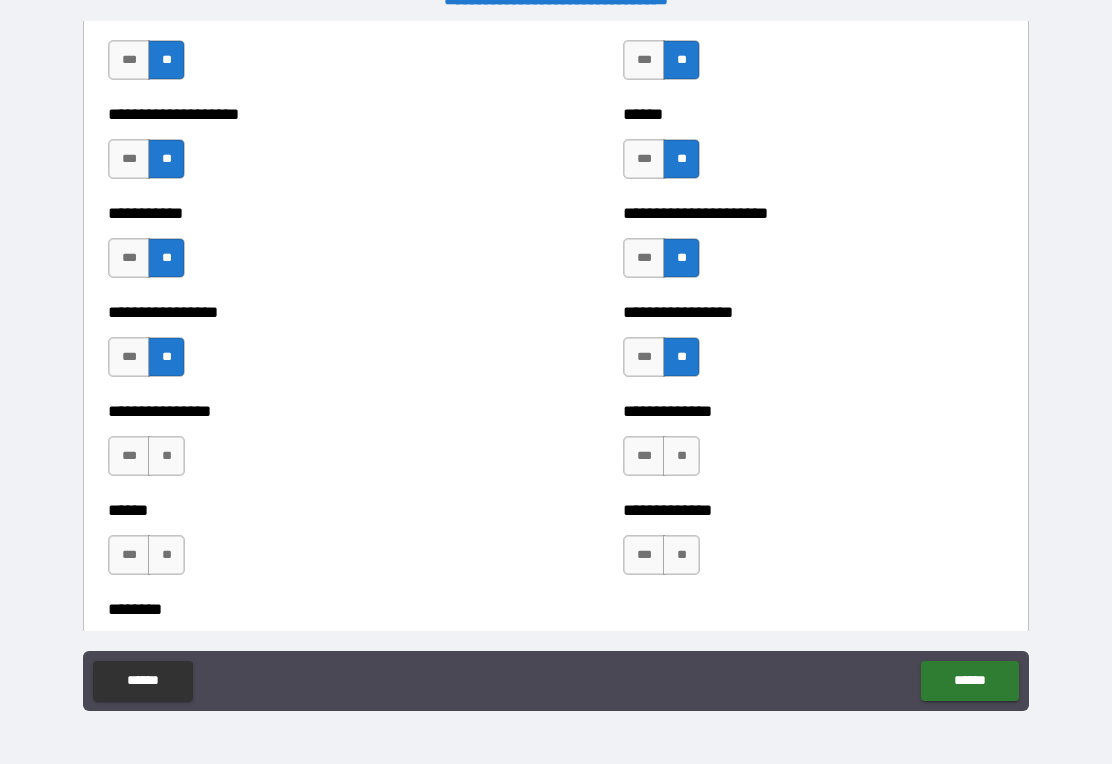 click on "**" at bounding box center [681, 456] 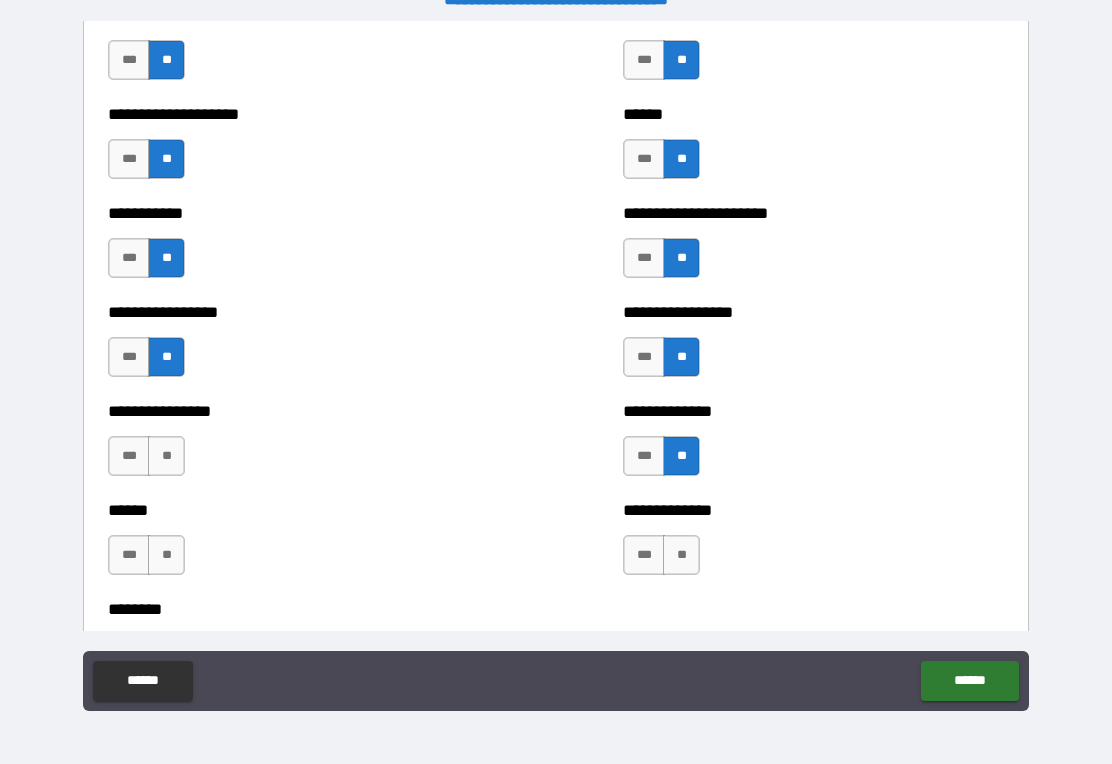 click on "**" at bounding box center [166, 456] 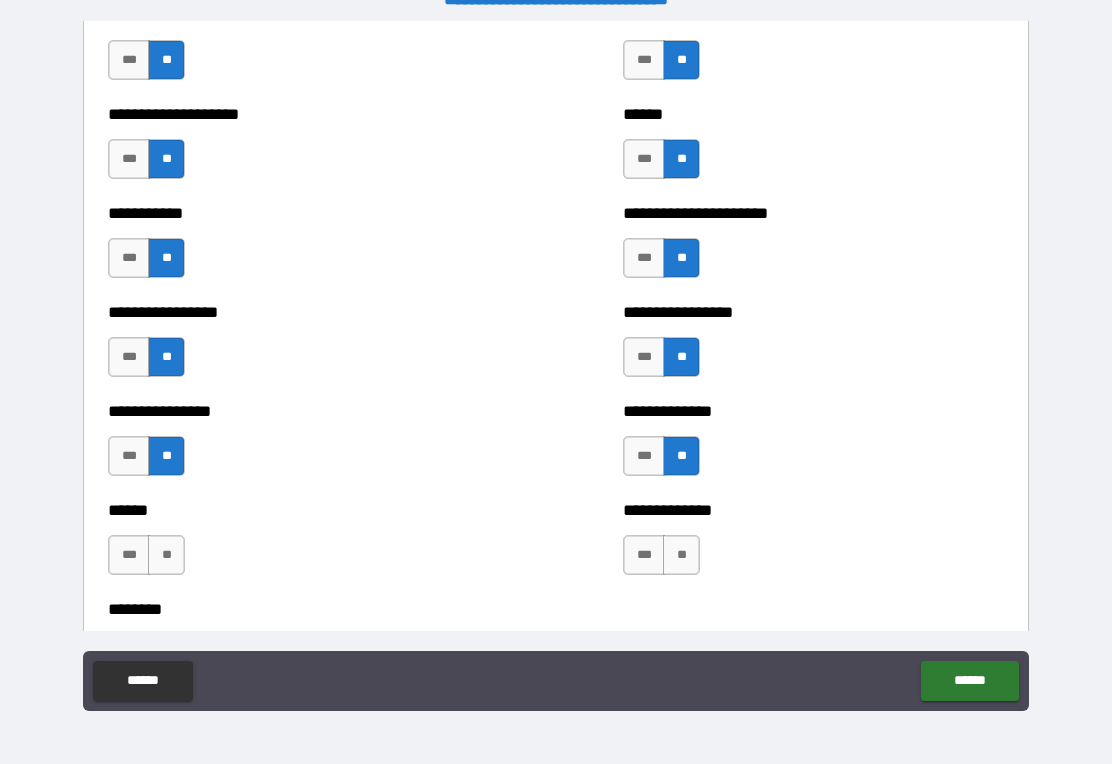 click on "**" at bounding box center (166, 555) 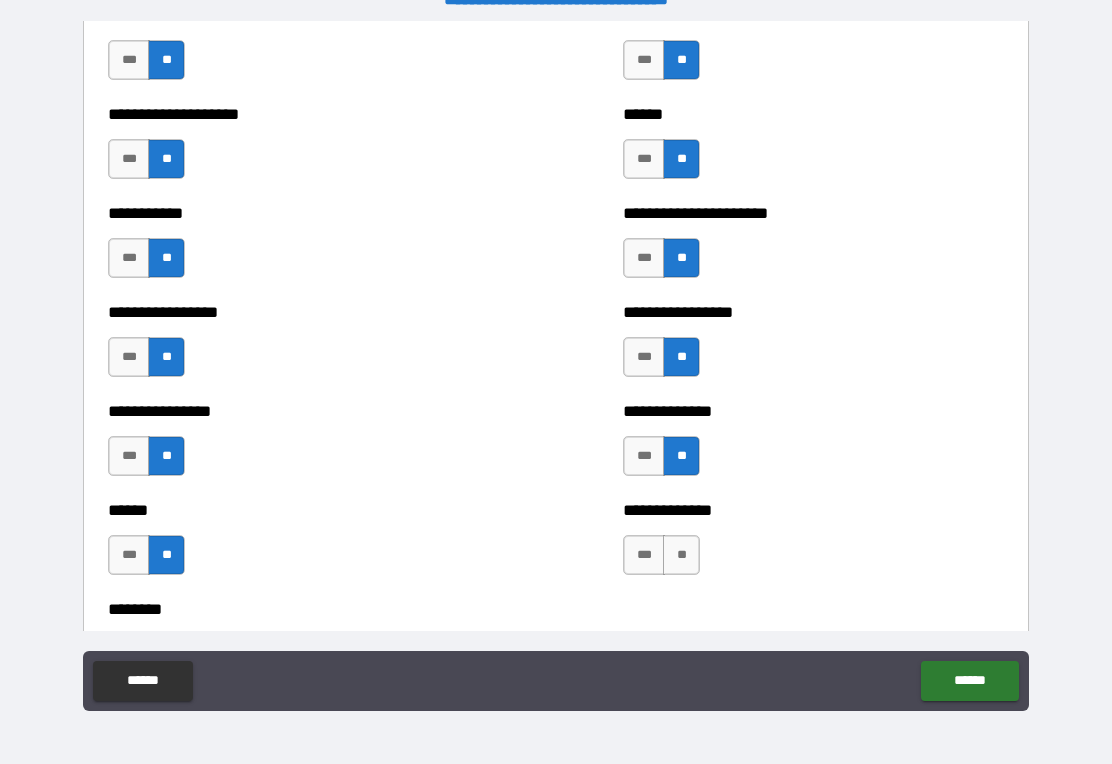 click on "**" at bounding box center [681, 555] 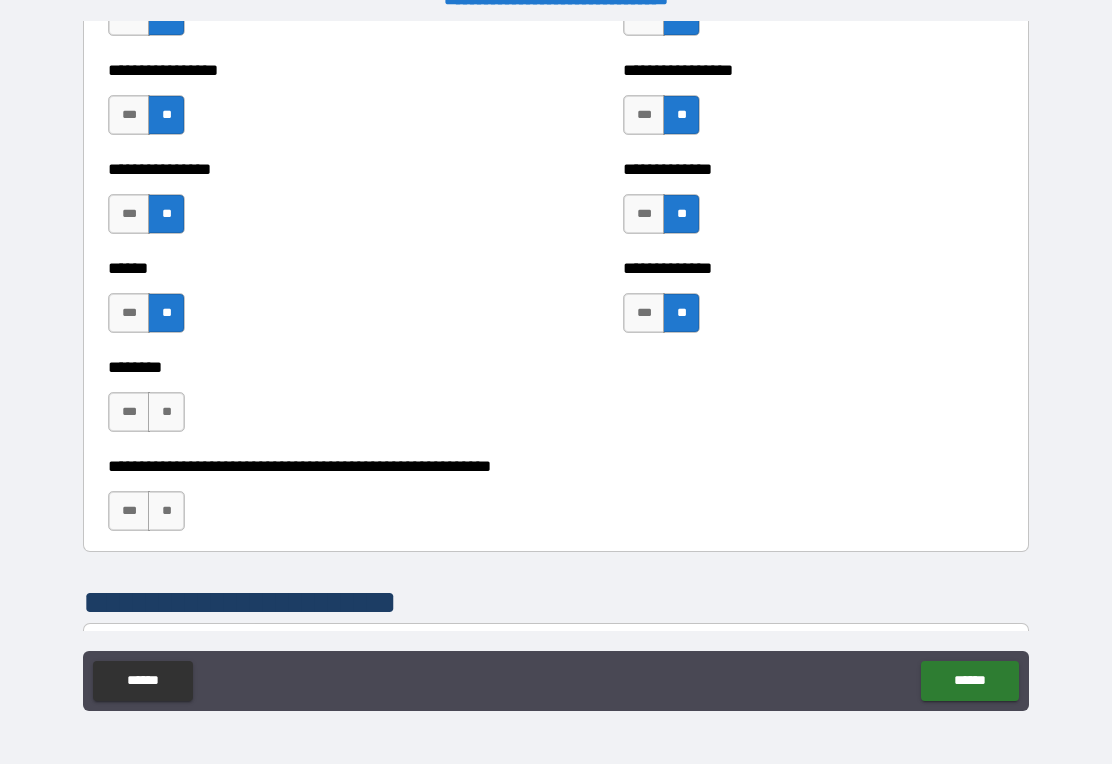 scroll, scrollTop: 4172, scrollLeft: 0, axis: vertical 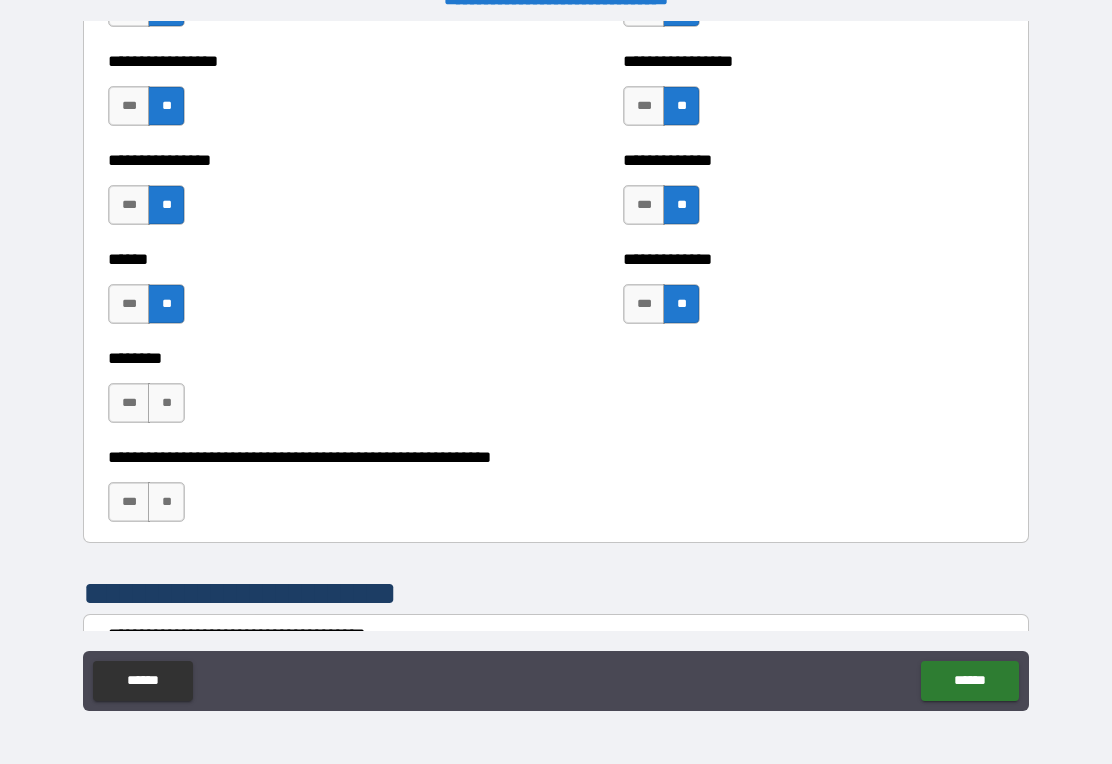 click on "**" at bounding box center [166, 403] 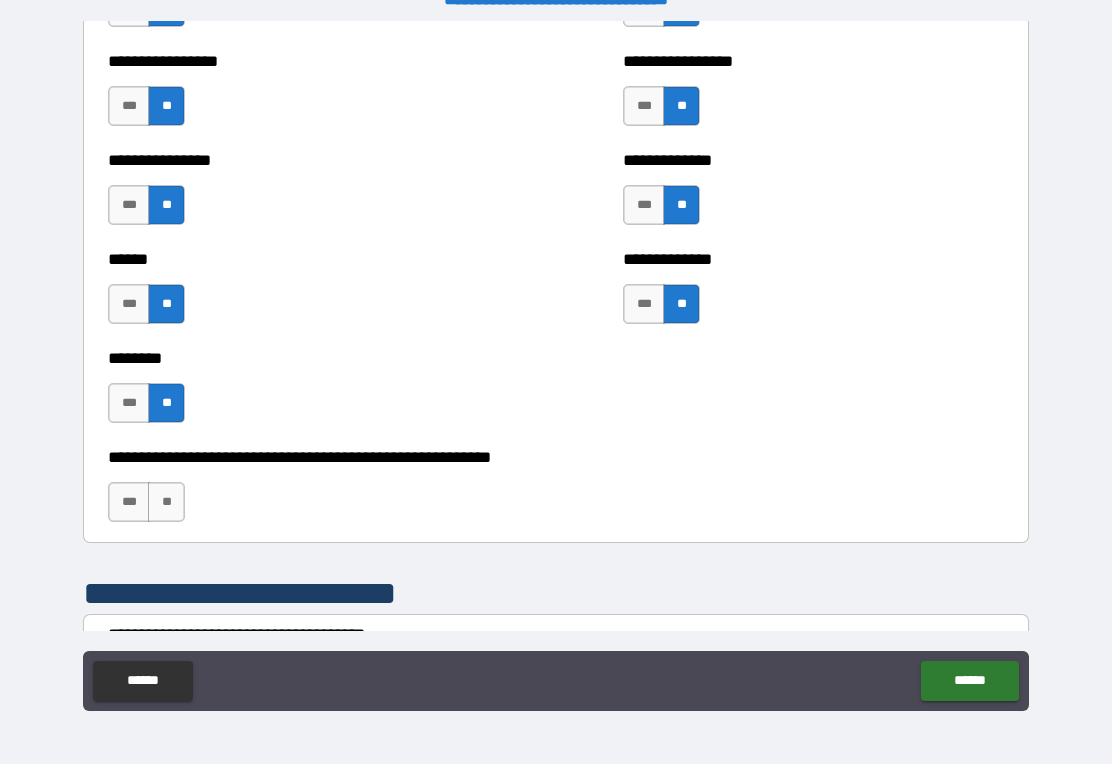 click on "**" at bounding box center [166, 502] 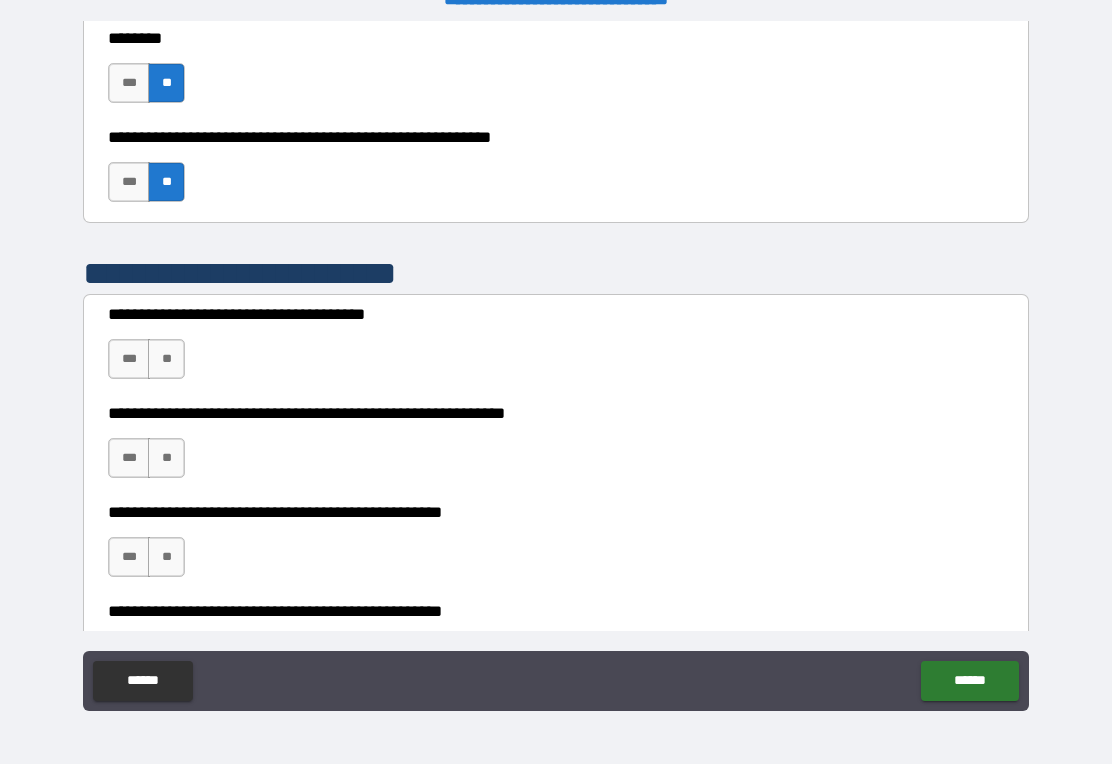 scroll, scrollTop: 4495, scrollLeft: 0, axis: vertical 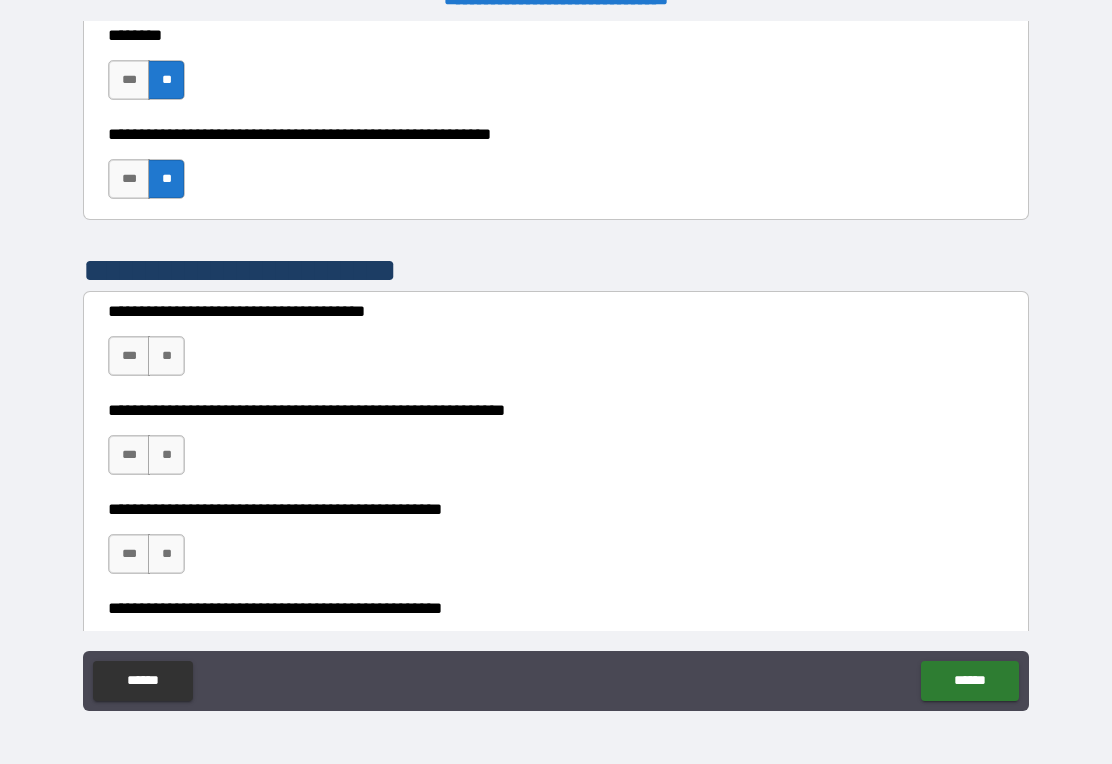 click on "**" at bounding box center [166, 356] 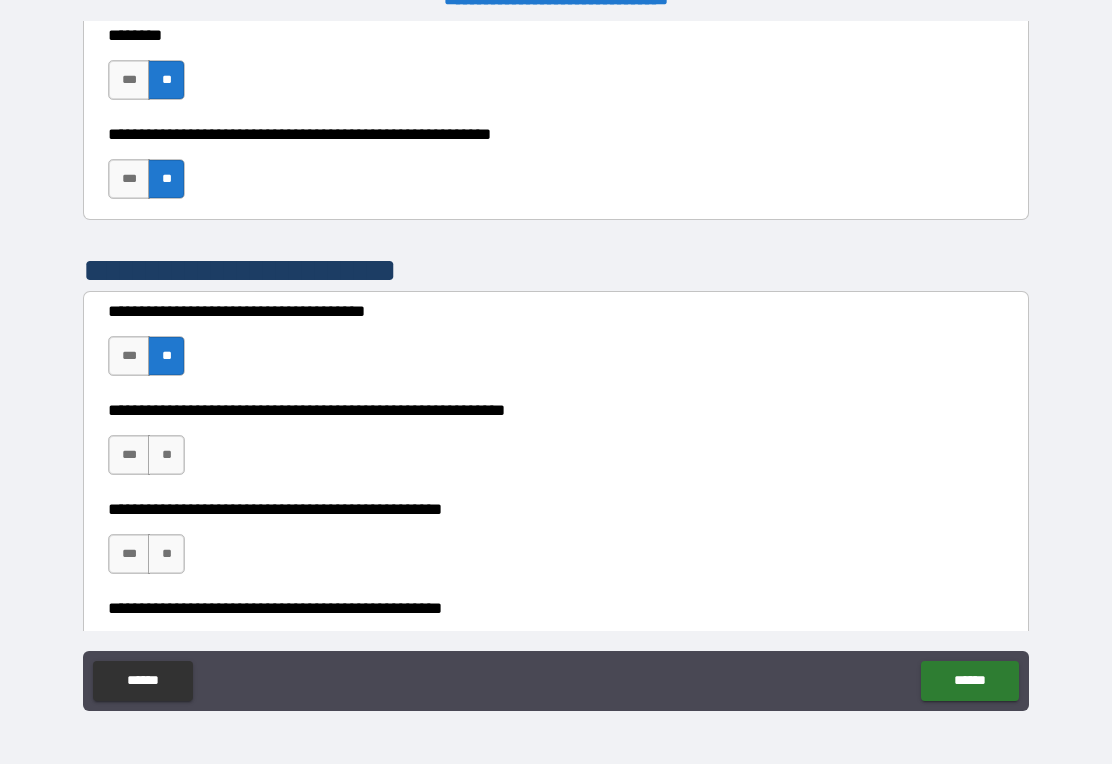 click on "***" at bounding box center (129, 356) 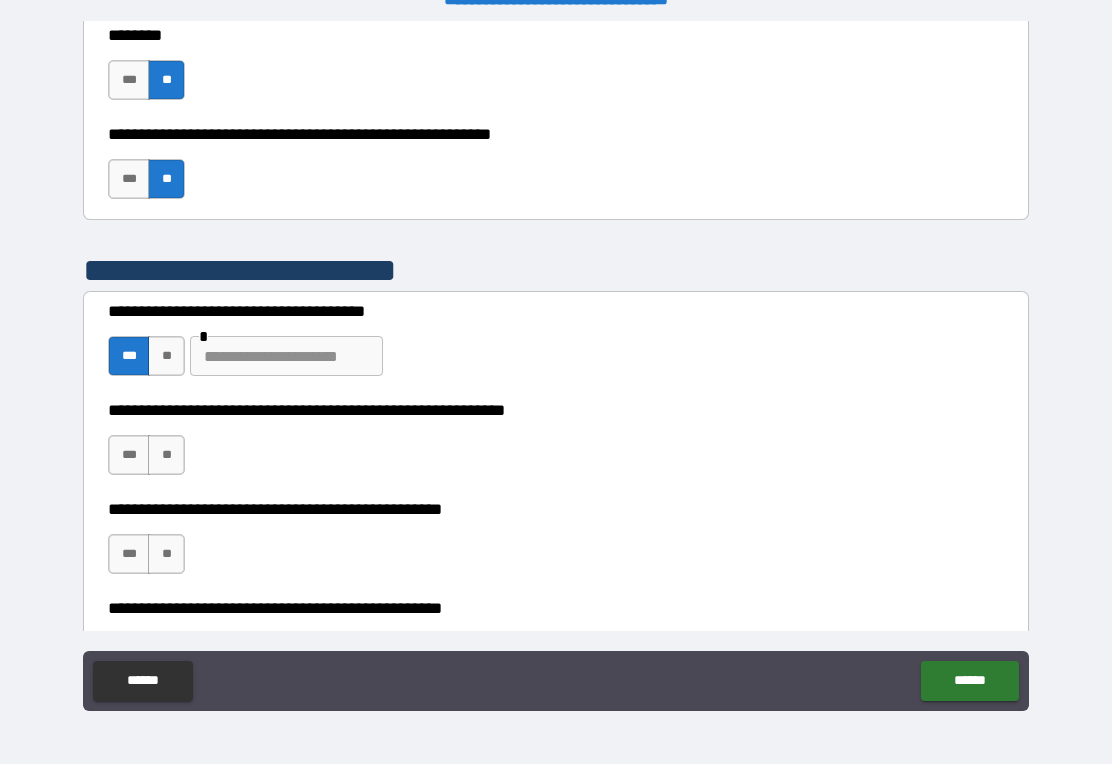 click on "**" at bounding box center (166, 356) 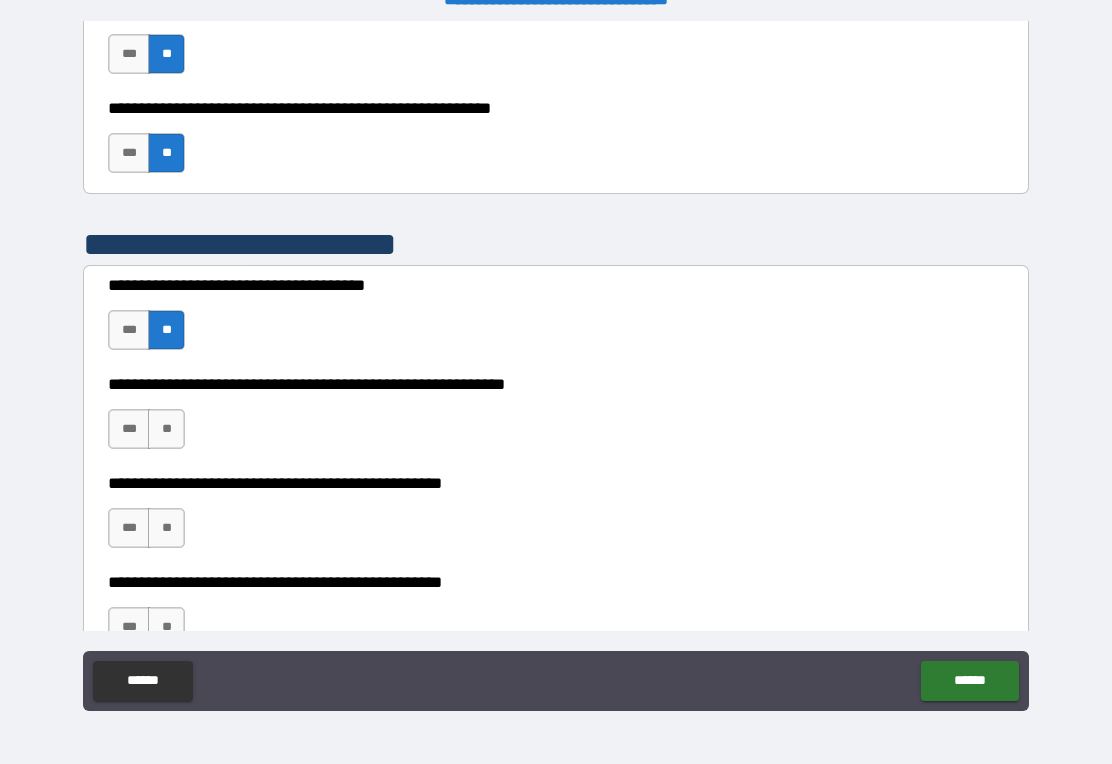 scroll, scrollTop: 4527, scrollLeft: 0, axis: vertical 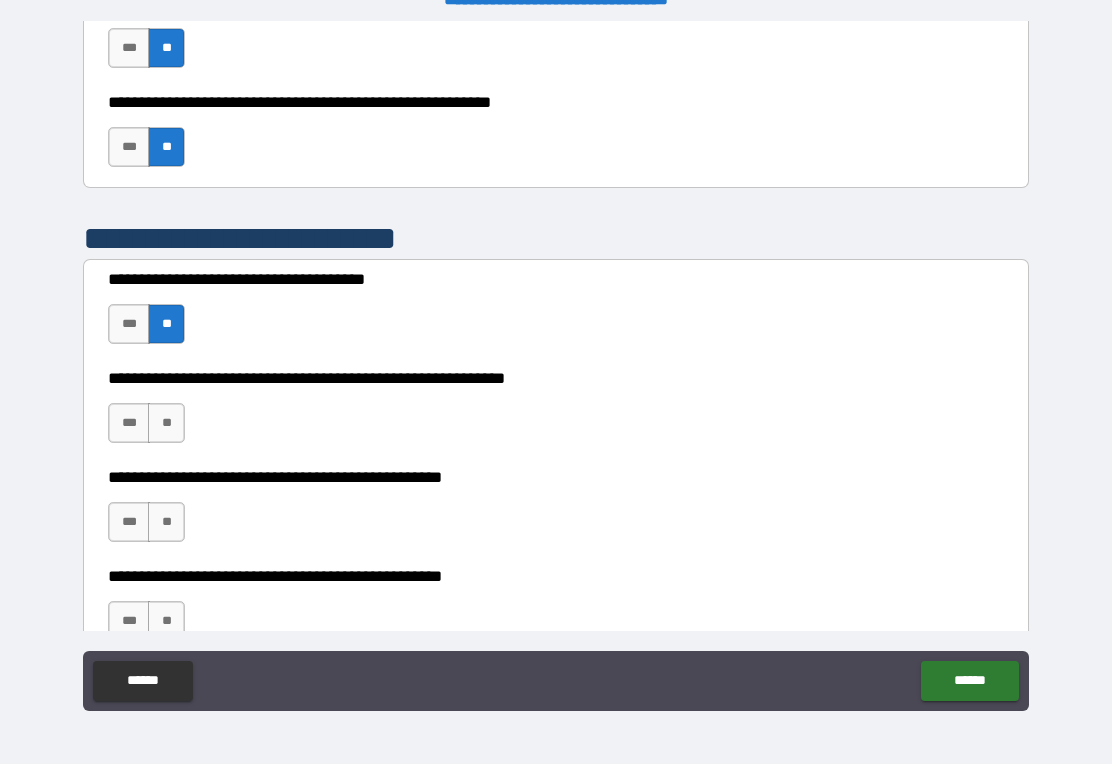 click on "**" at bounding box center [166, 423] 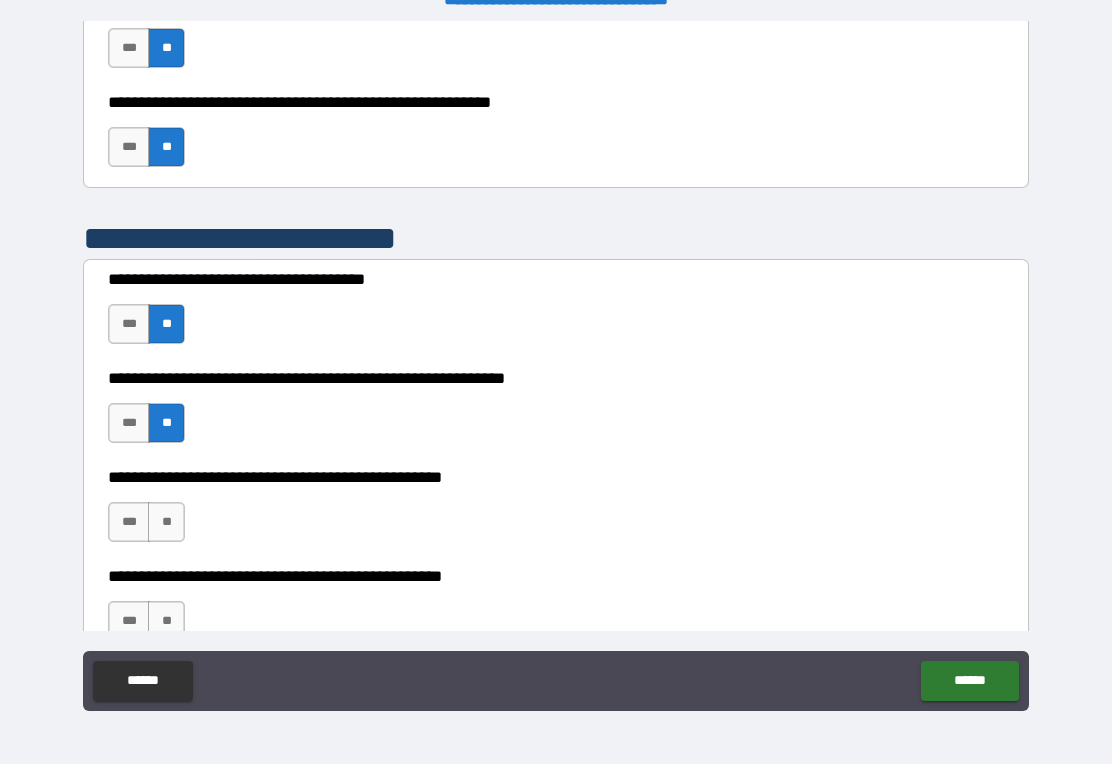 click on "**" at bounding box center [166, 522] 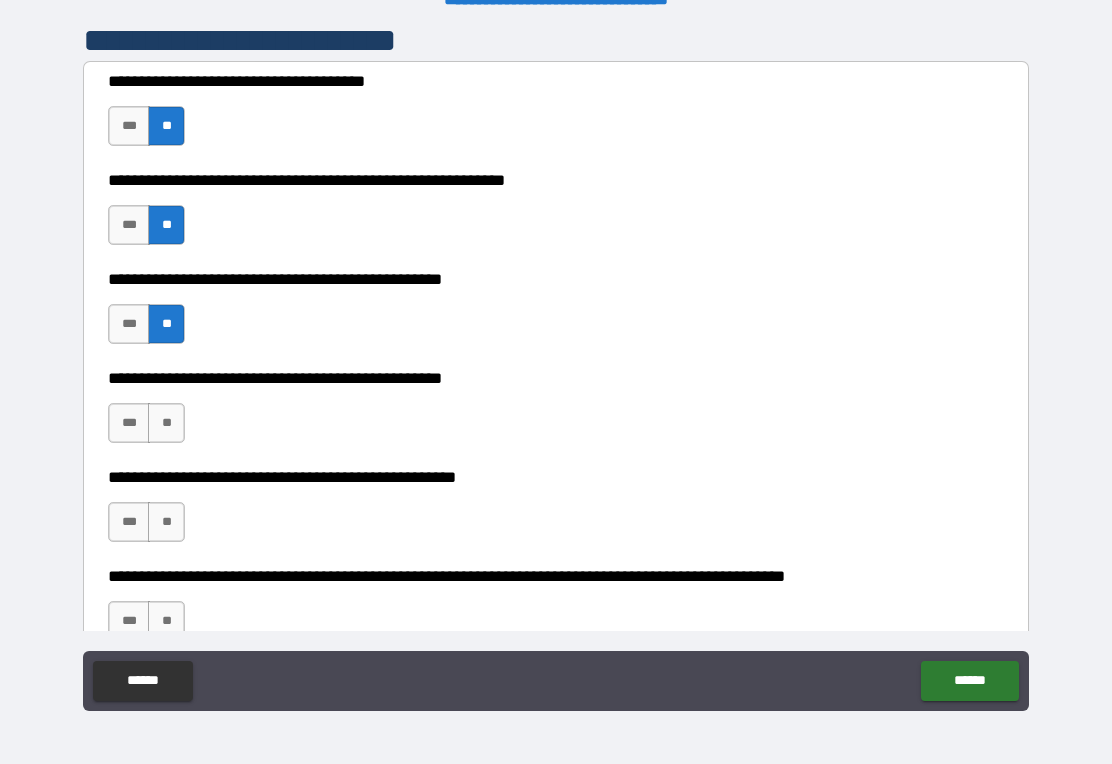 scroll, scrollTop: 4727, scrollLeft: 0, axis: vertical 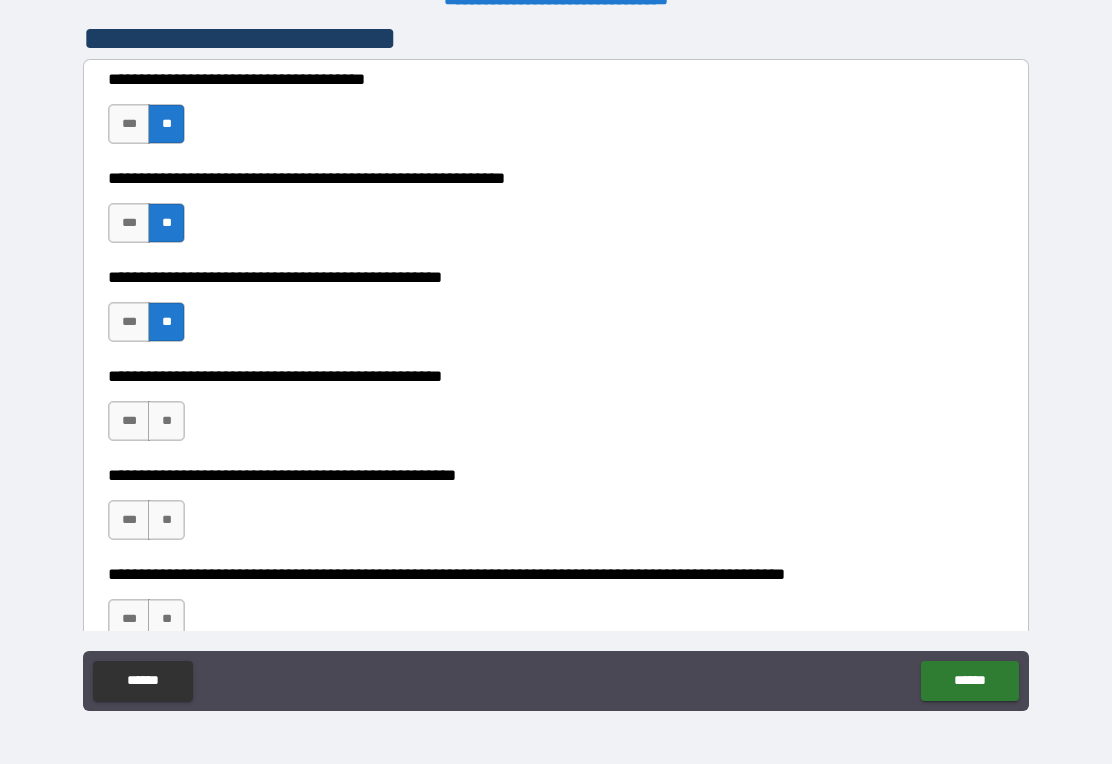 click on "***" at bounding box center [129, 421] 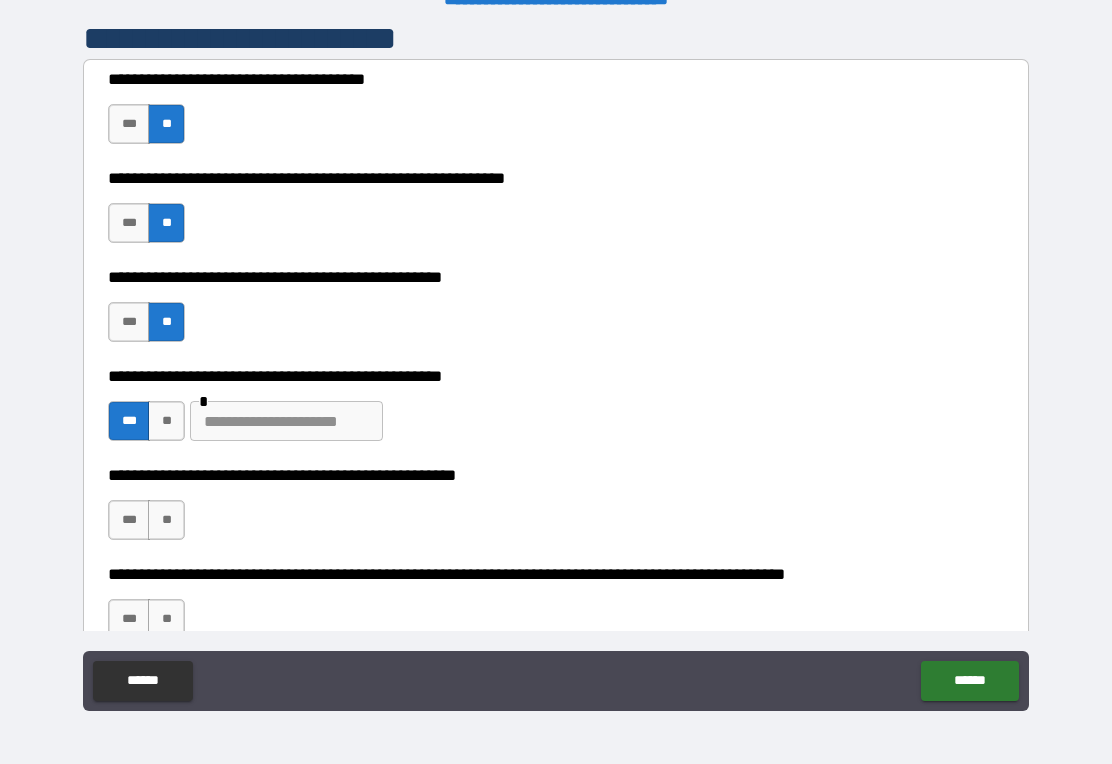 click at bounding box center (286, 421) 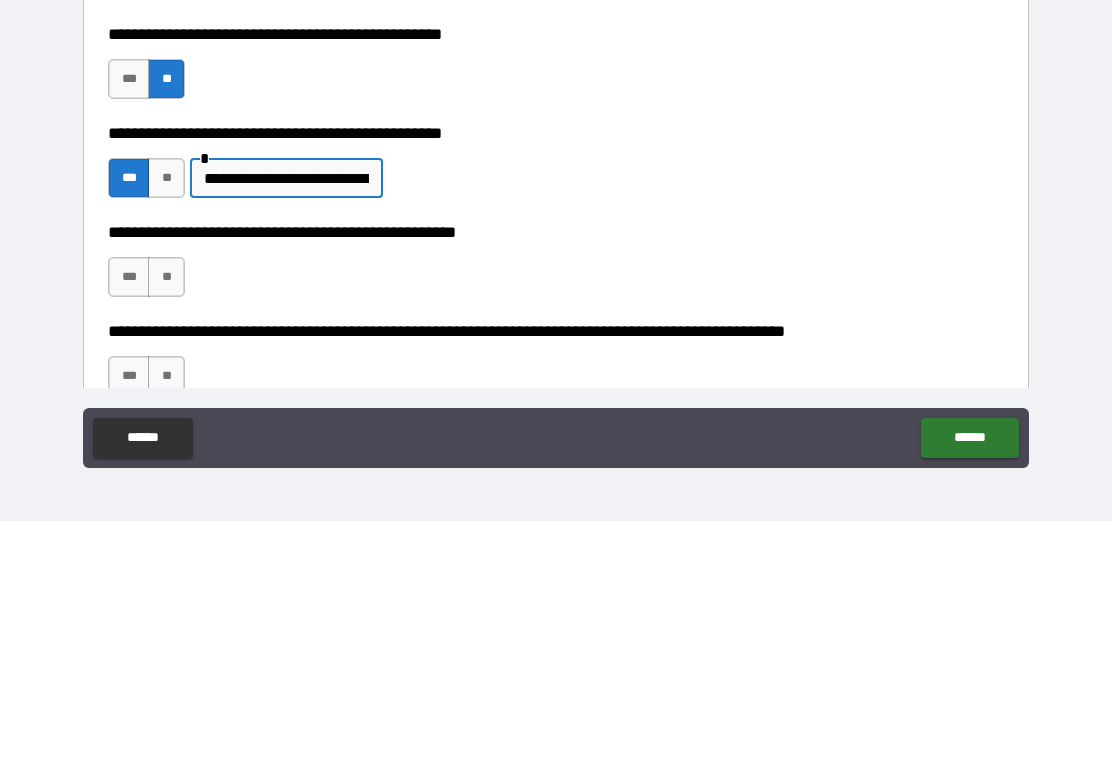 type on "**********" 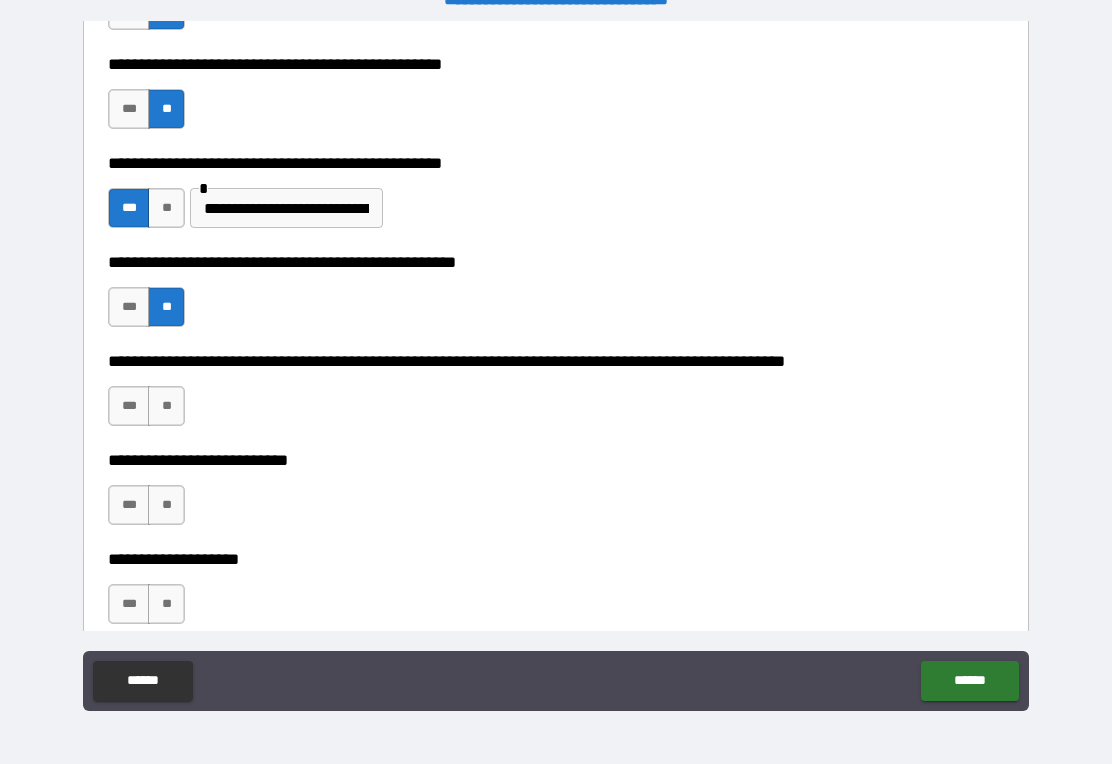 scroll, scrollTop: 4942, scrollLeft: 0, axis: vertical 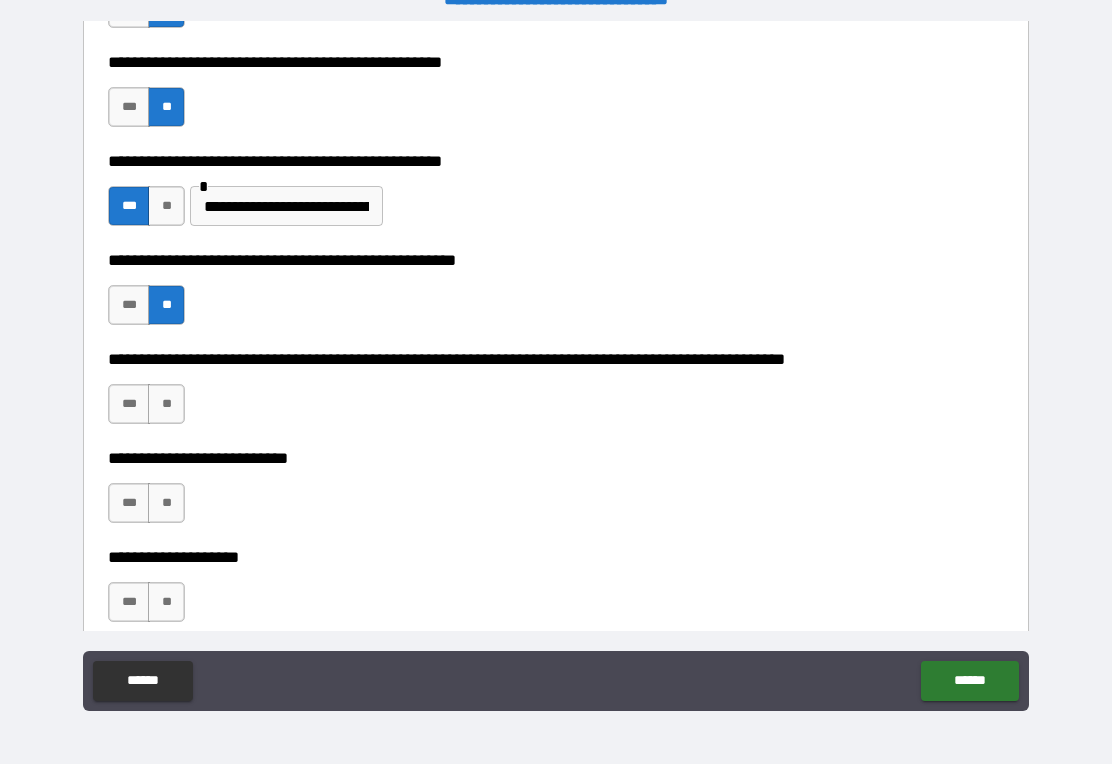 click on "**" at bounding box center [166, 404] 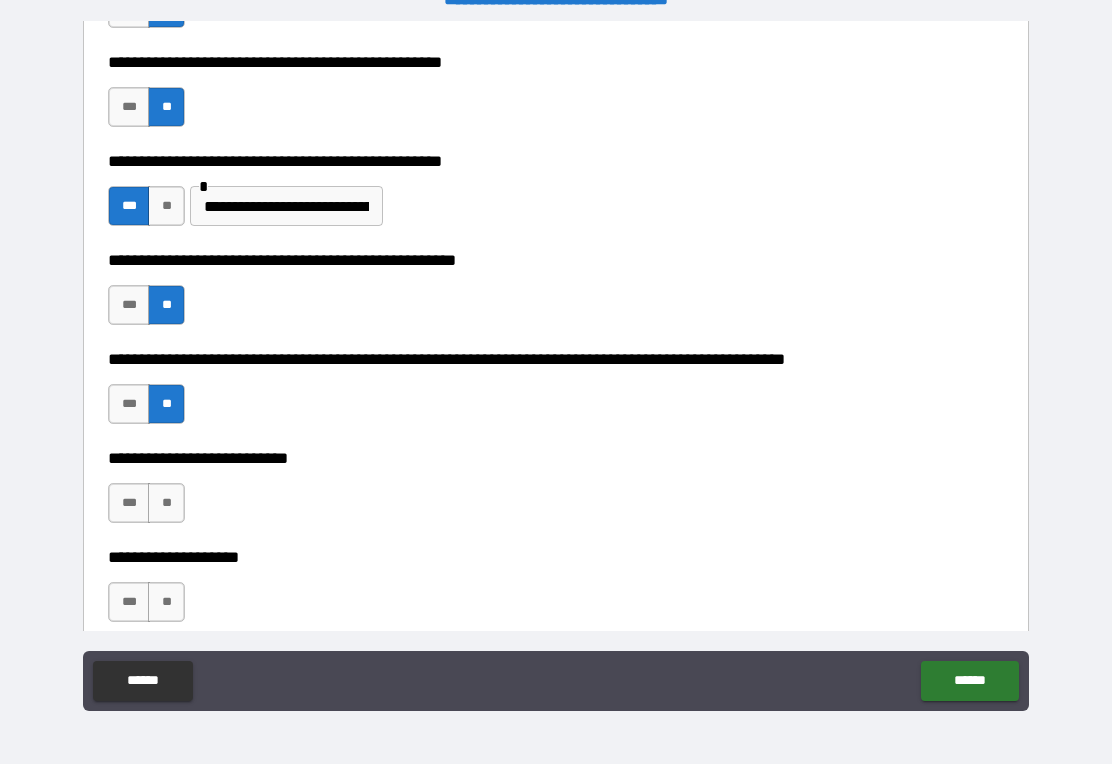 click on "**" at bounding box center (166, 503) 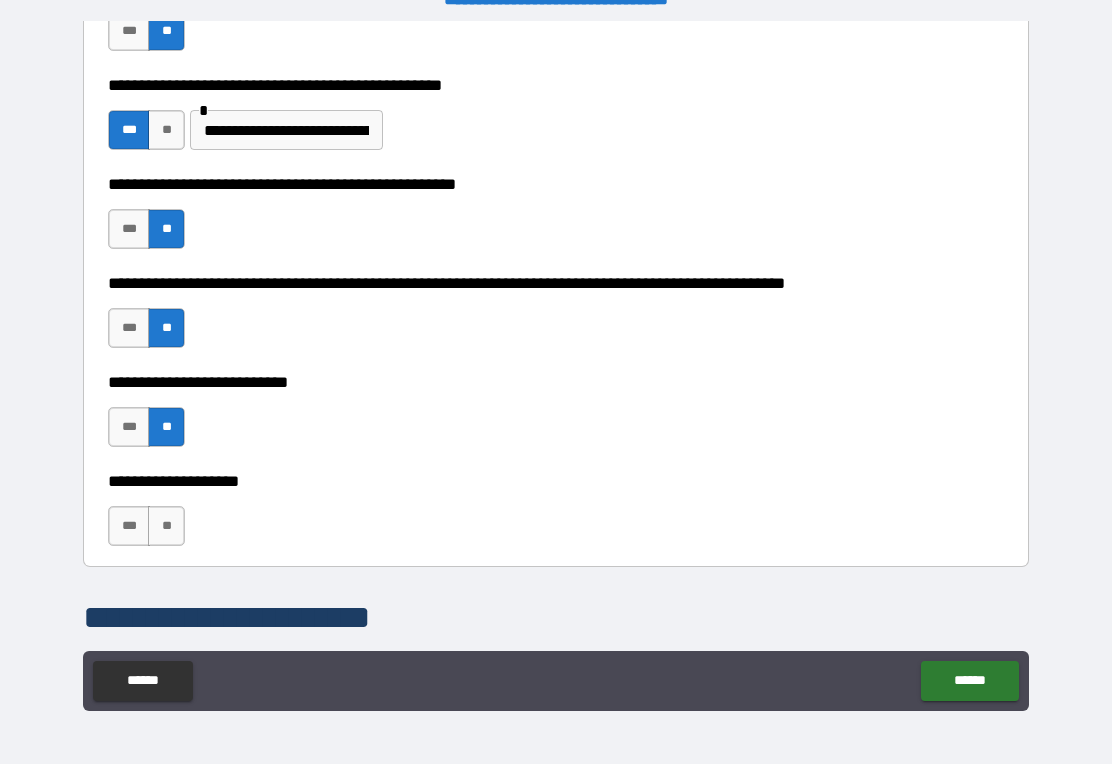 click on "**" at bounding box center (166, 526) 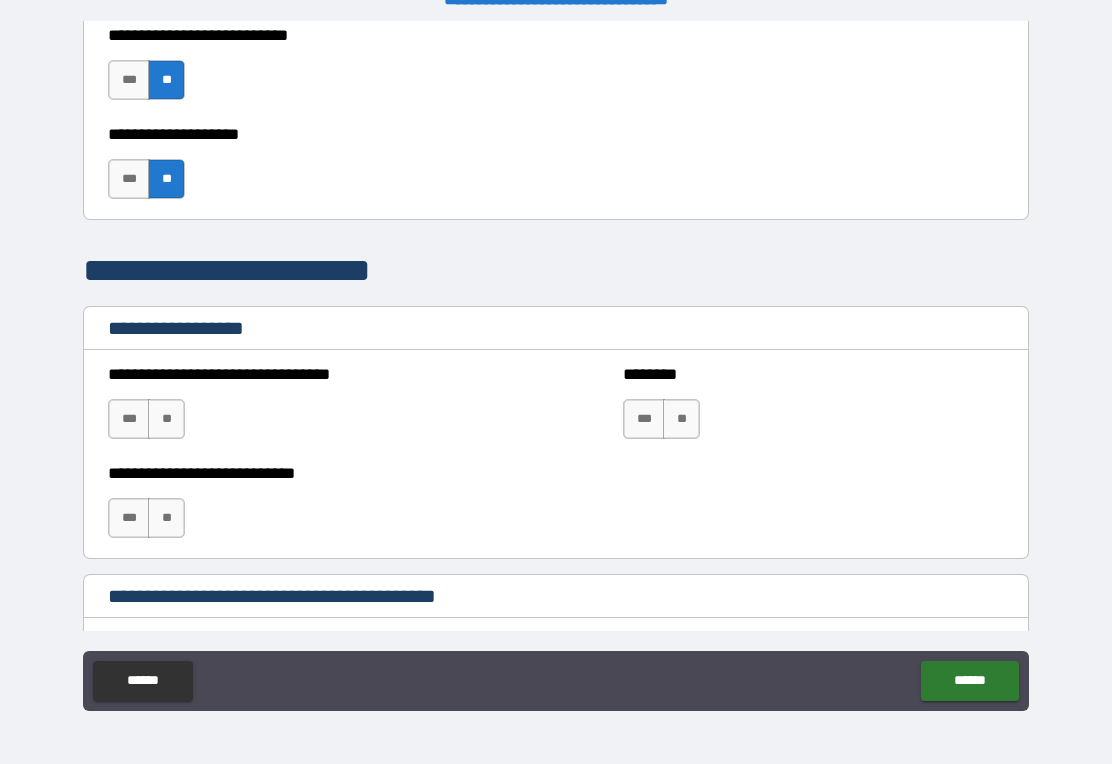 scroll, scrollTop: 5376, scrollLeft: 0, axis: vertical 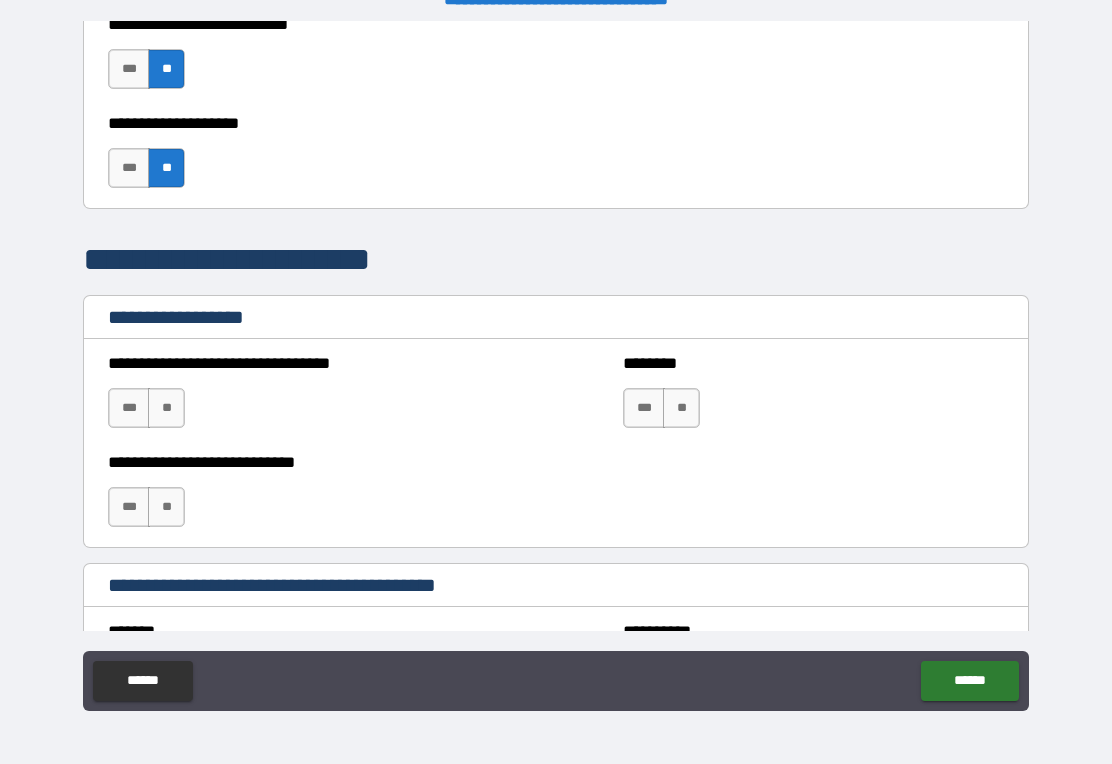 click on "**" at bounding box center (166, 408) 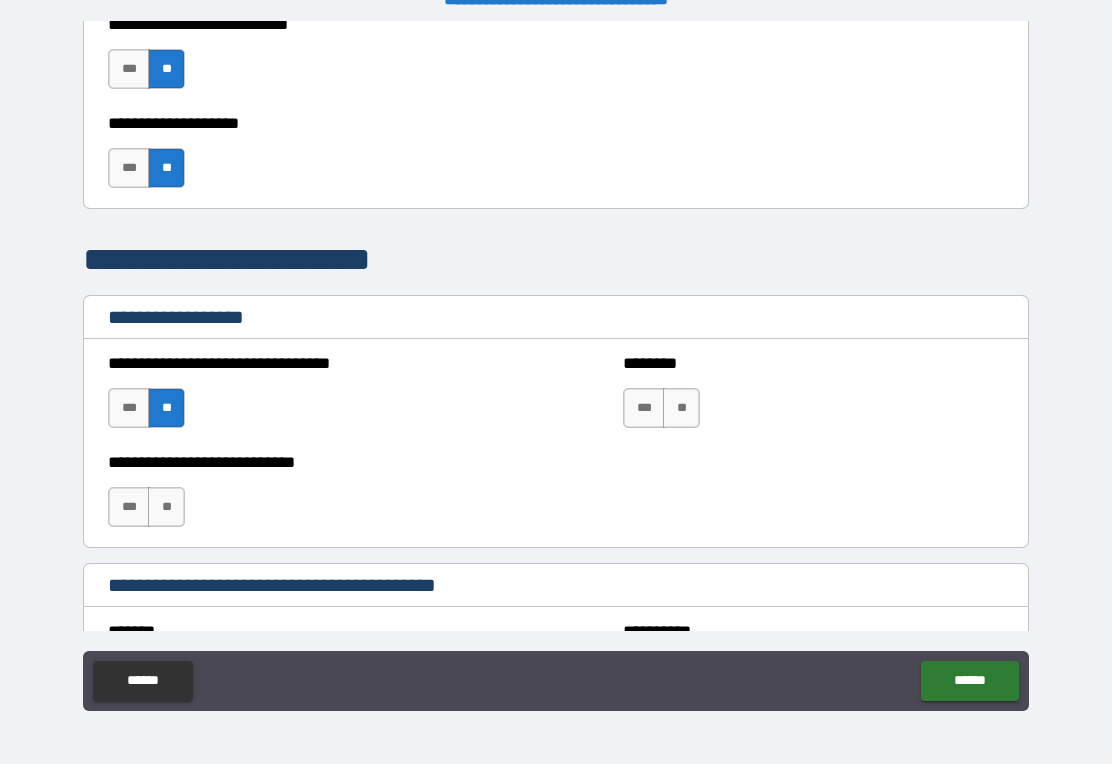 click on "**" at bounding box center (681, 408) 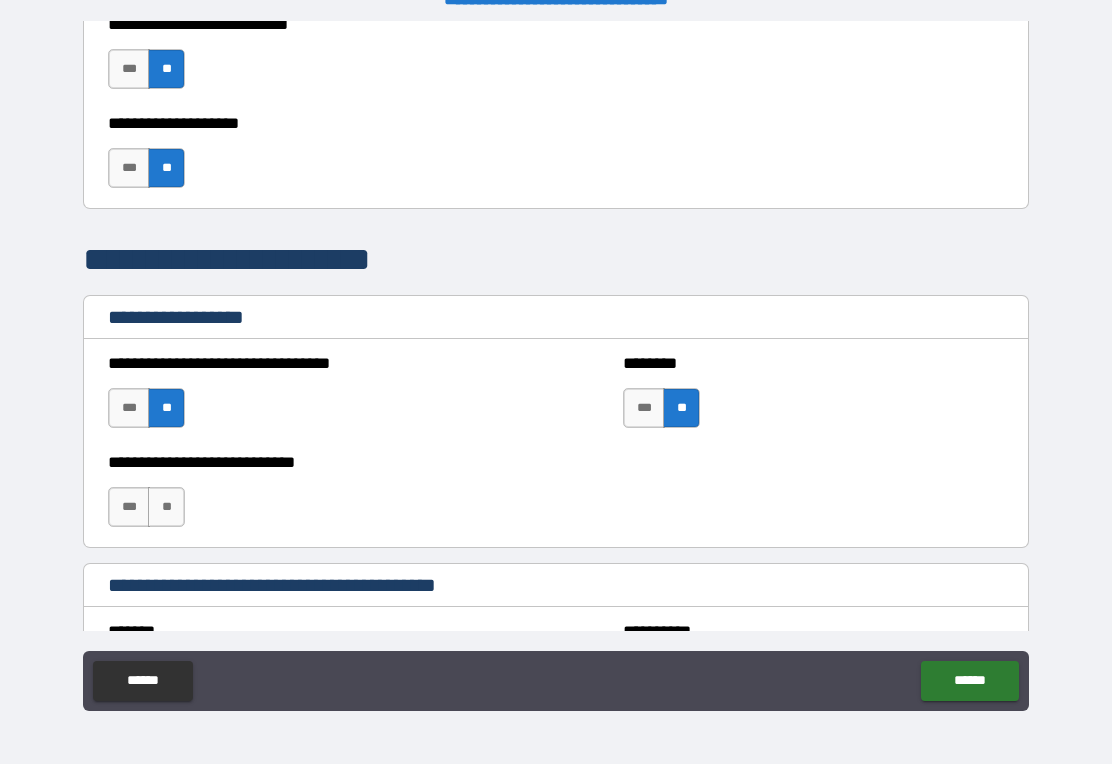 click on "**" at bounding box center [166, 507] 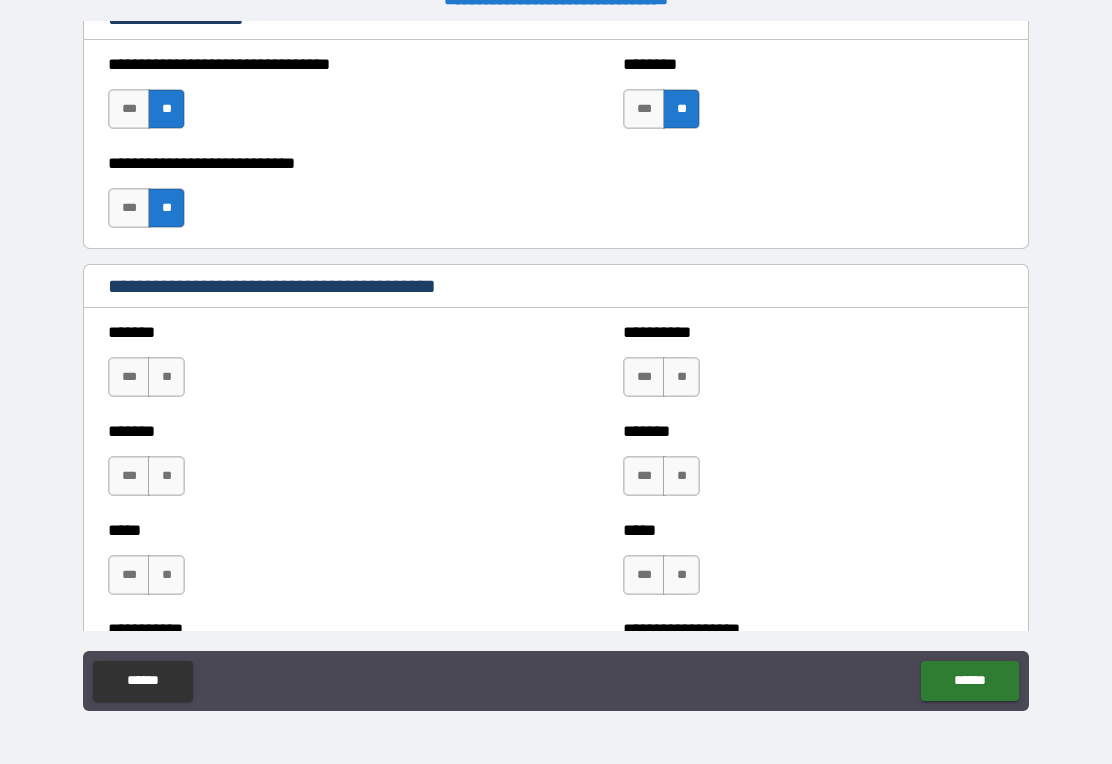 scroll, scrollTop: 5689, scrollLeft: 0, axis: vertical 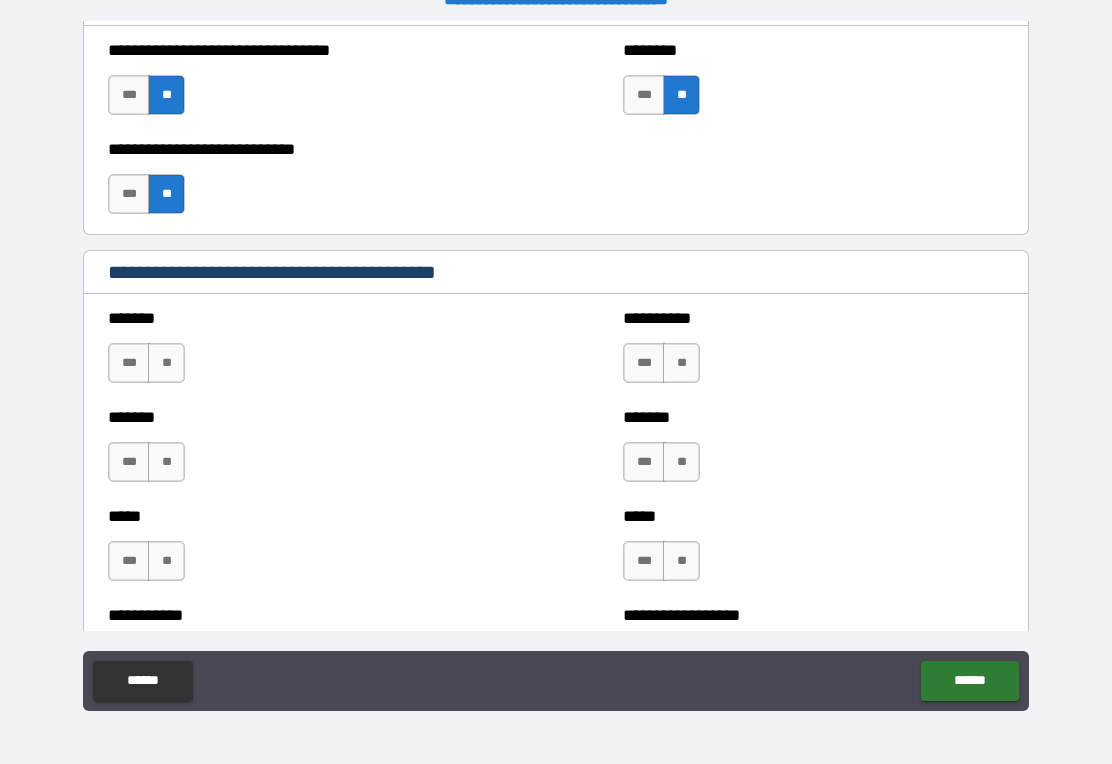 click on "**" at bounding box center (166, 363) 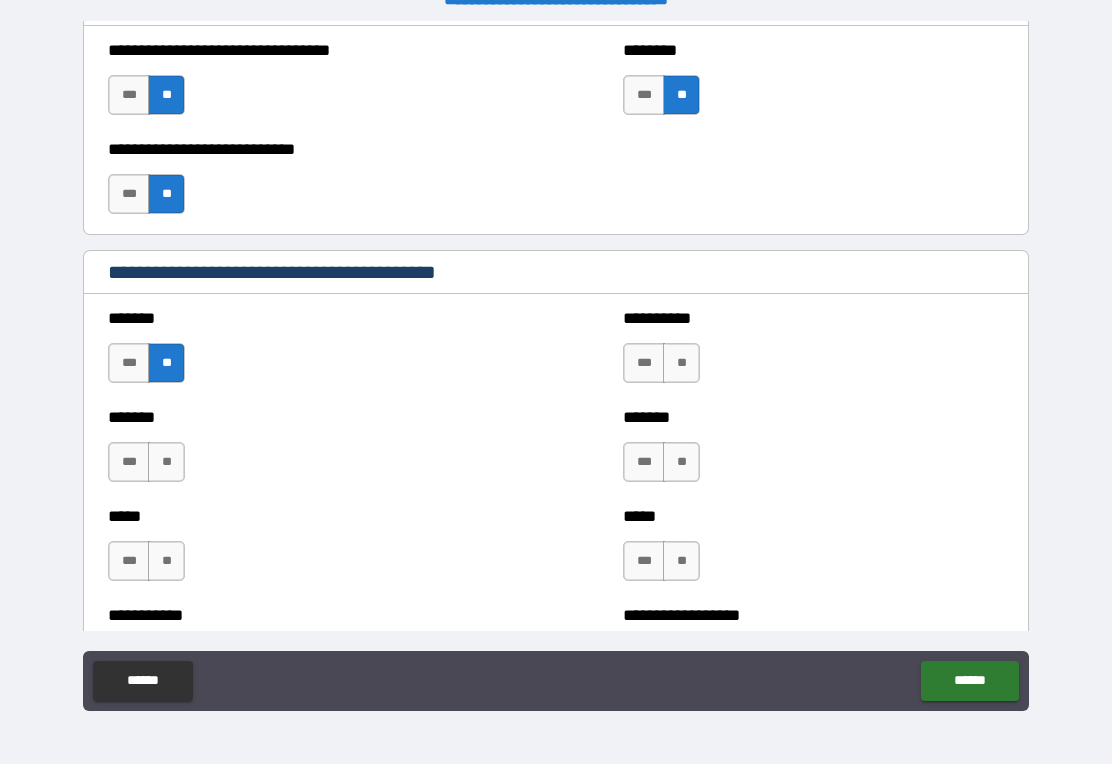 click on "**" at bounding box center [681, 363] 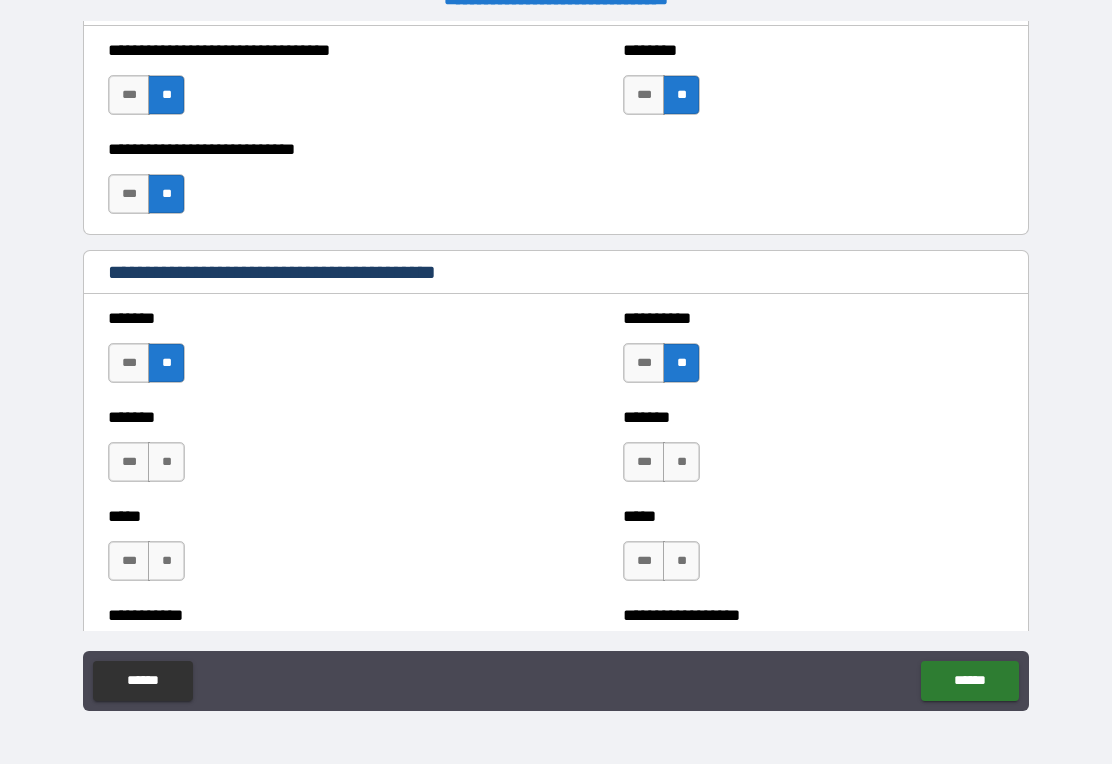 click on "**" at bounding box center (681, 462) 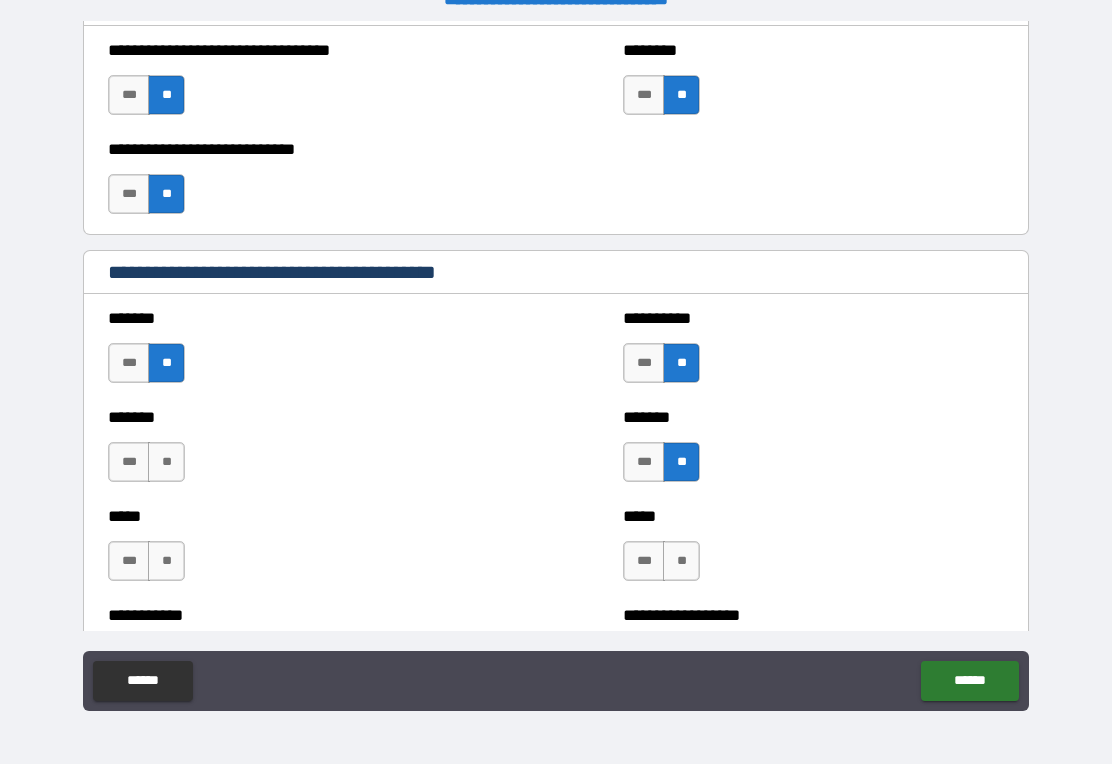 click on "**" at bounding box center (166, 462) 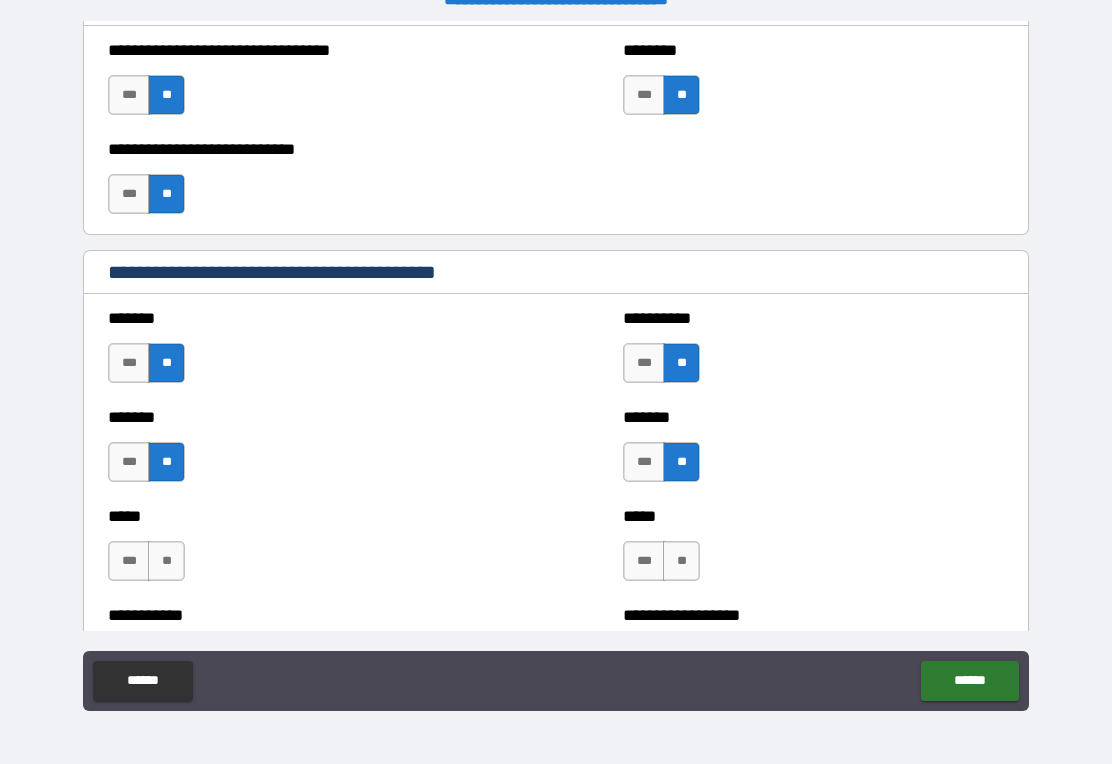 click on "**" at bounding box center [166, 561] 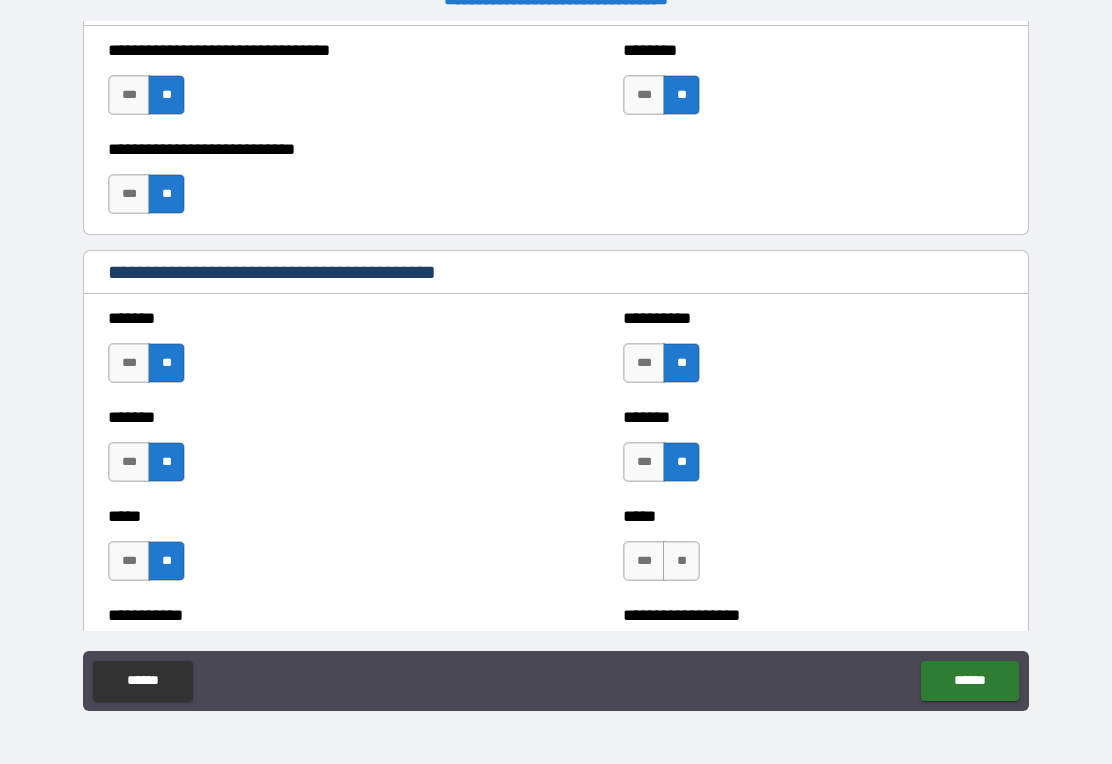 click on "**" at bounding box center (681, 561) 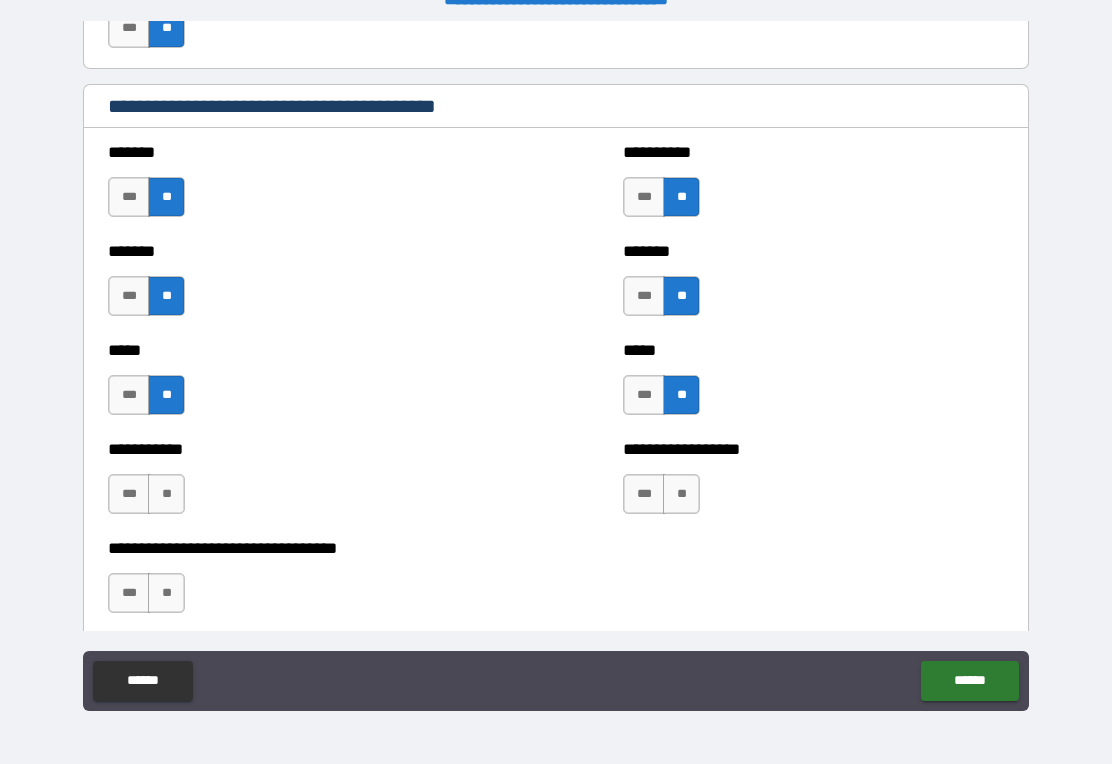 scroll, scrollTop: 5862, scrollLeft: 0, axis: vertical 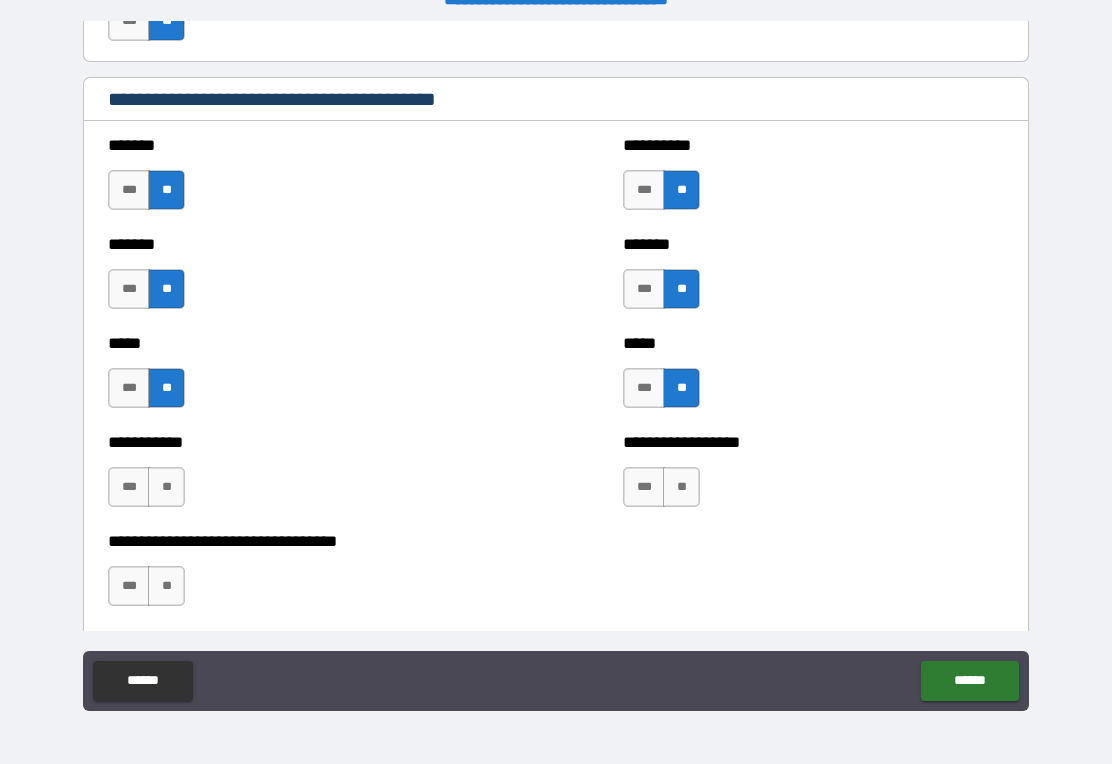 click on "**" at bounding box center [166, 487] 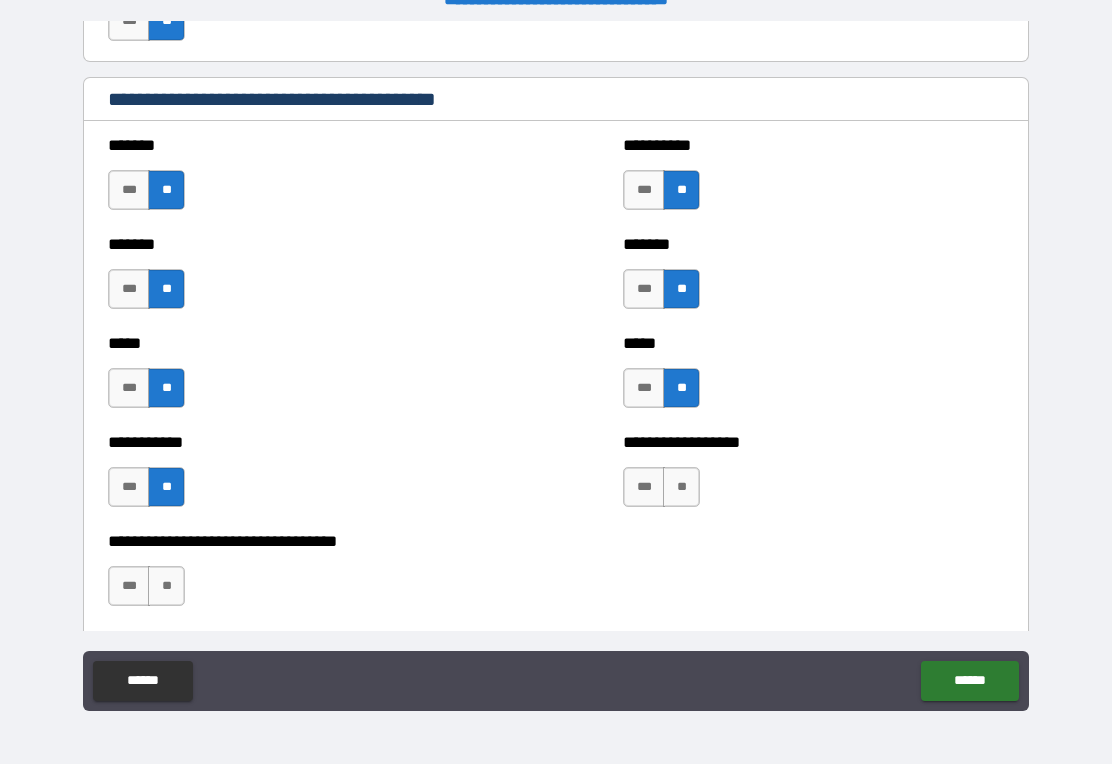 click on "**" at bounding box center [681, 487] 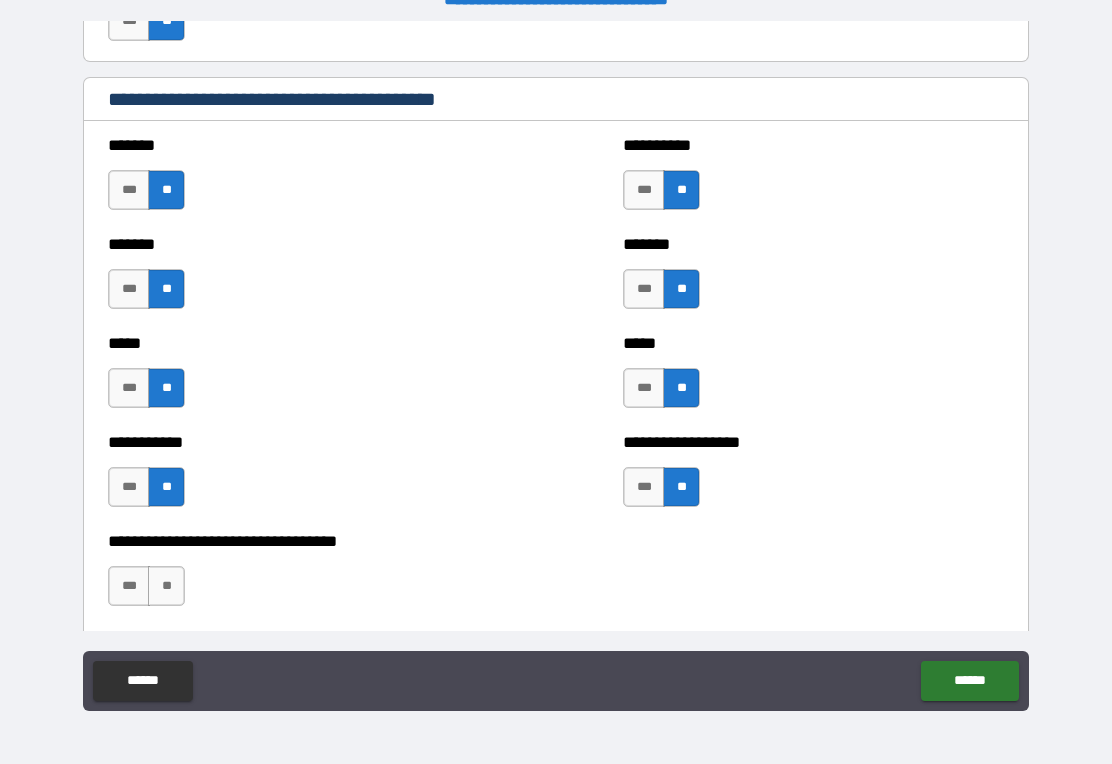 click on "**" at bounding box center [166, 586] 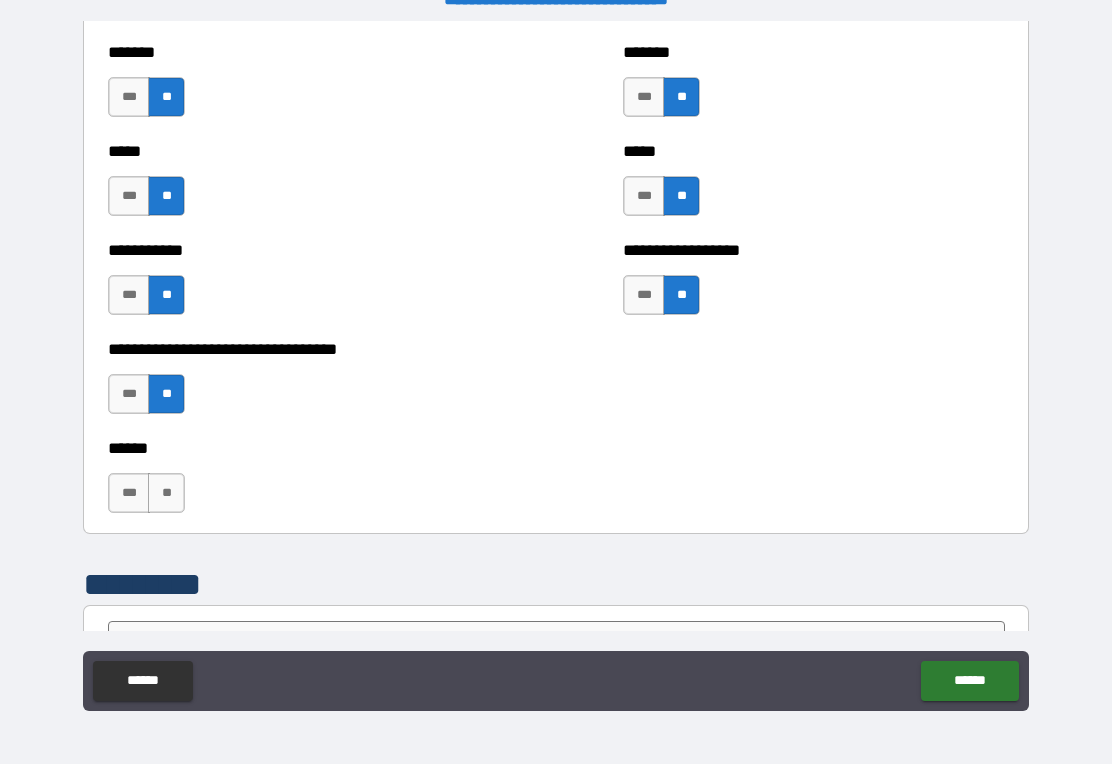 scroll, scrollTop: 6113, scrollLeft: 0, axis: vertical 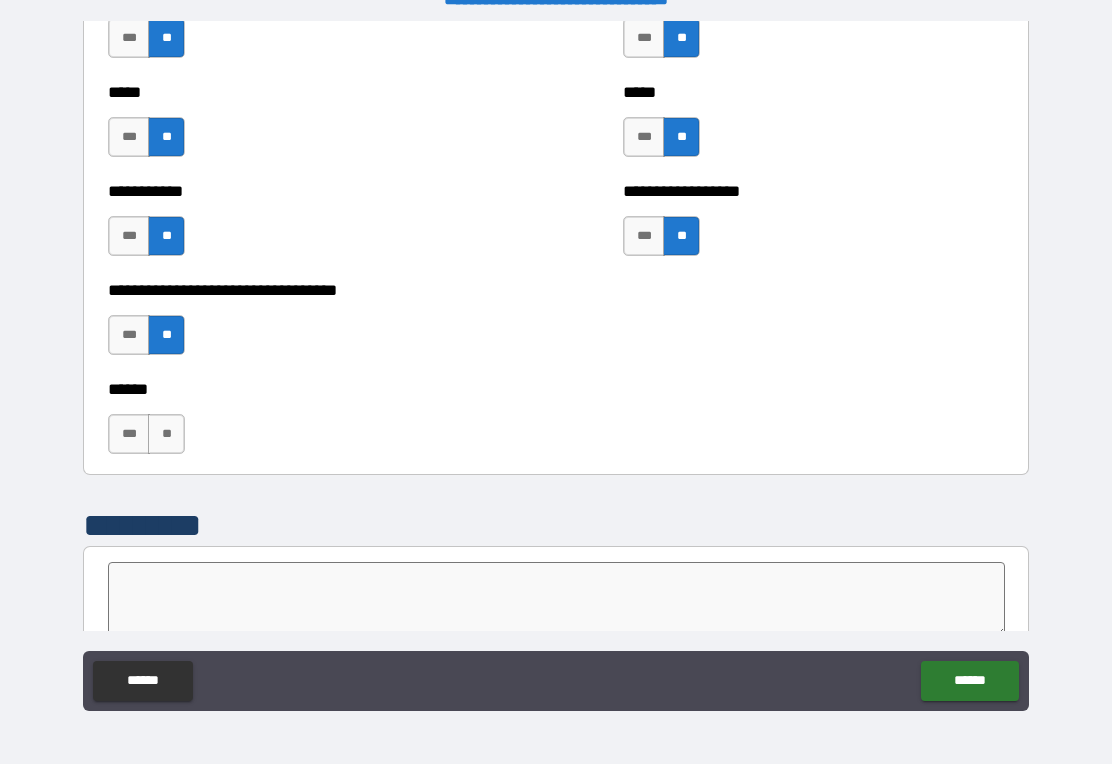 click on "**" at bounding box center [166, 434] 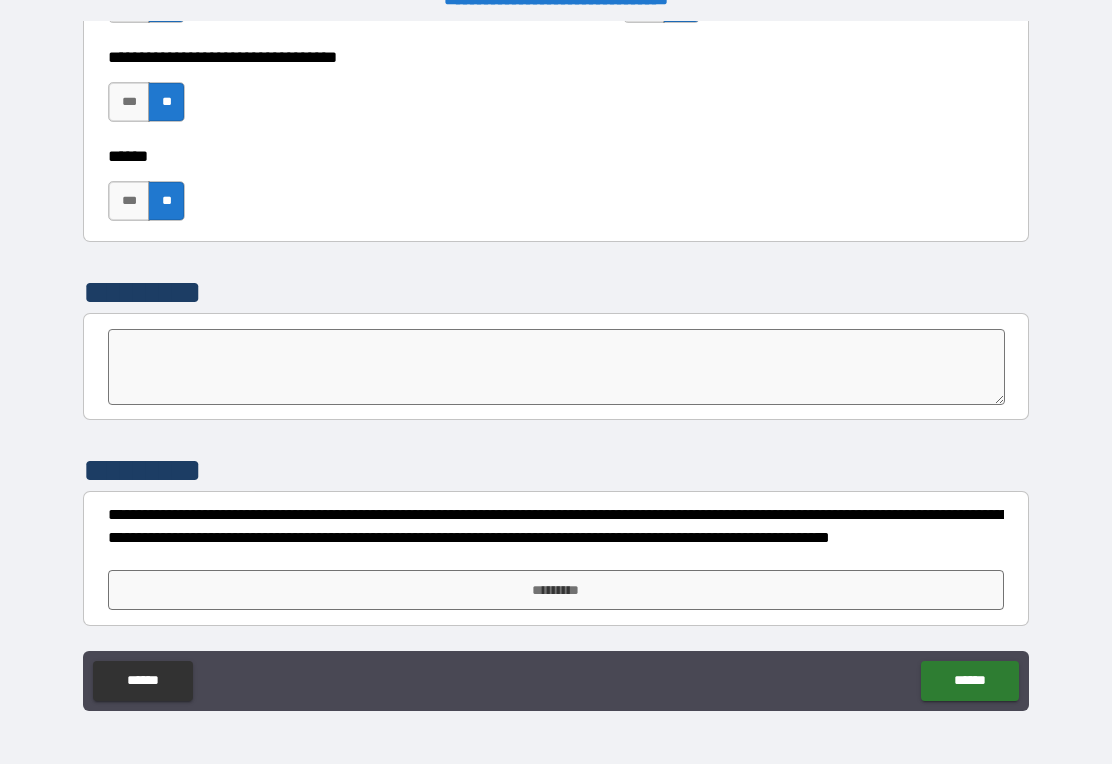 scroll, scrollTop: 6346, scrollLeft: 0, axis: vertical 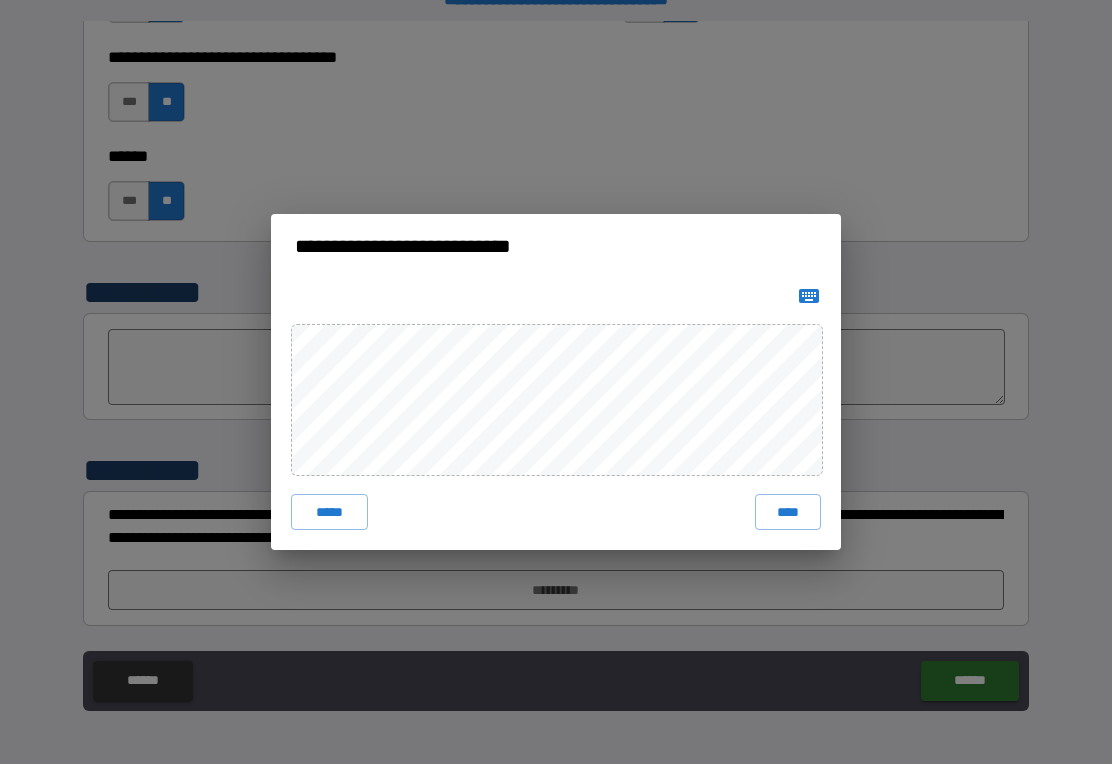 click on "****" at bounding box center [788, 512] 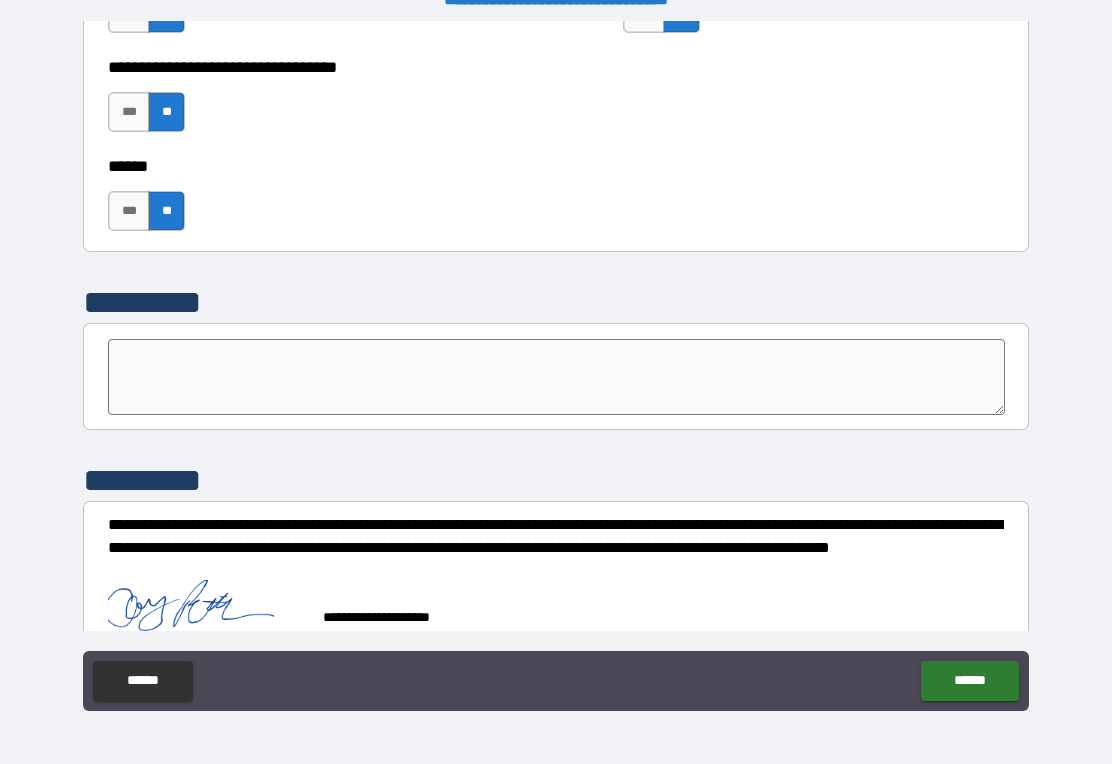 click on "******" at bounding box center [969, 681] 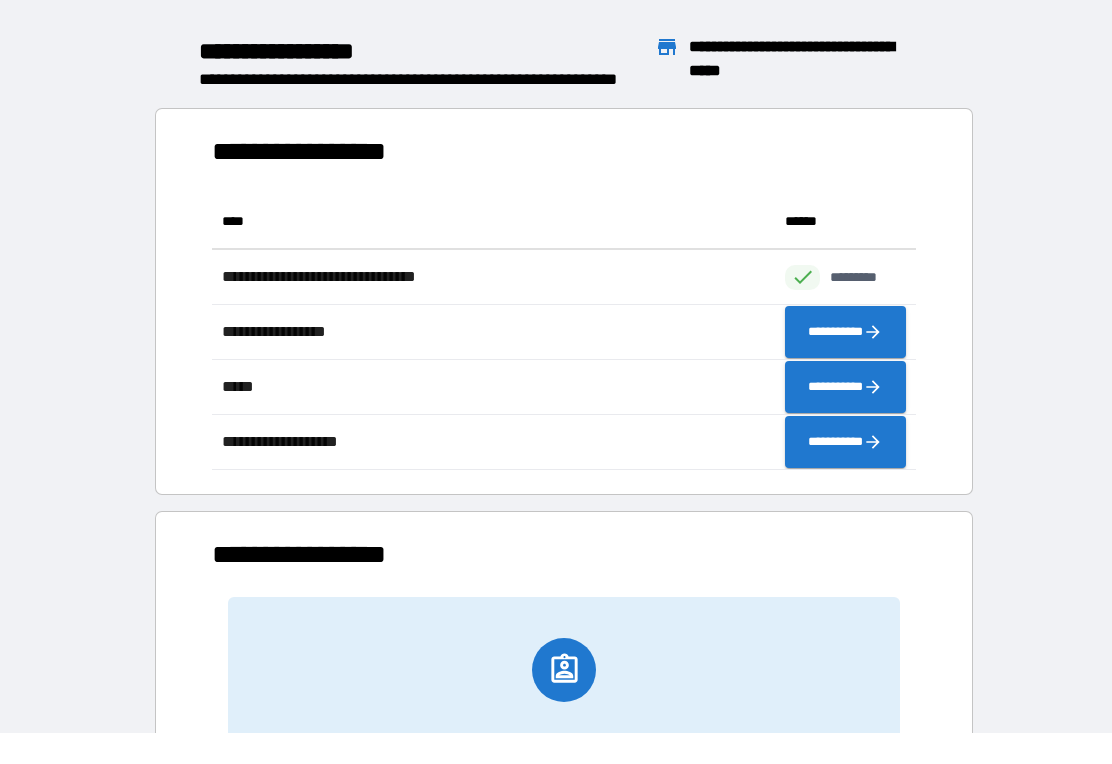 scroll, scrollTop: 1, scrollLeft: 1, axis: both 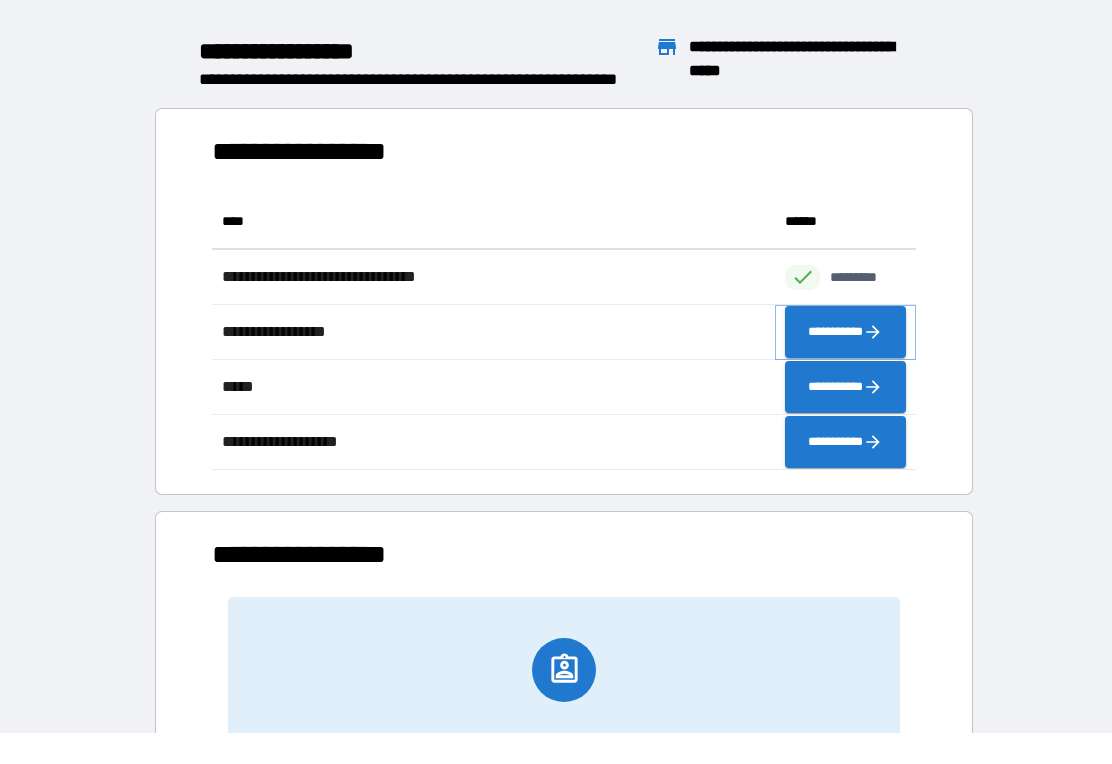 click on "**********" at bounding box center (845, 332) 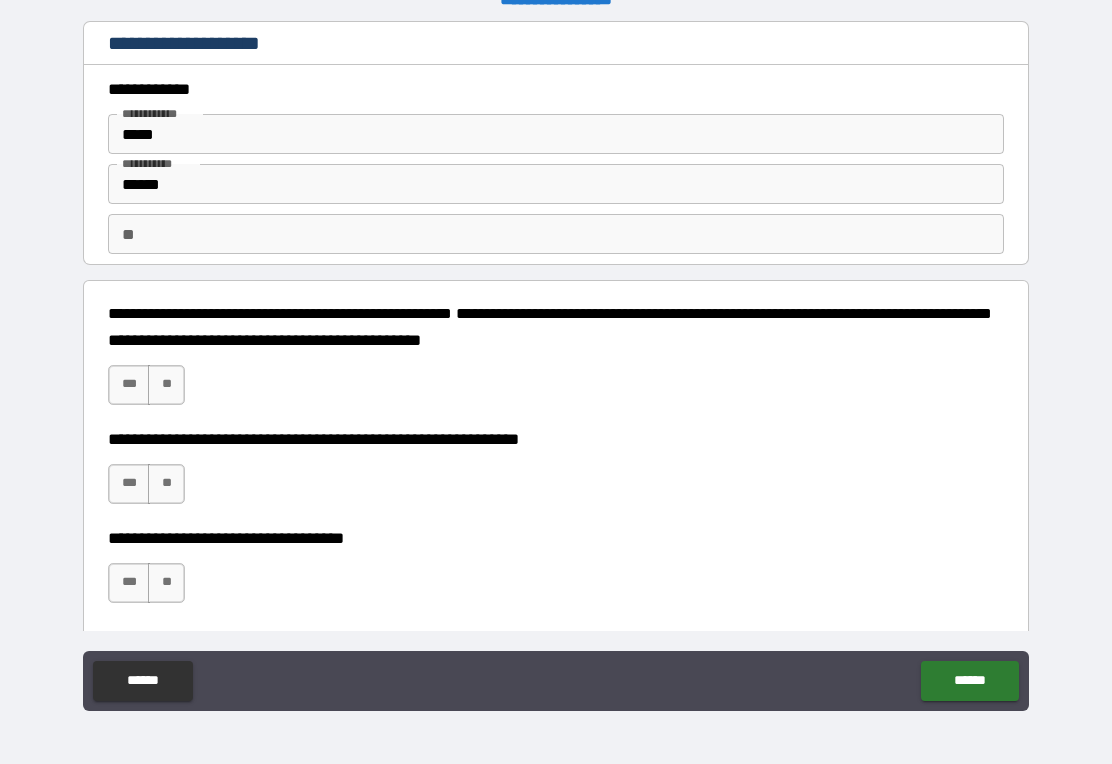 click on "**********" at bounding box center (159, 113) 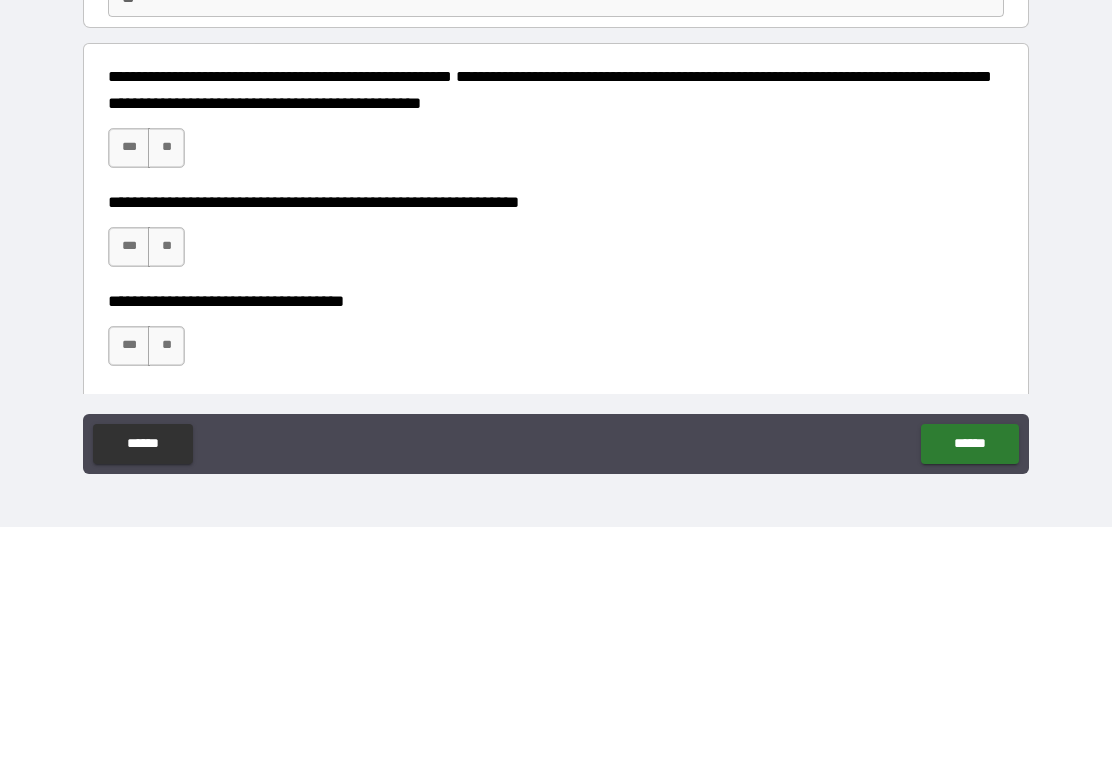 type on "****" 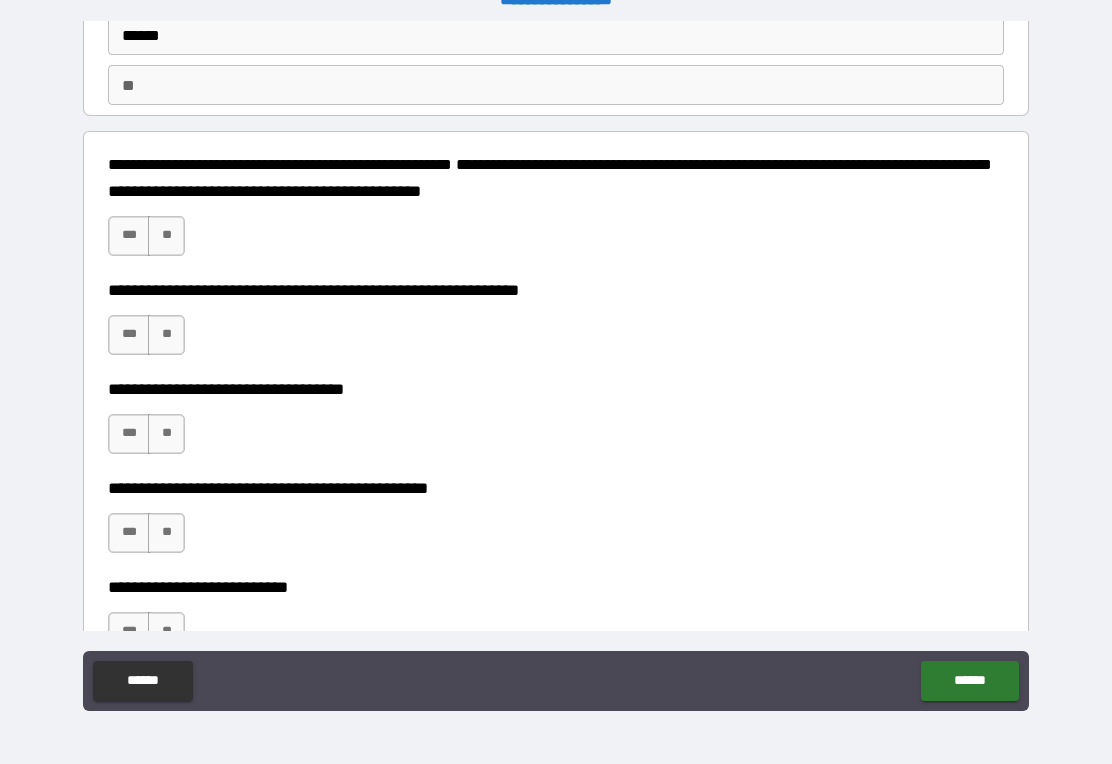 scroll, scrollTop: 151, scrollLeft: 0, axis: vertical 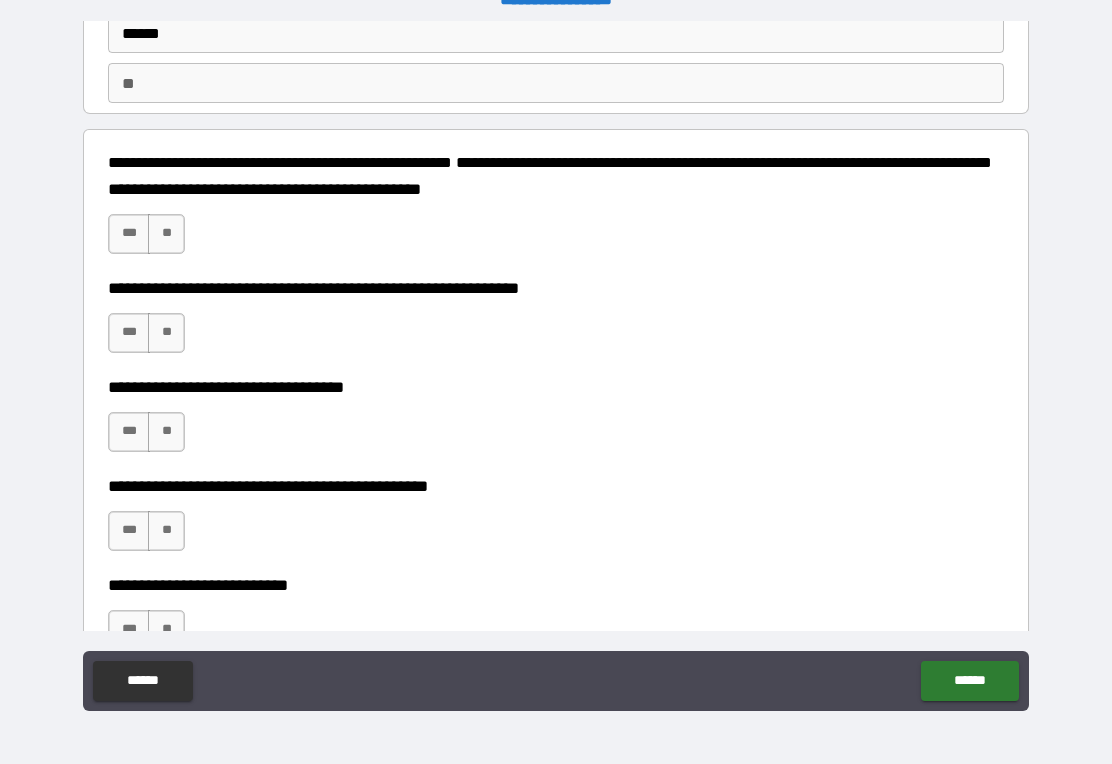 click on "**" at bounding box center [166, 234] 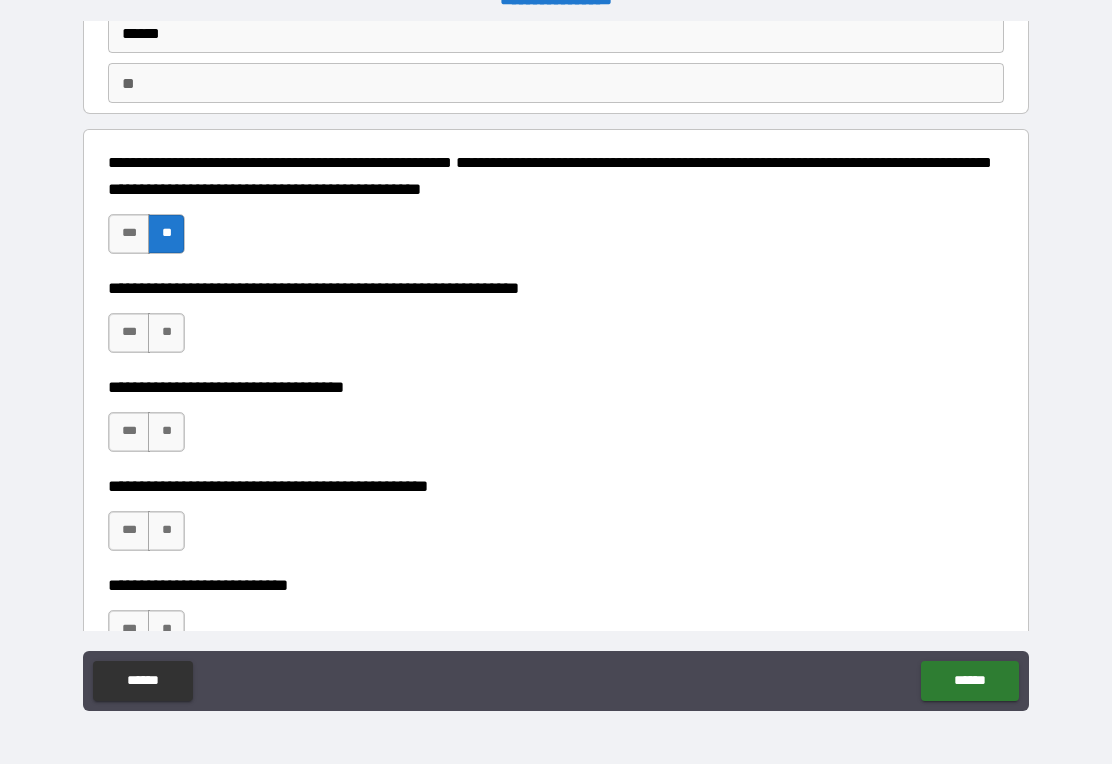 click on "***" at bounding box center (129, 333) 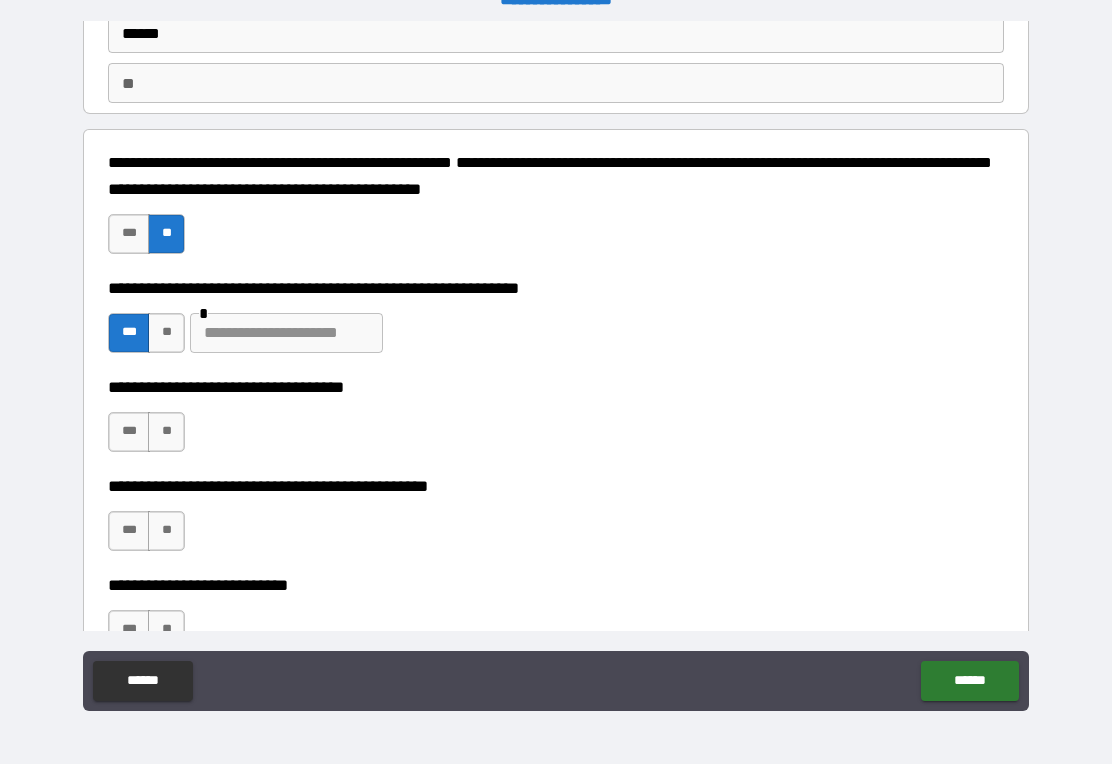 click on "**********" at bounding box center [556, 422] 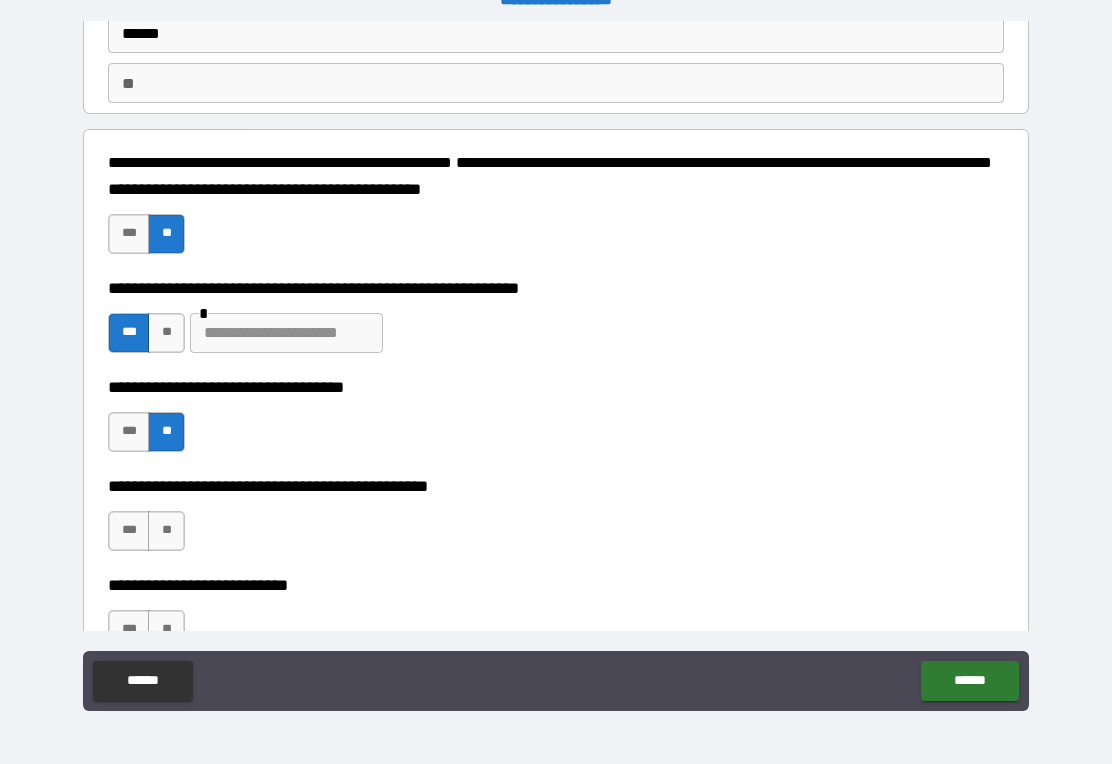 click on "**" at bounding box center [166, 333] 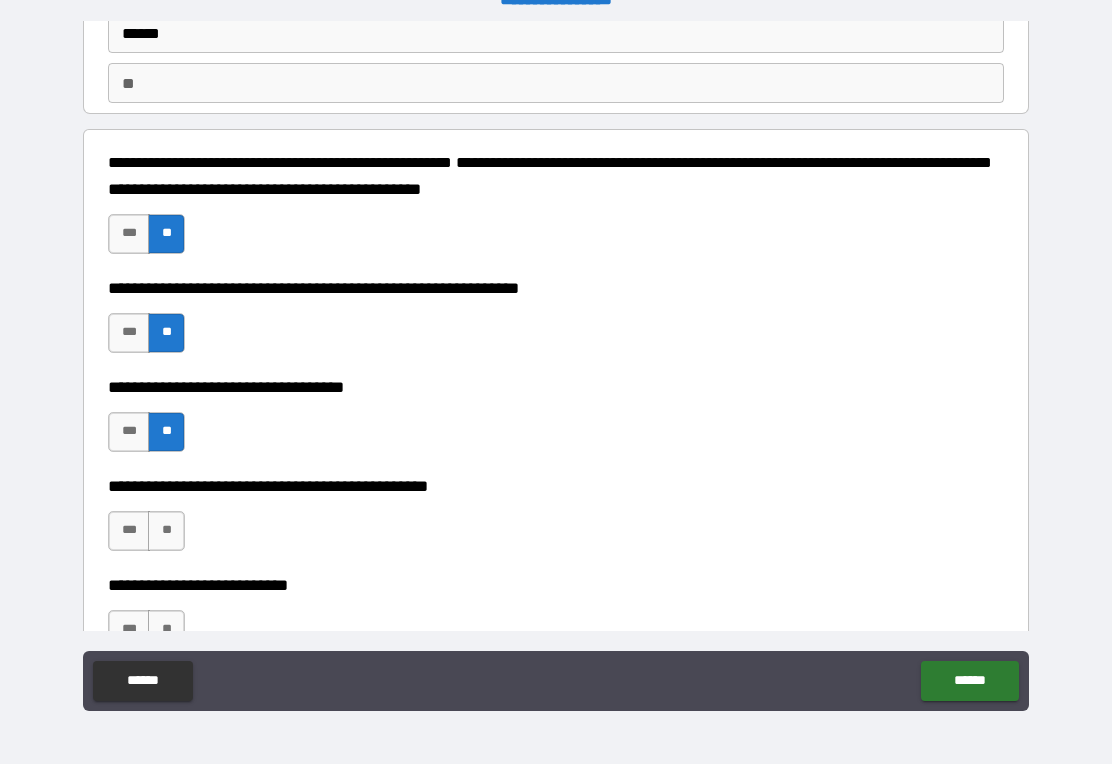 click on "**********" at bounding box center [556, 521] 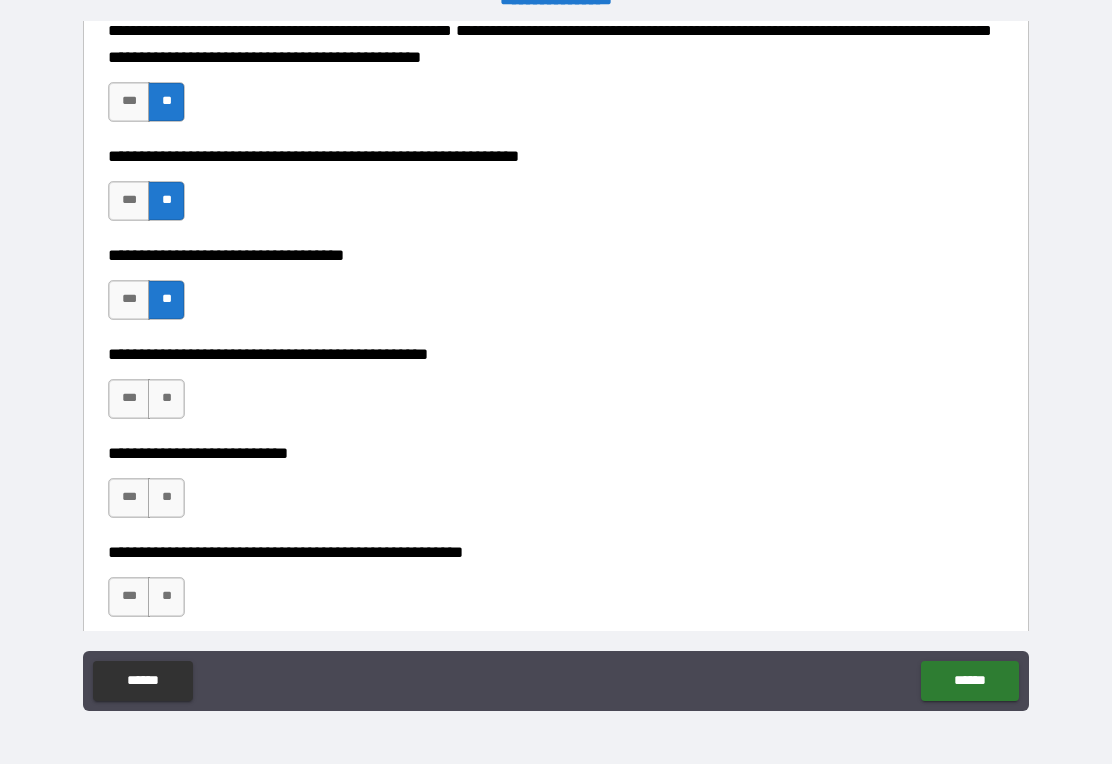 scroll, scrollTop: 284, scrollLeft: 0, axis: vertical 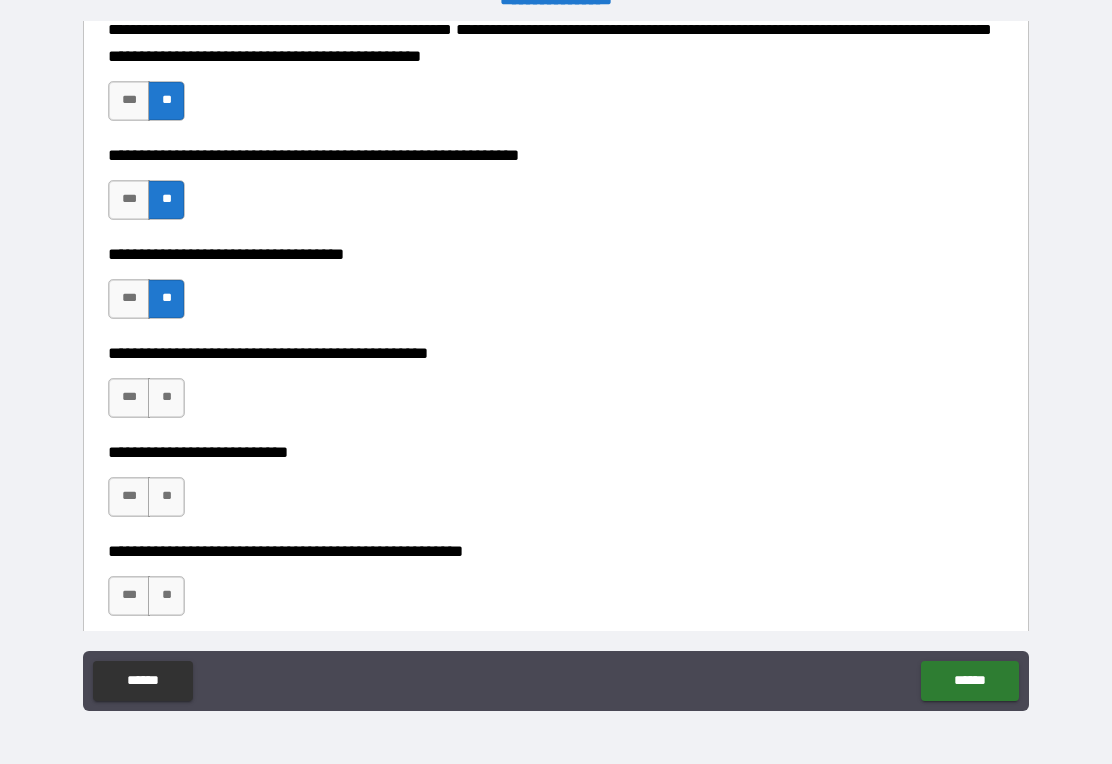 click on "**" at bounding box center (166, 398) 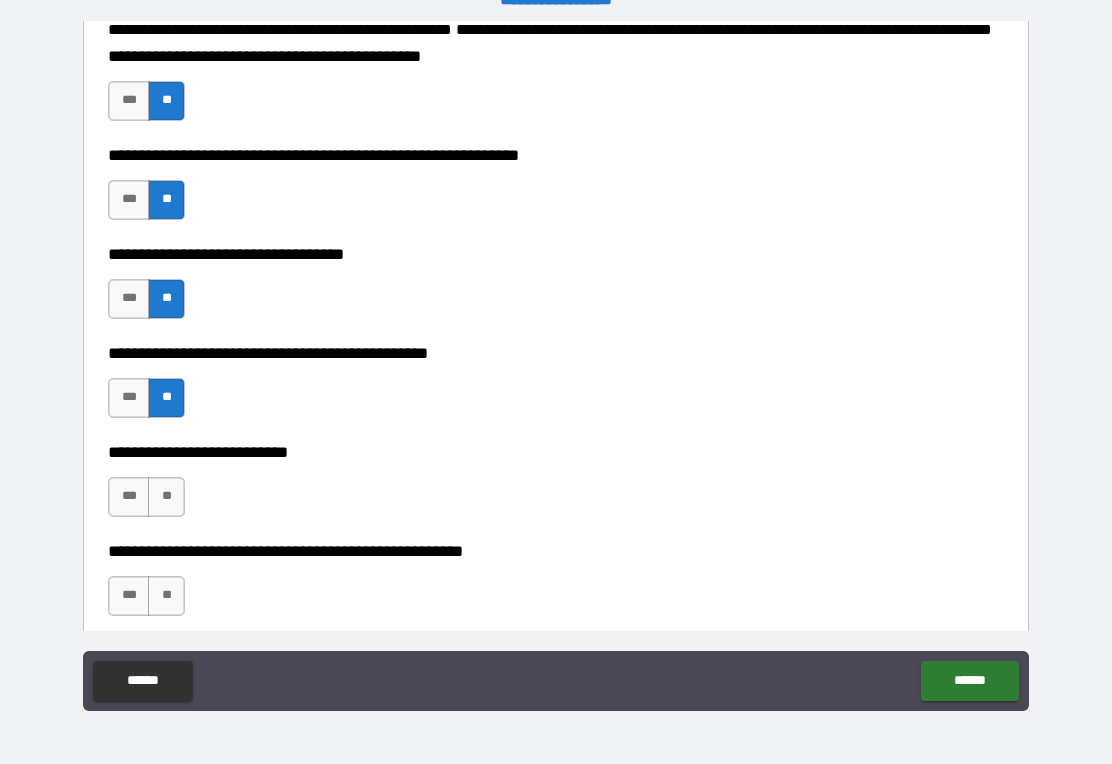 click on "**" at bounding box center (166, 497) 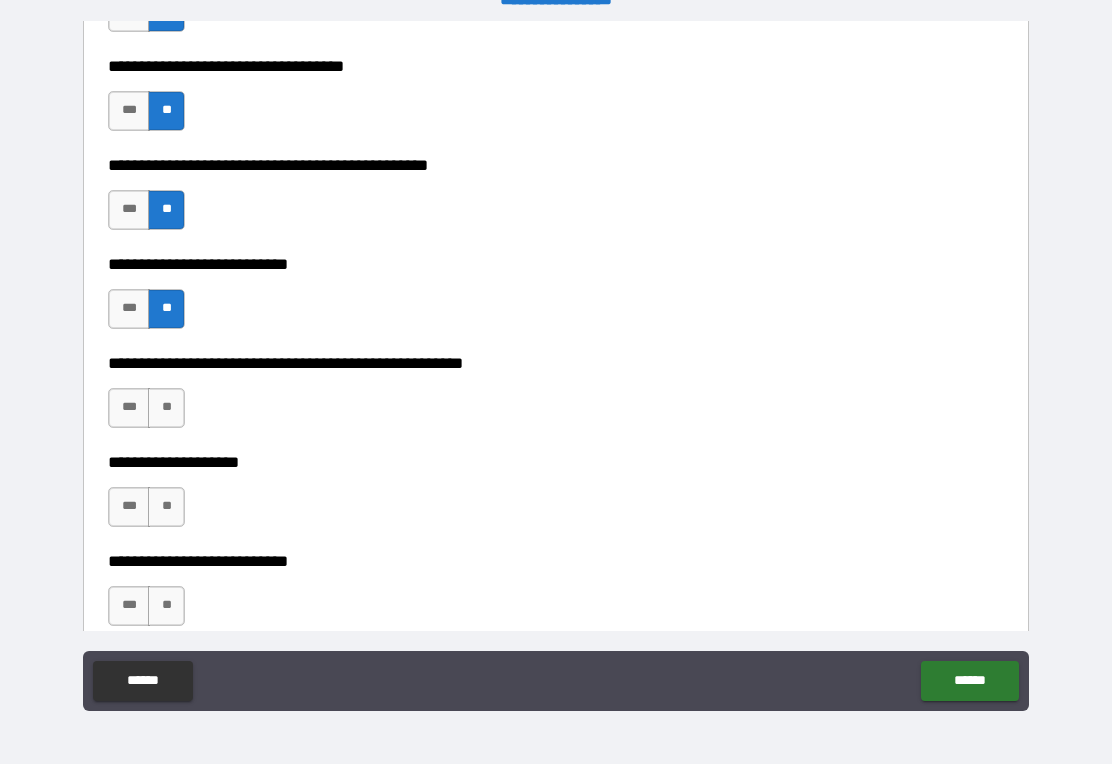 scroll, scrollTop: 486, scrollLeft: 0, axis: vertical 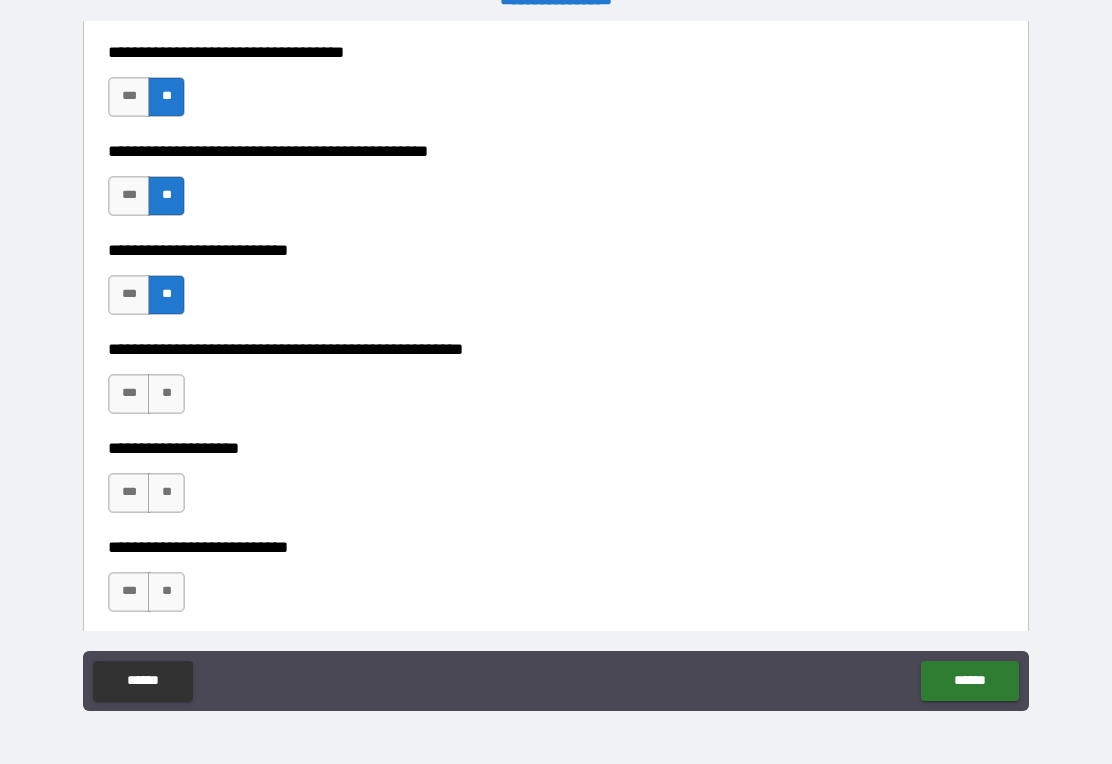 click on "**" at bounding box center (166, 394) 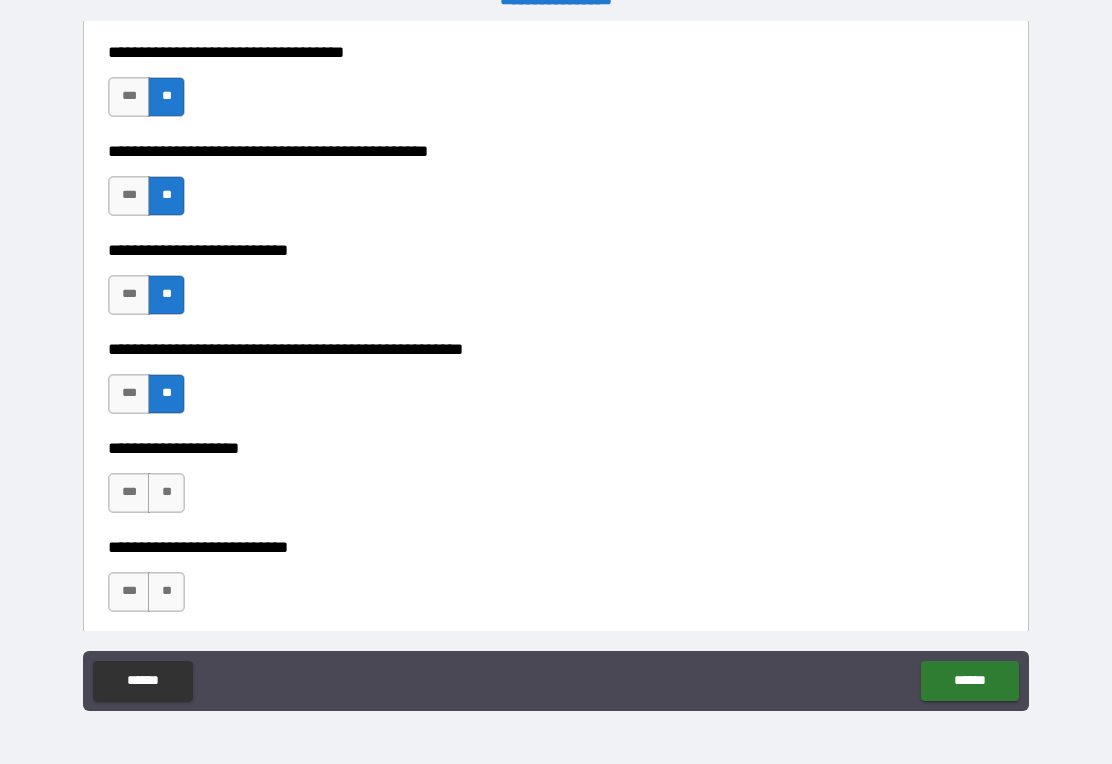 click on "**" at bounding box center (166, 493) 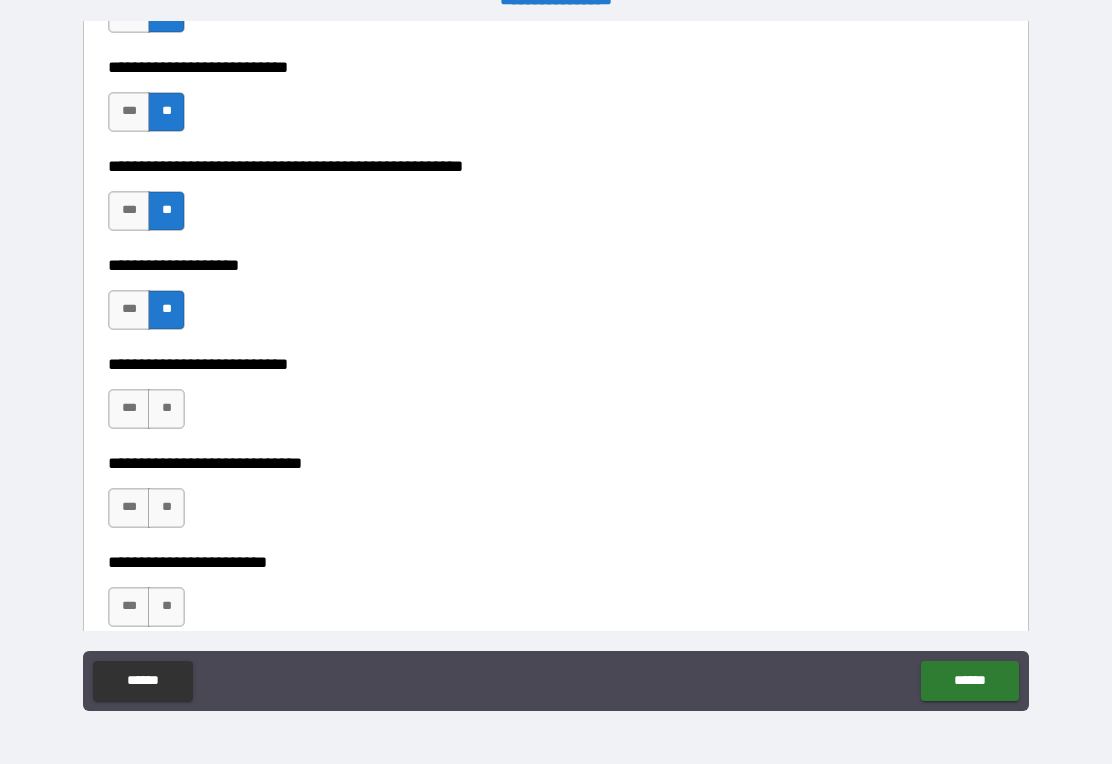 scroll, scrollTop: 672, scrollLeft: 0, axis: vertical 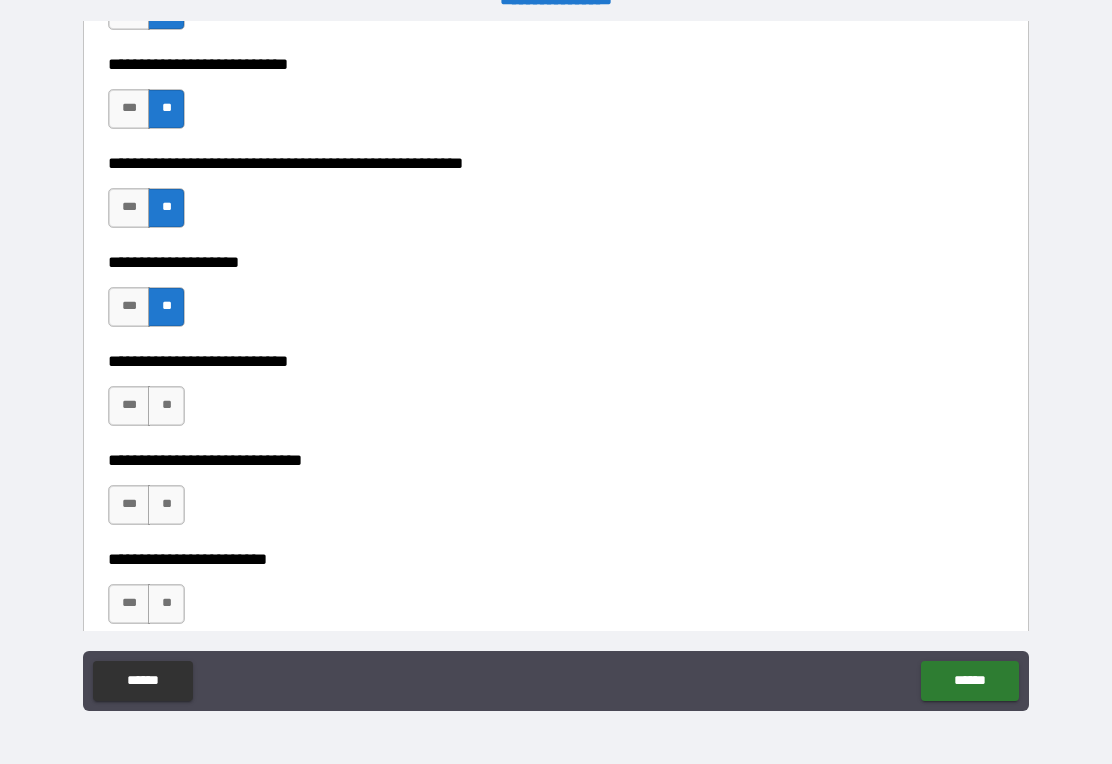 click on "**" at bounding box center [166, 406] 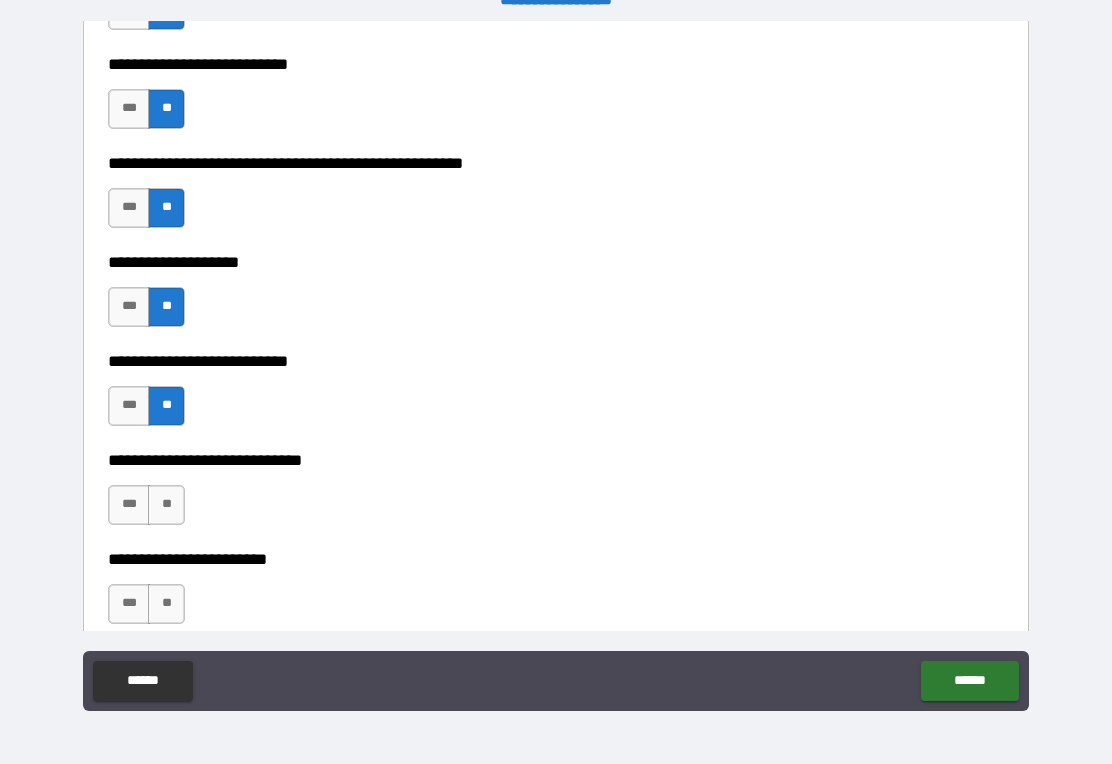 click on "**********" at bounding box center (556, 262) 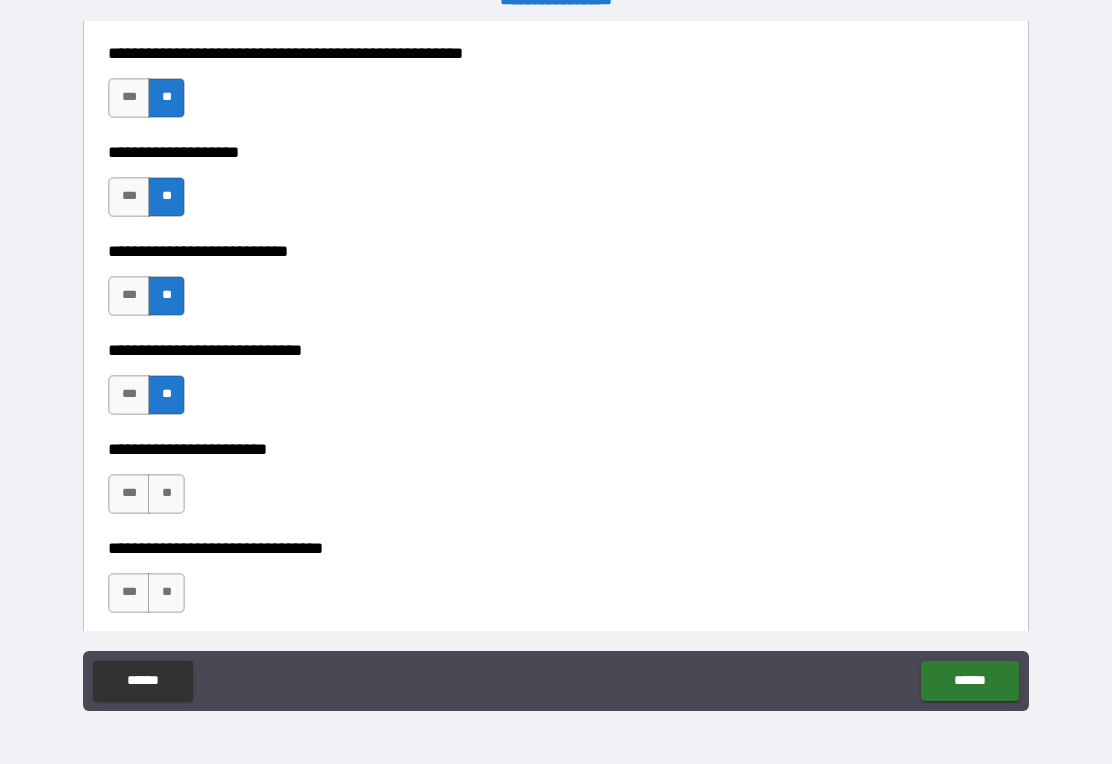 scroll, scrollTop: 784, scrollLeft: 0, axis: vertical 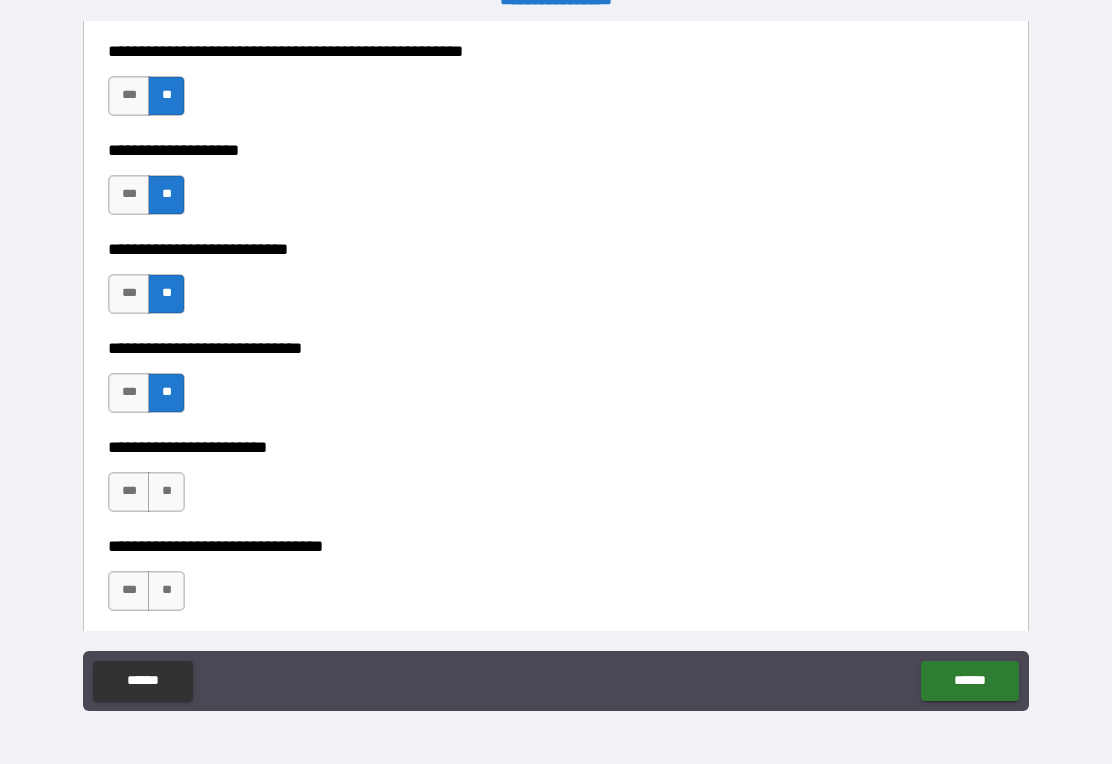 click on "***" at bounding box center [129, 492] 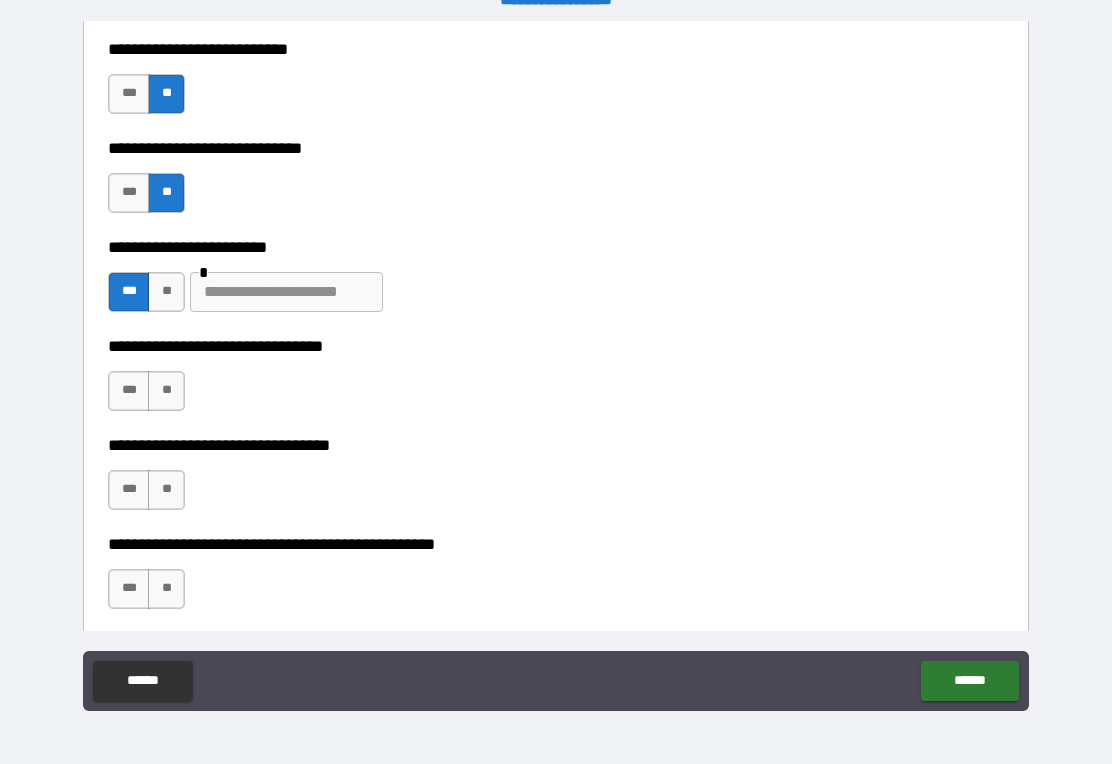 scroll, scrollTop: 995, scrollLeft: 0, axis: vertical 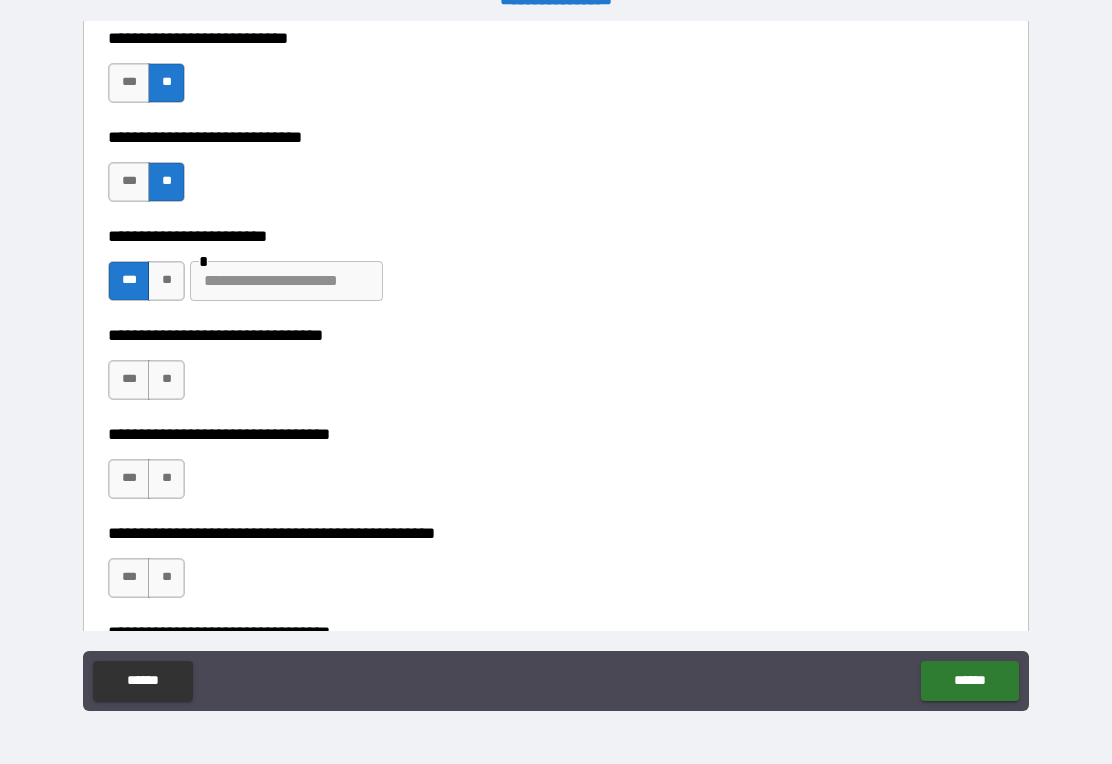 click on "**" at bounding box center (166, 281) 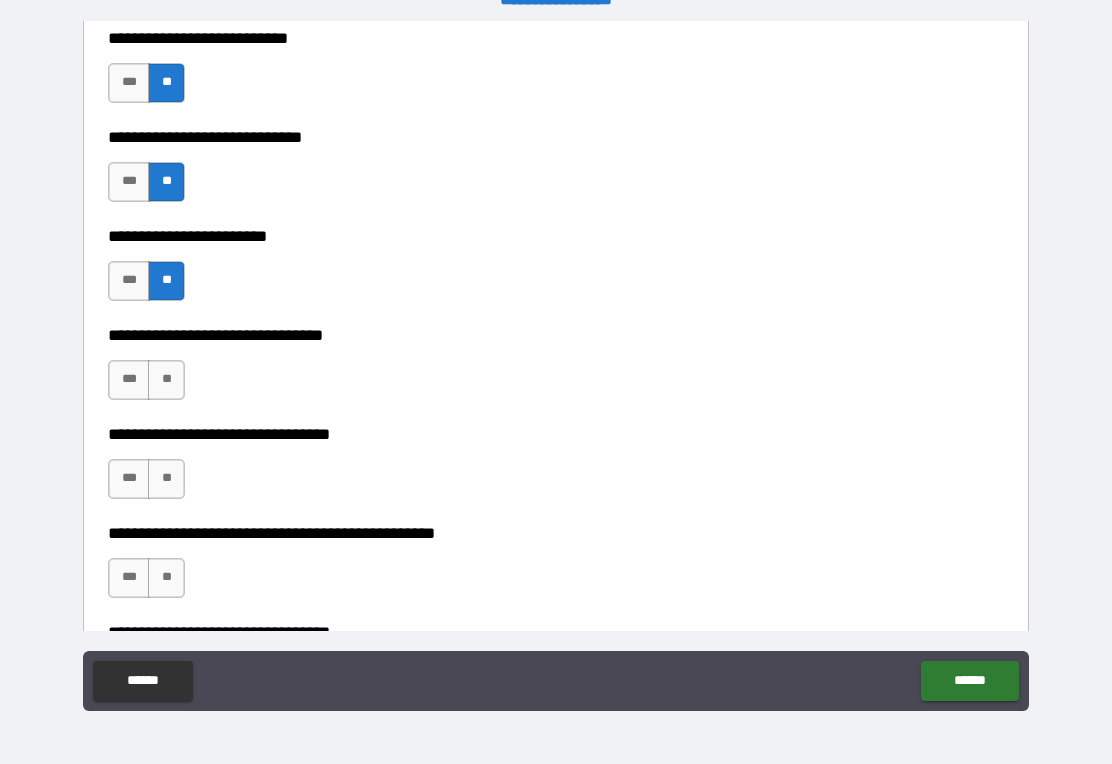 click on "***" at bounding box center [129, 380] 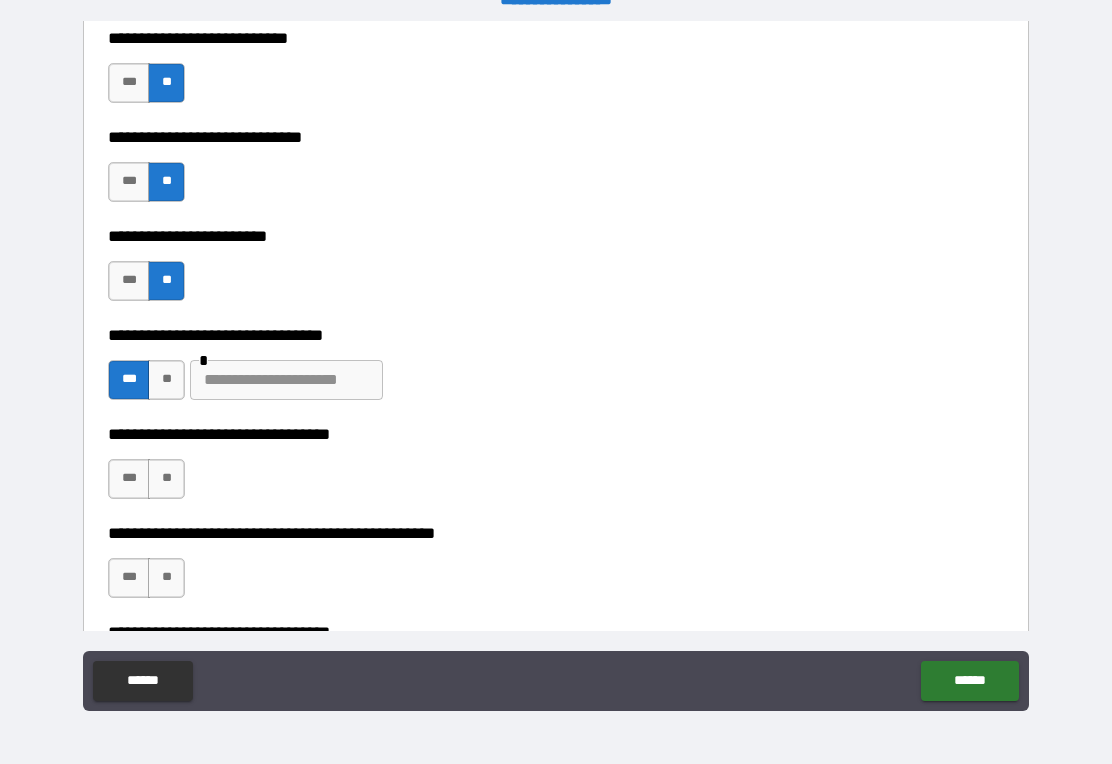 click on "**" at bounding box center [166, 380] 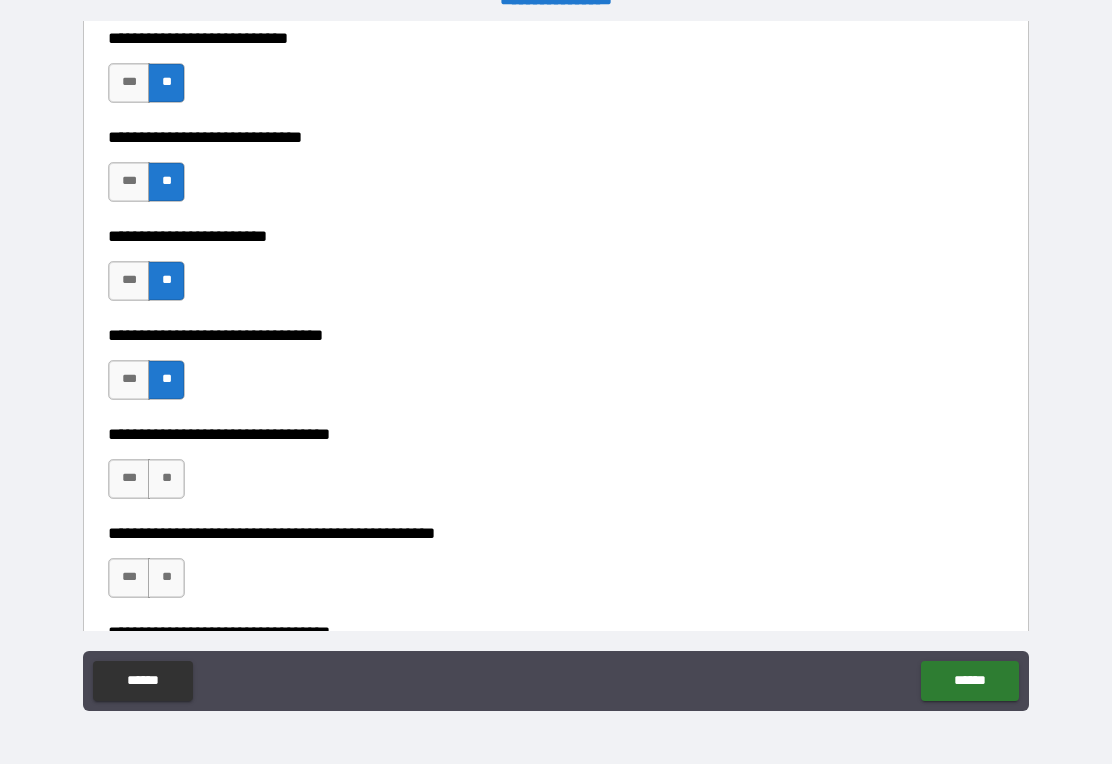 click on "**" at bounding box center (166, 479) 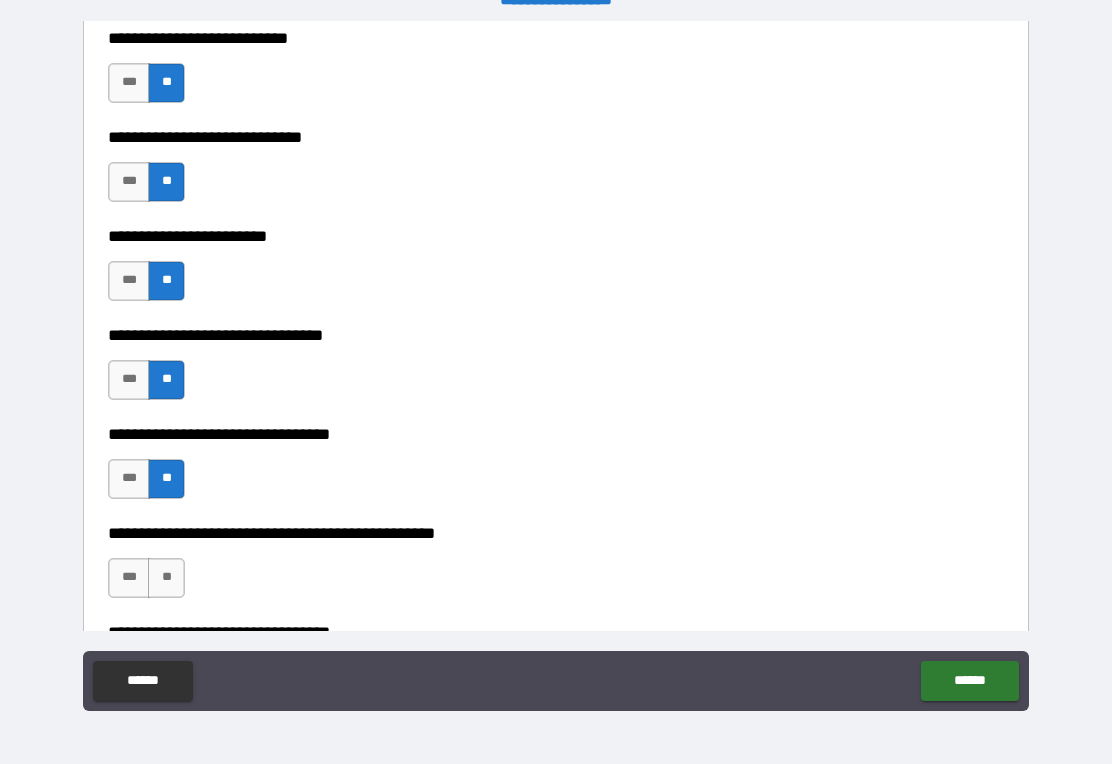 click on "***" at bounding box center (129, 479) 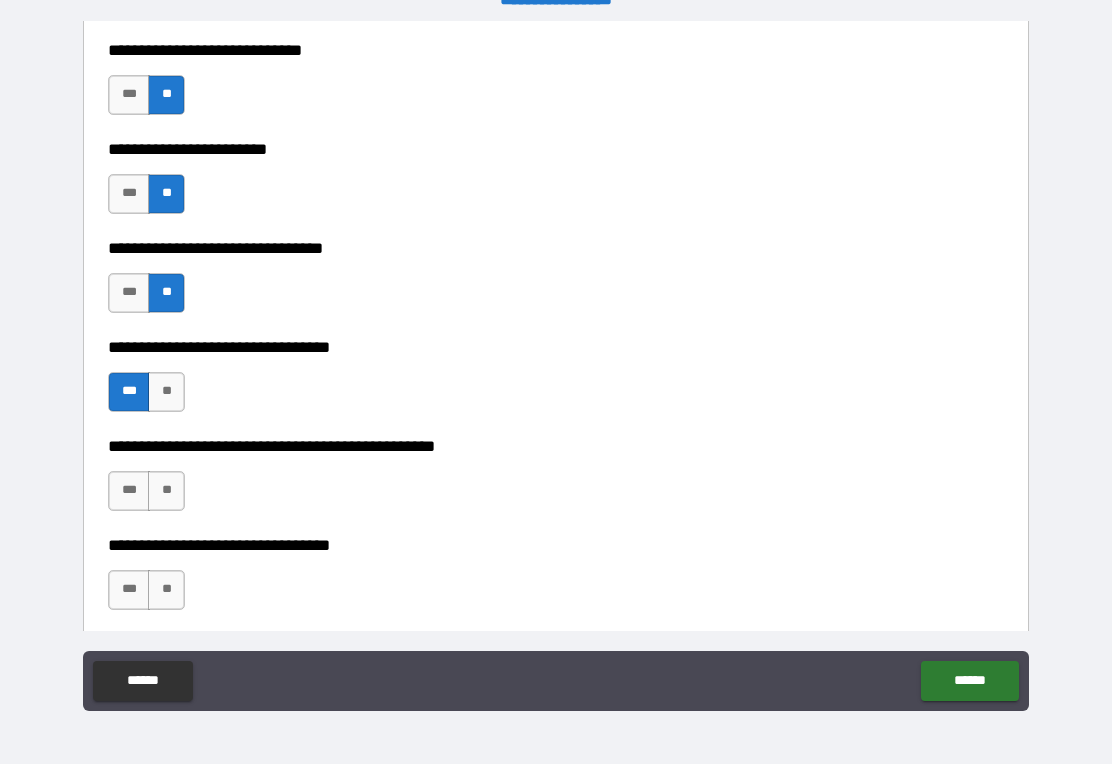 scroll, scrollTop: 1083, scrollLeft: 0, axis: vertical 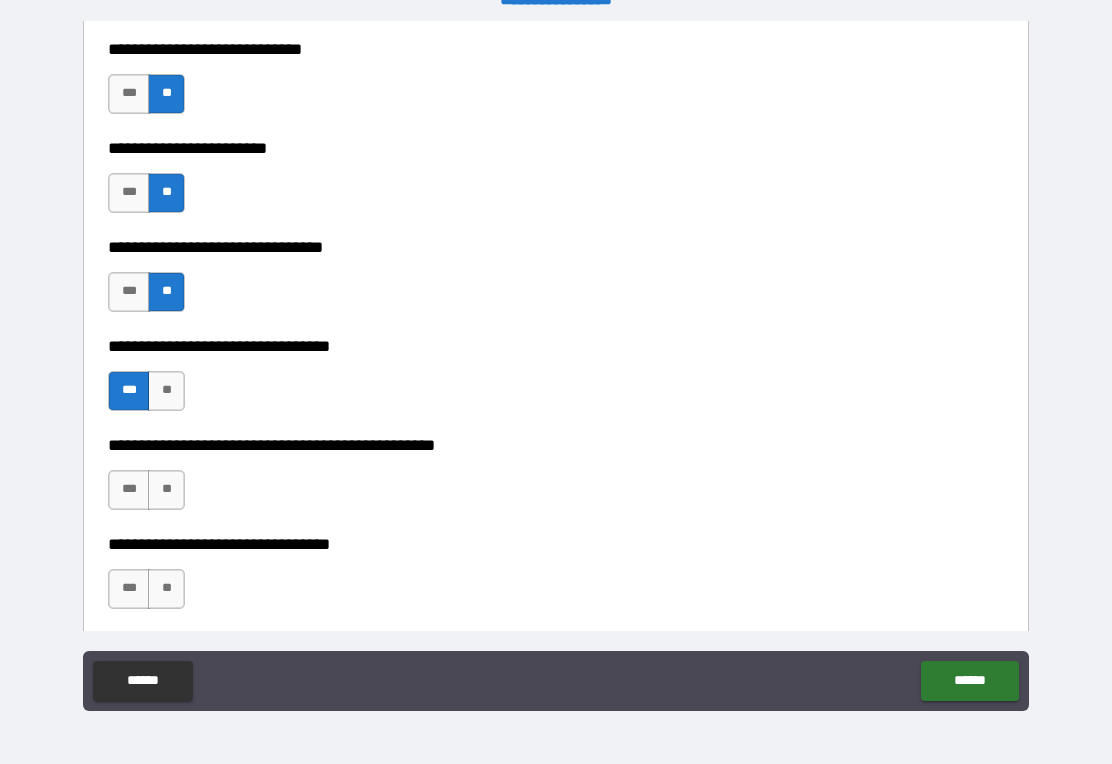 click on "**" at bounding box center [166, 490] 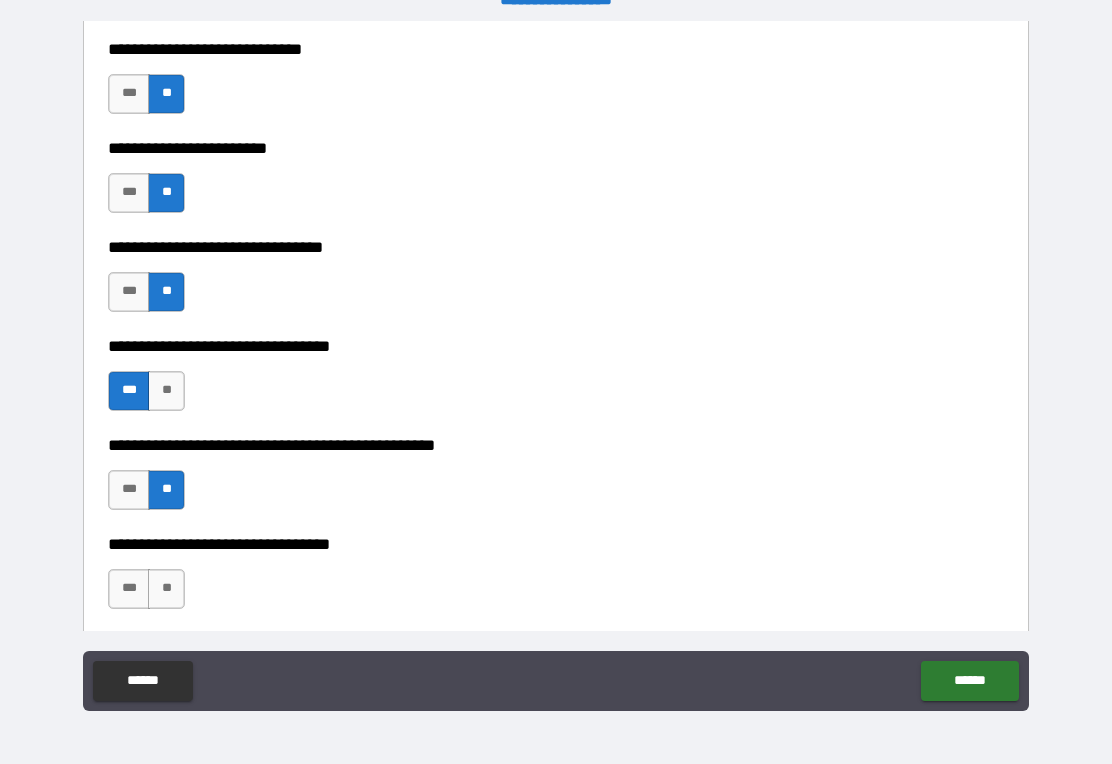 click on "**" at bounding box center [166, 589] 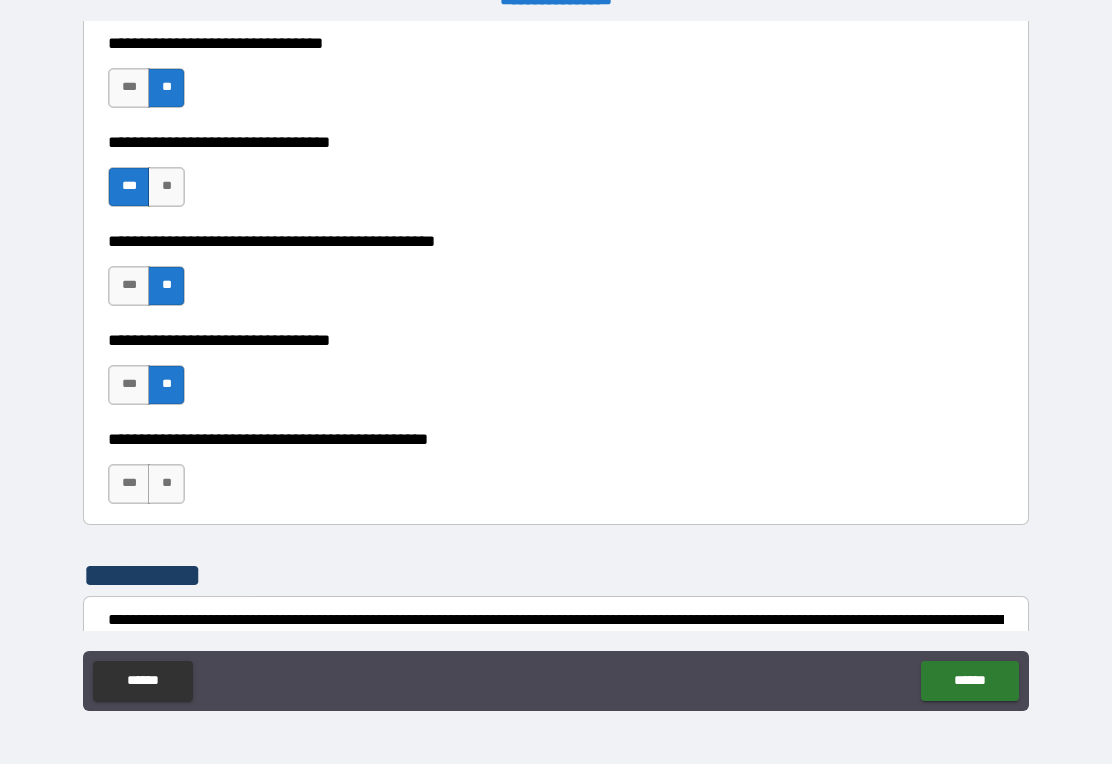 scroll, scrollTop: 1304, scrollLeft: 0, axis: vertical 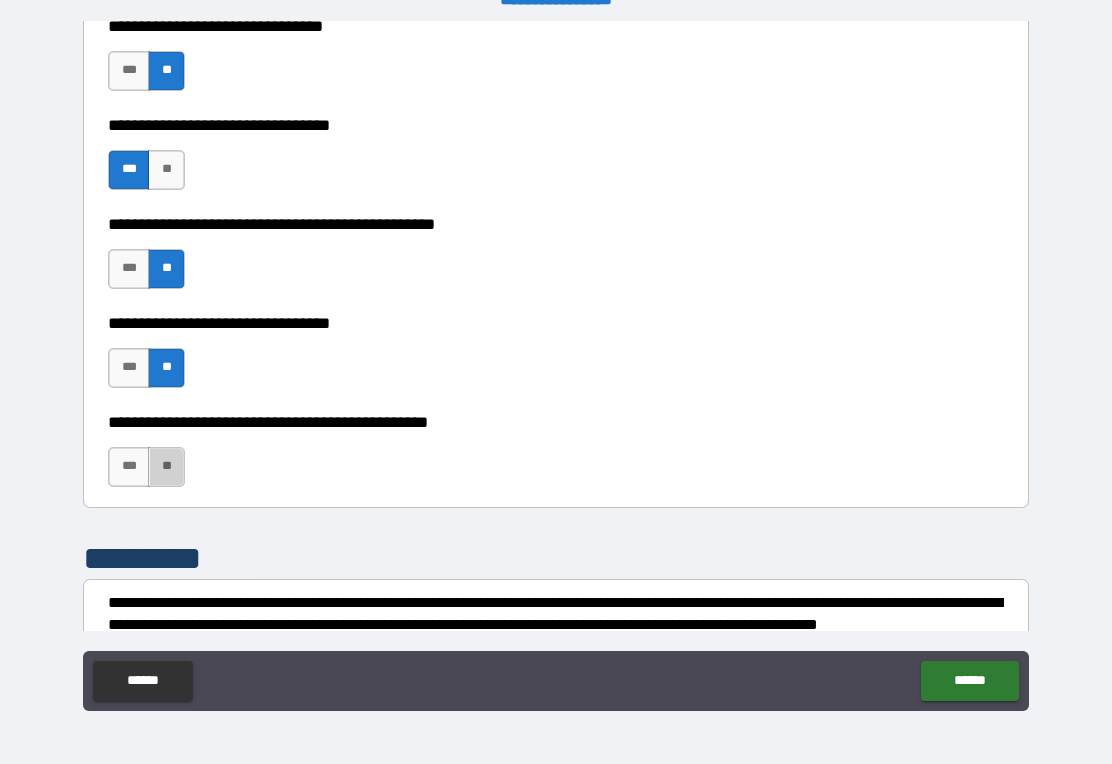 click on "**" at bounding box center (166, 467) 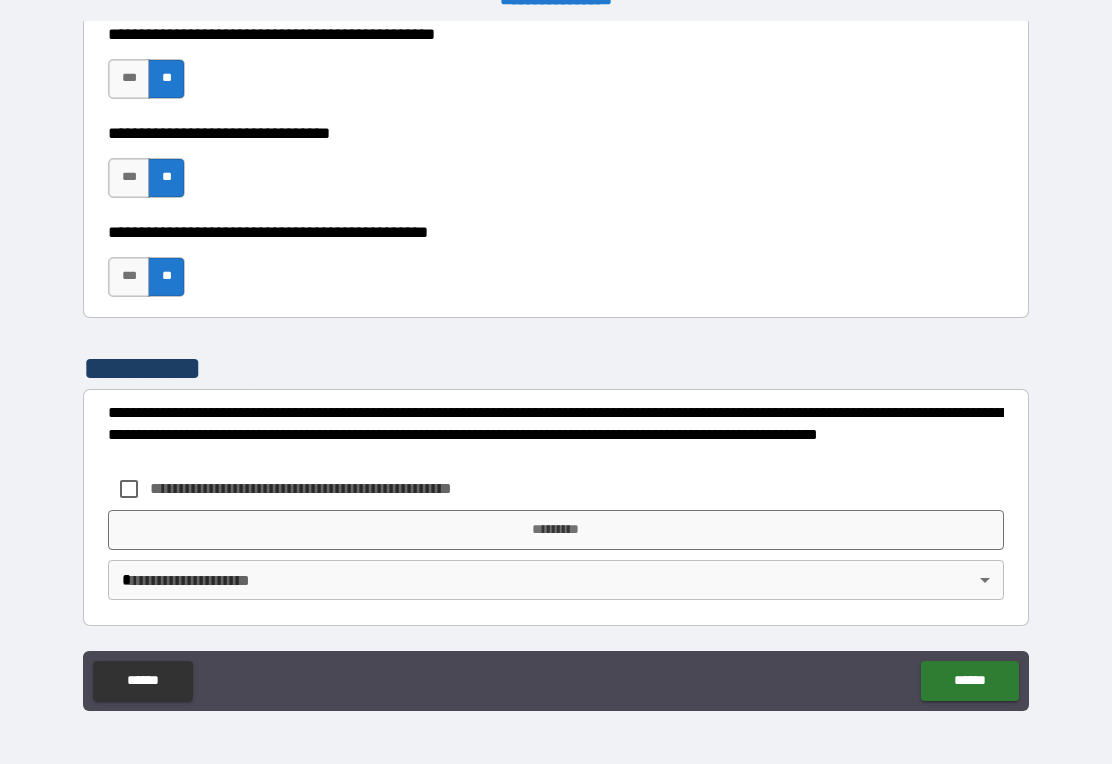 scroll, scrollTop: 1515, scrollLeft: 0, axis: vertical 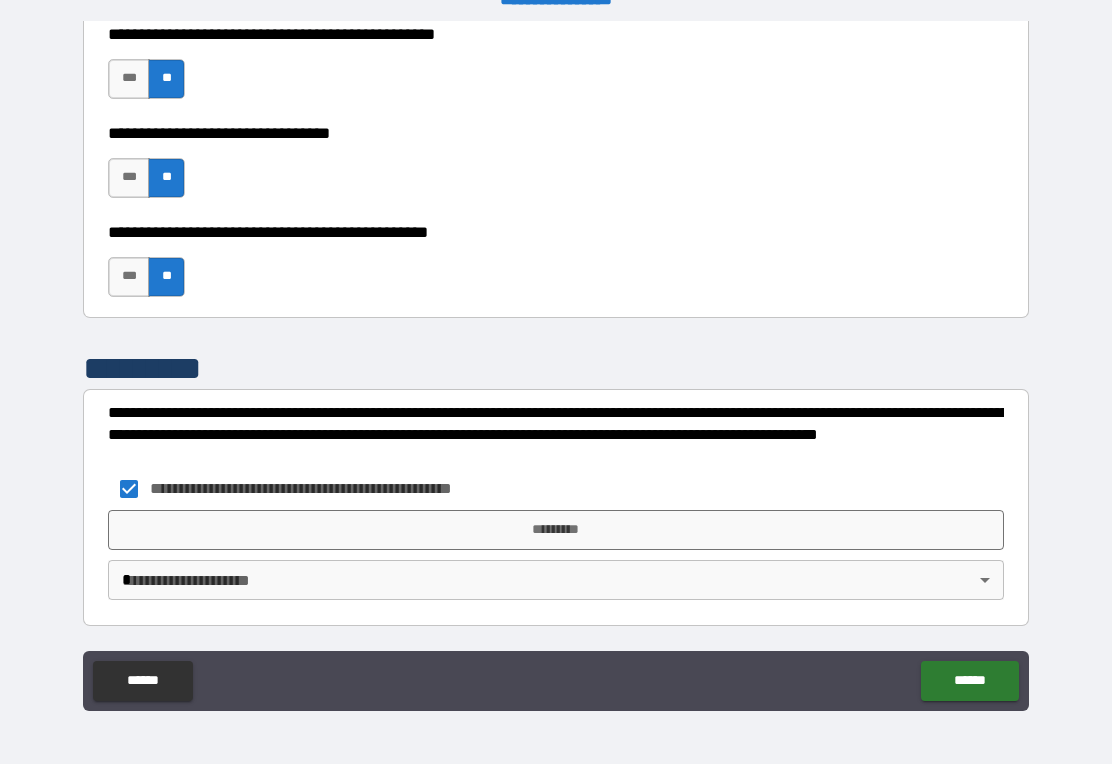 click on "*********" at bounding box center [556, 530] 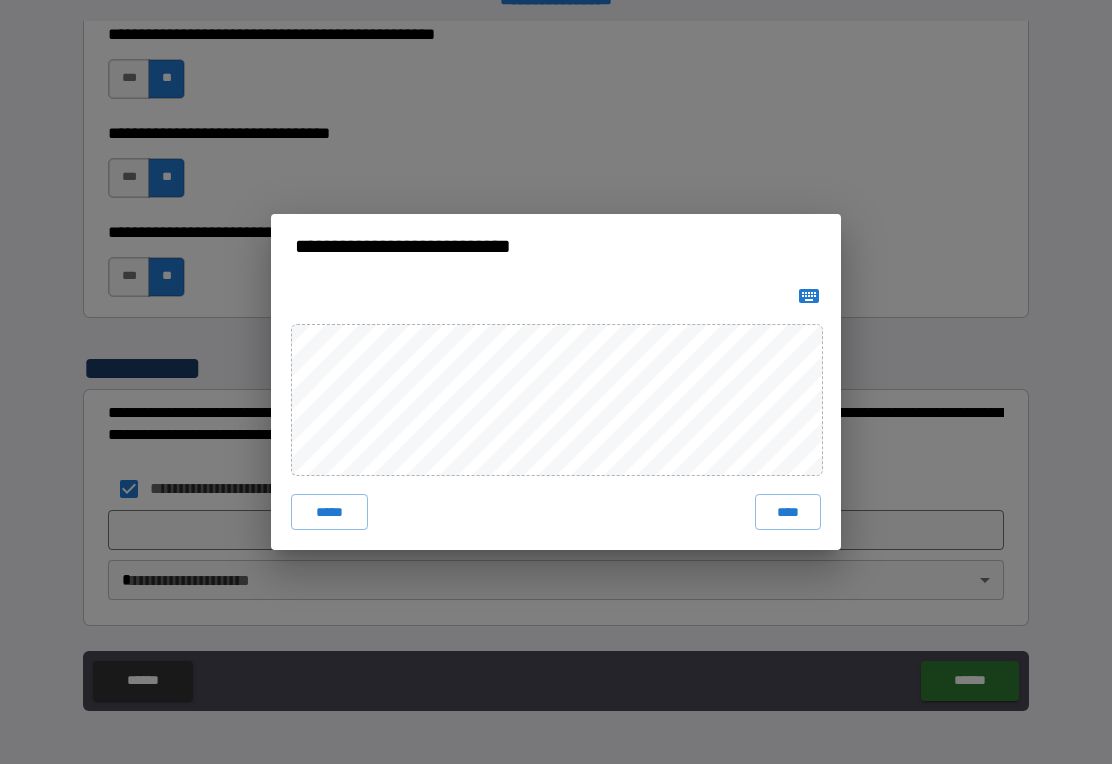 click on "****" at bounding box center [788, 512] 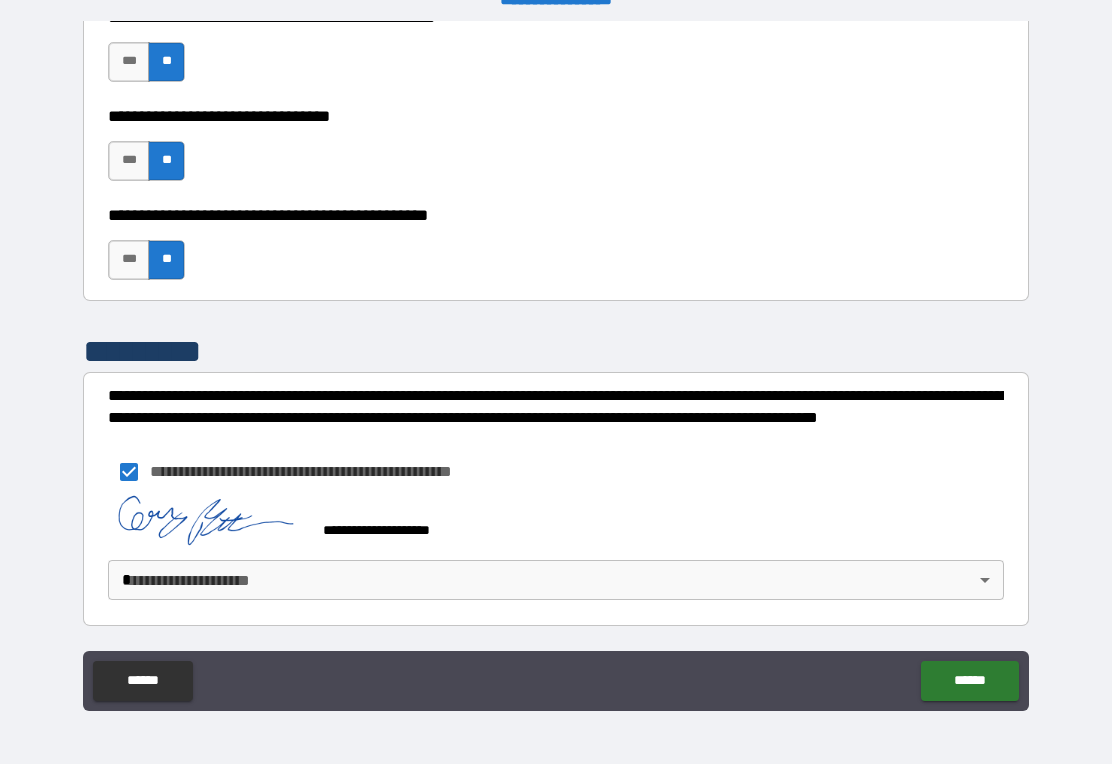 scroll, scrollTop: 1532, scrollLeft: 0, axis: vertical 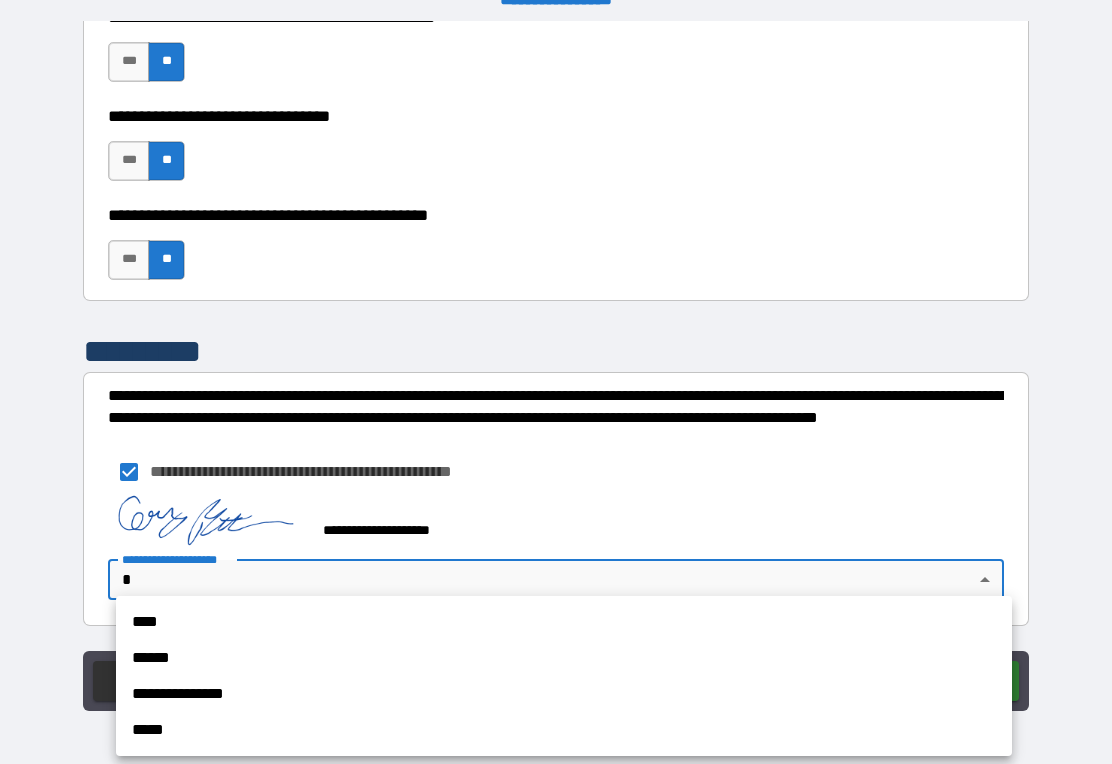 click on "****" at bounding box center [564, 622] 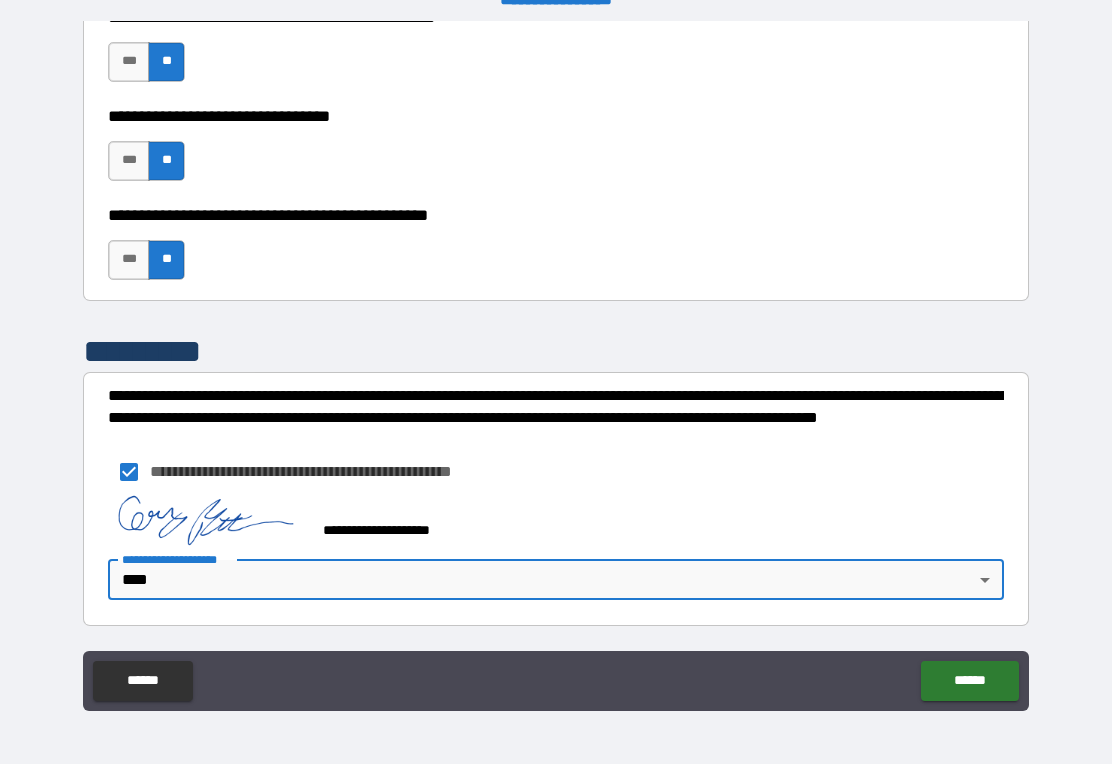 click on "******" at bounding box center (969, 681) 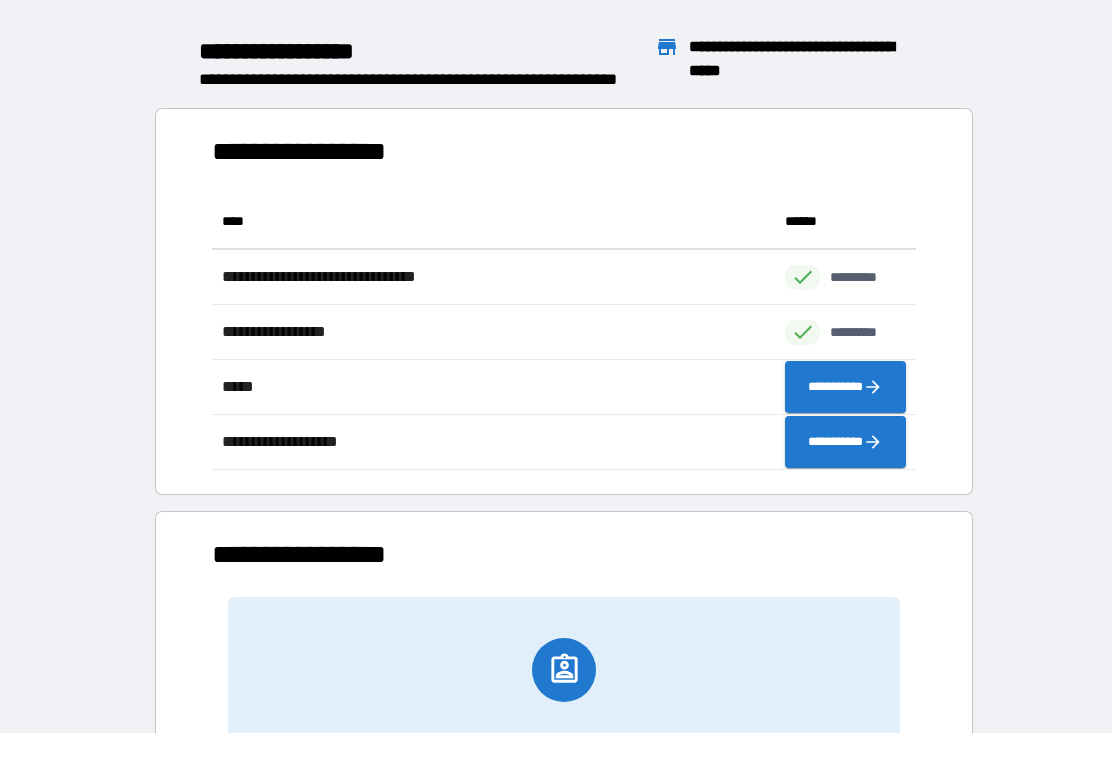 scroll, scrollTop: 1, scrollLeft: 1, axis: both 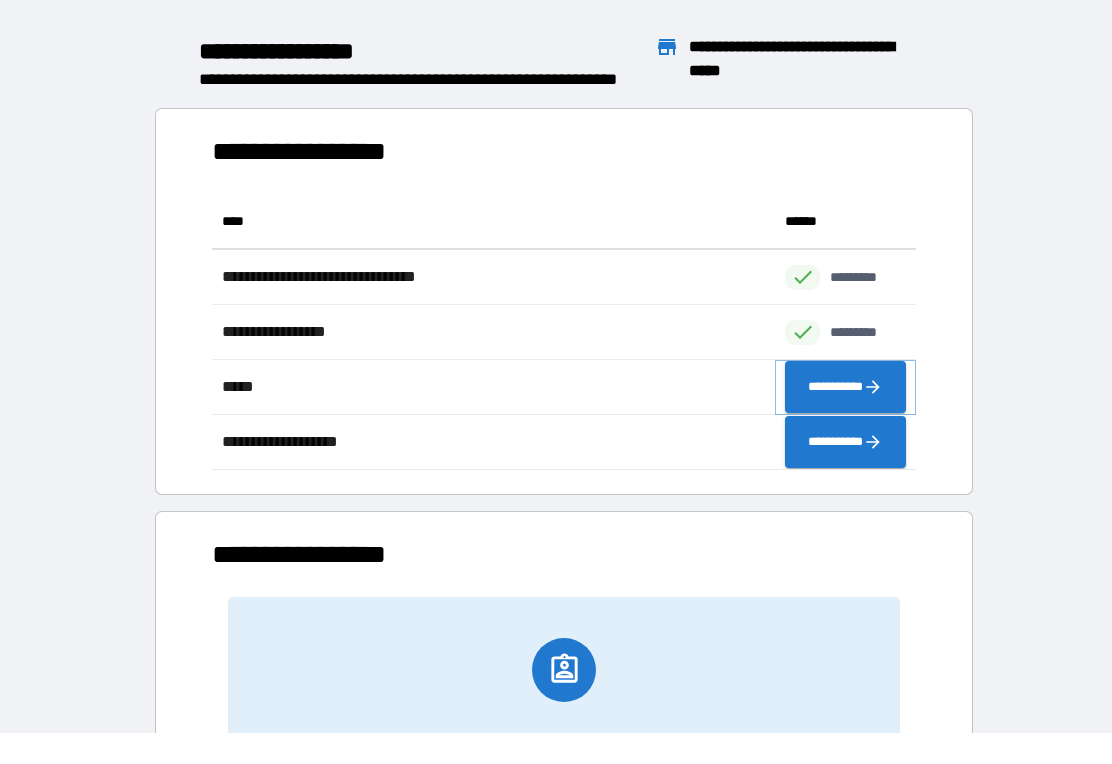click on "**********" at bounding box center [845, 387] 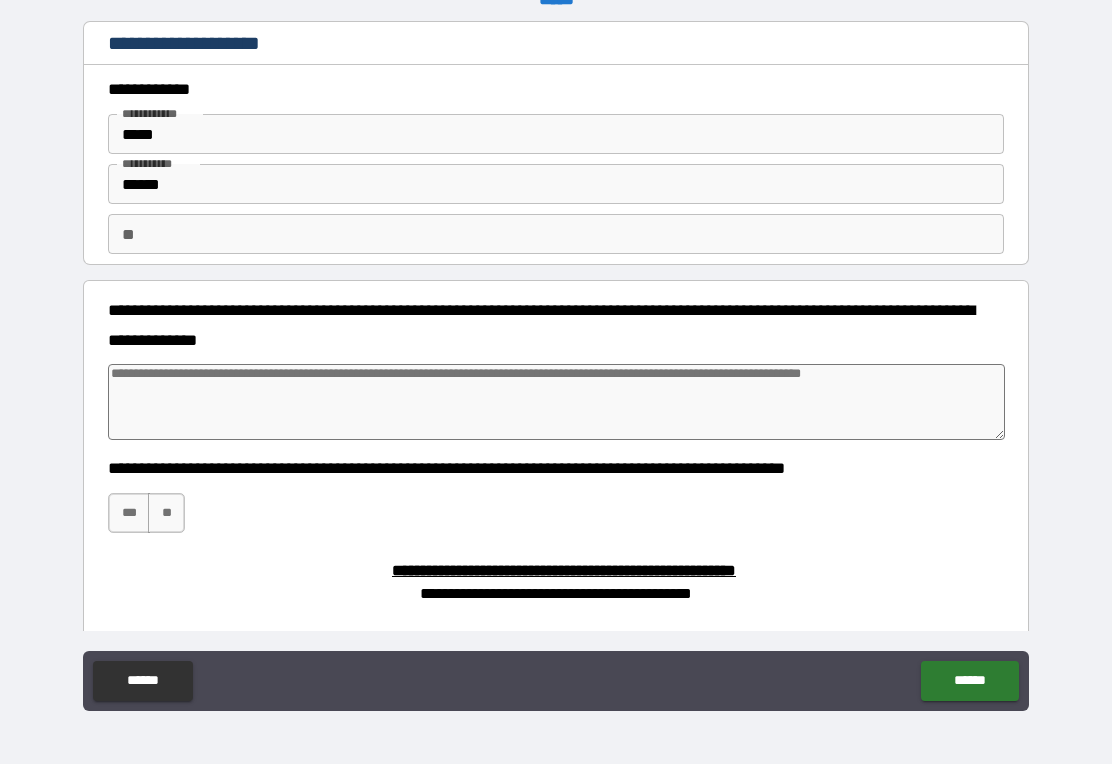 type on "*" 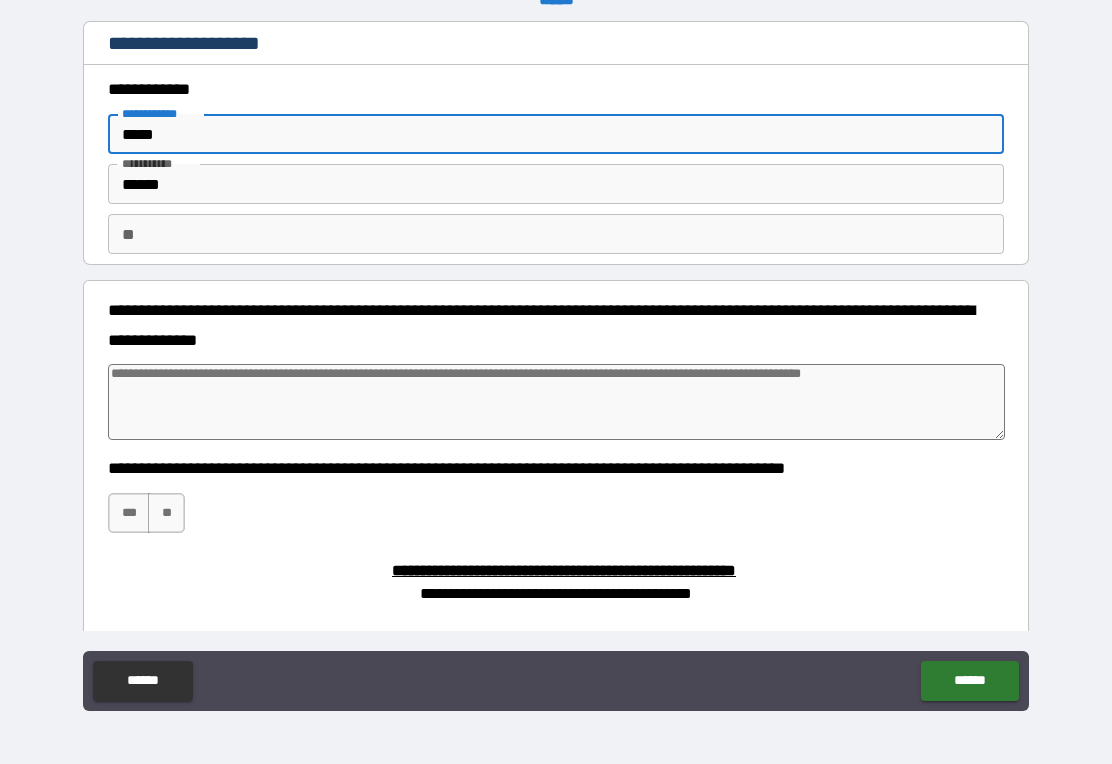 type on "****" 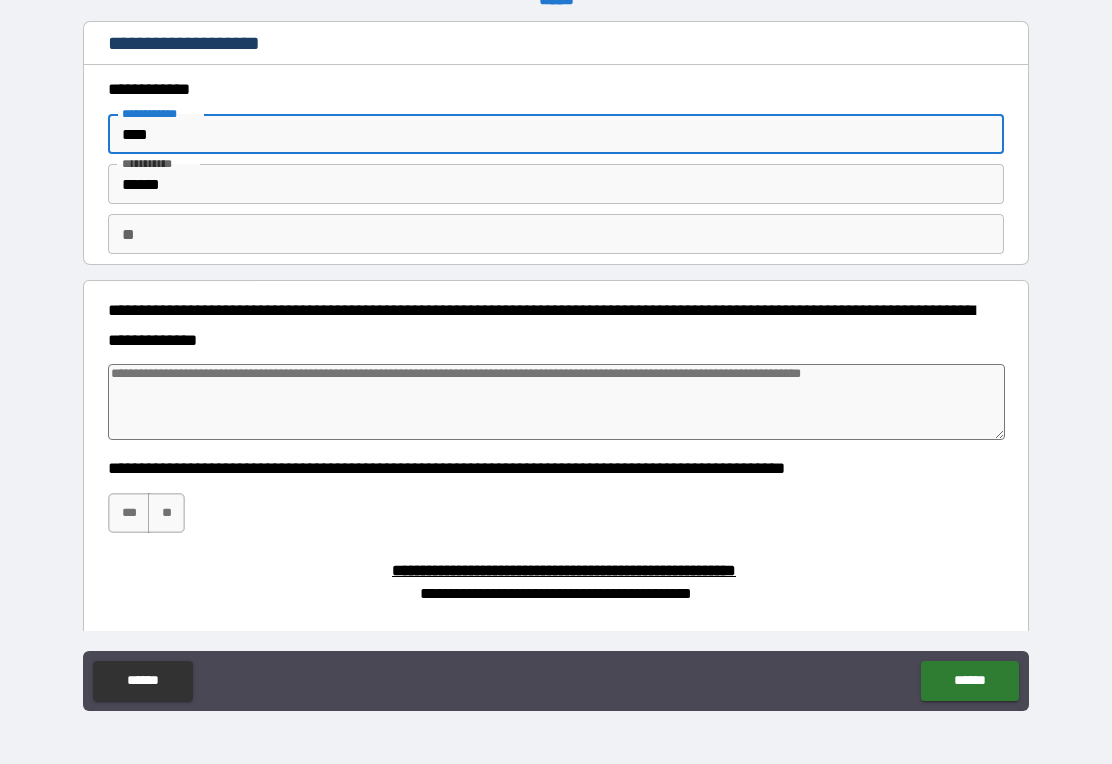 type on "*" 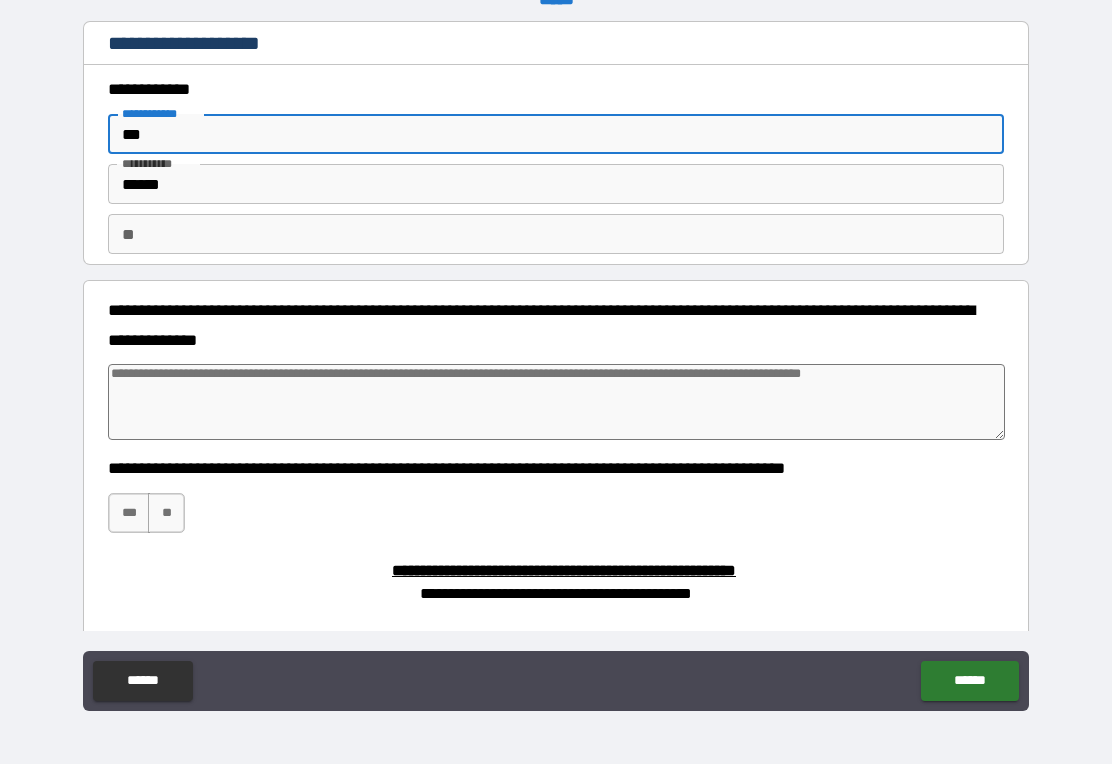 type on "*" 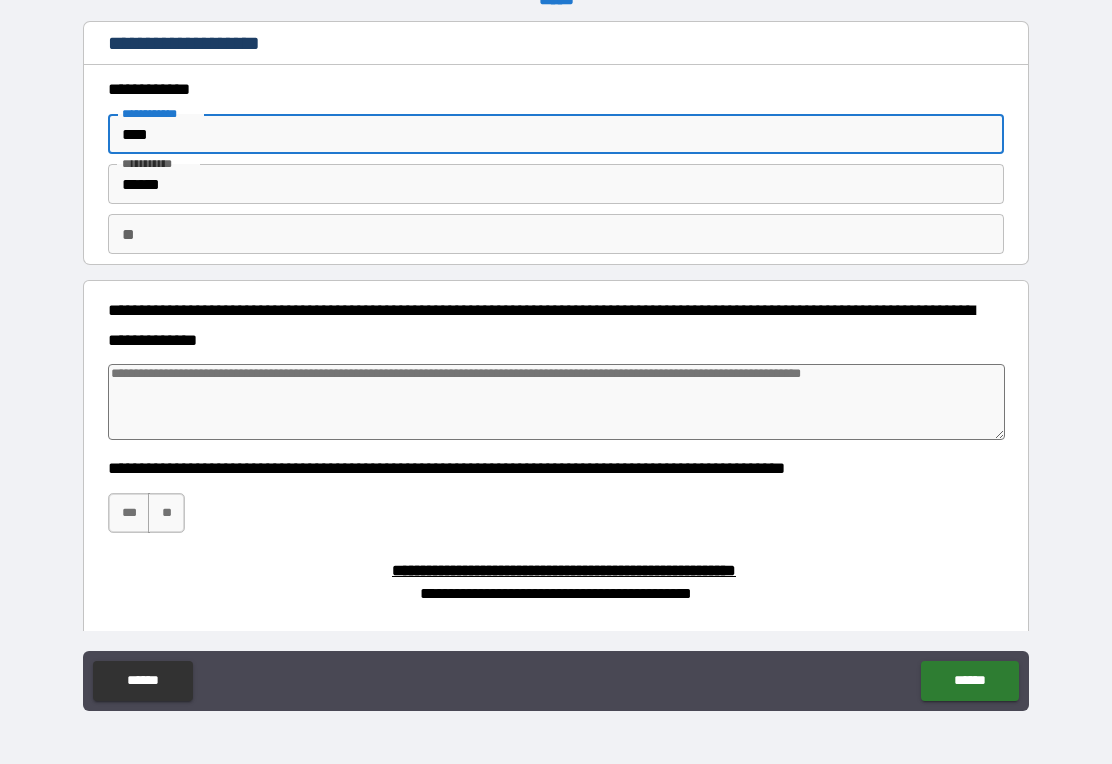 type on "*" 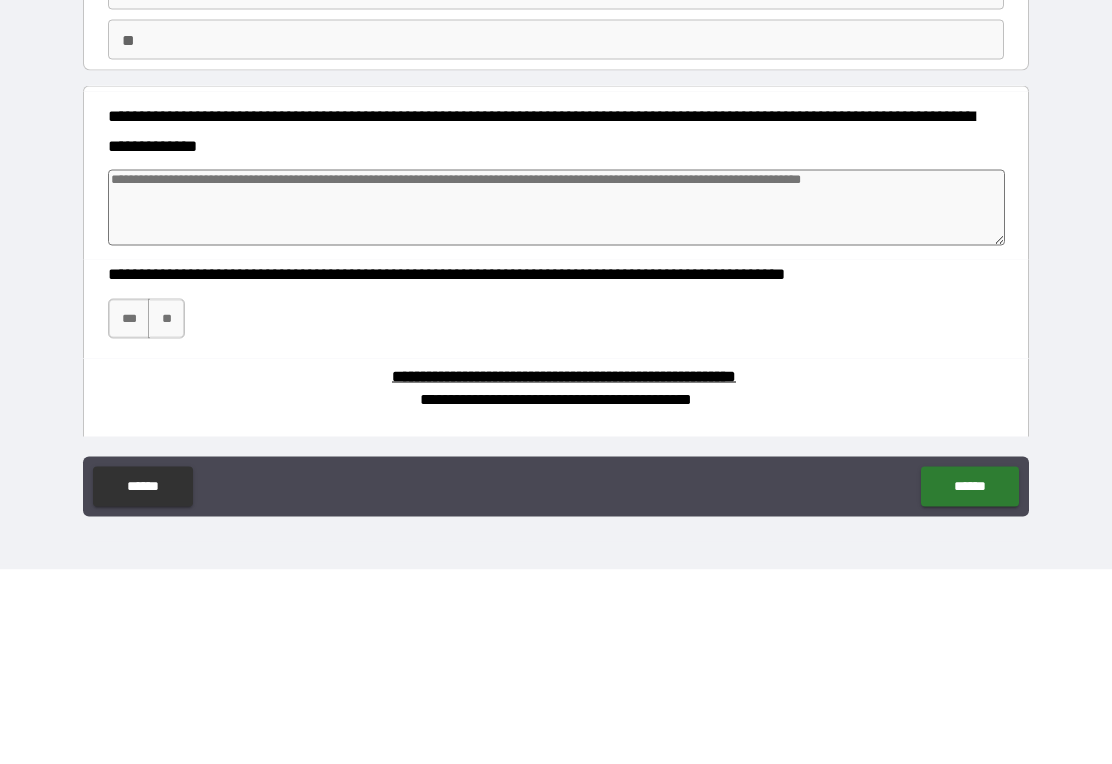 type on "****" 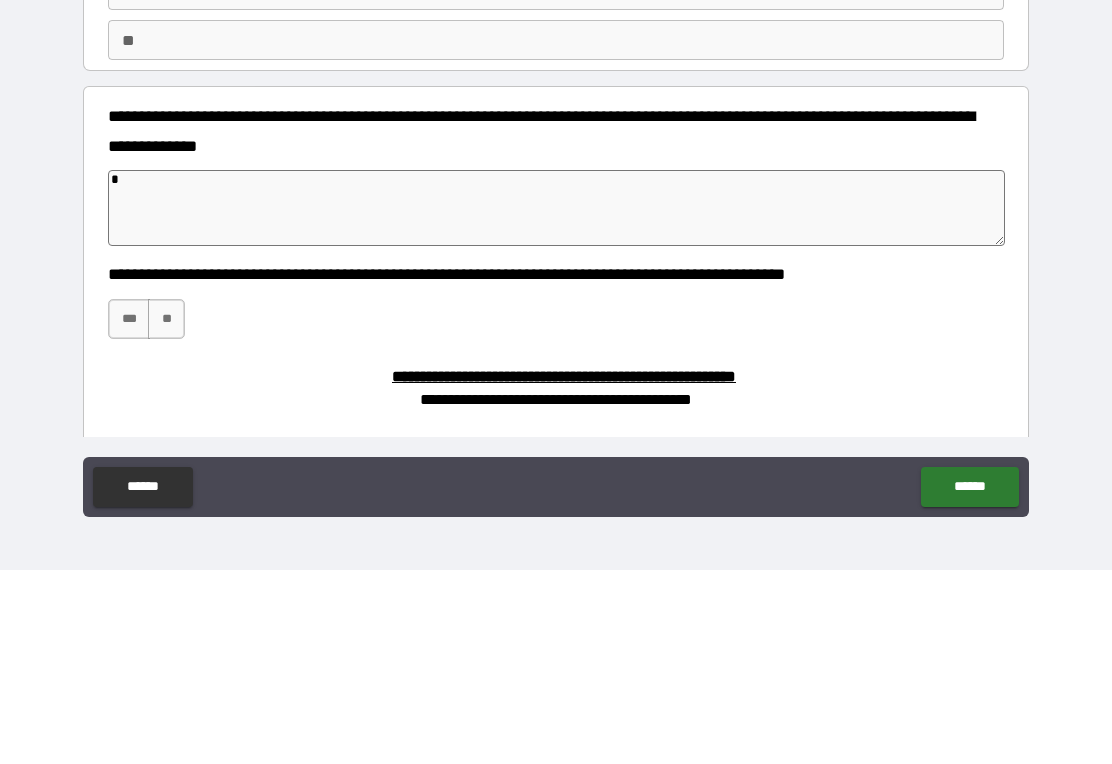 type on "*" 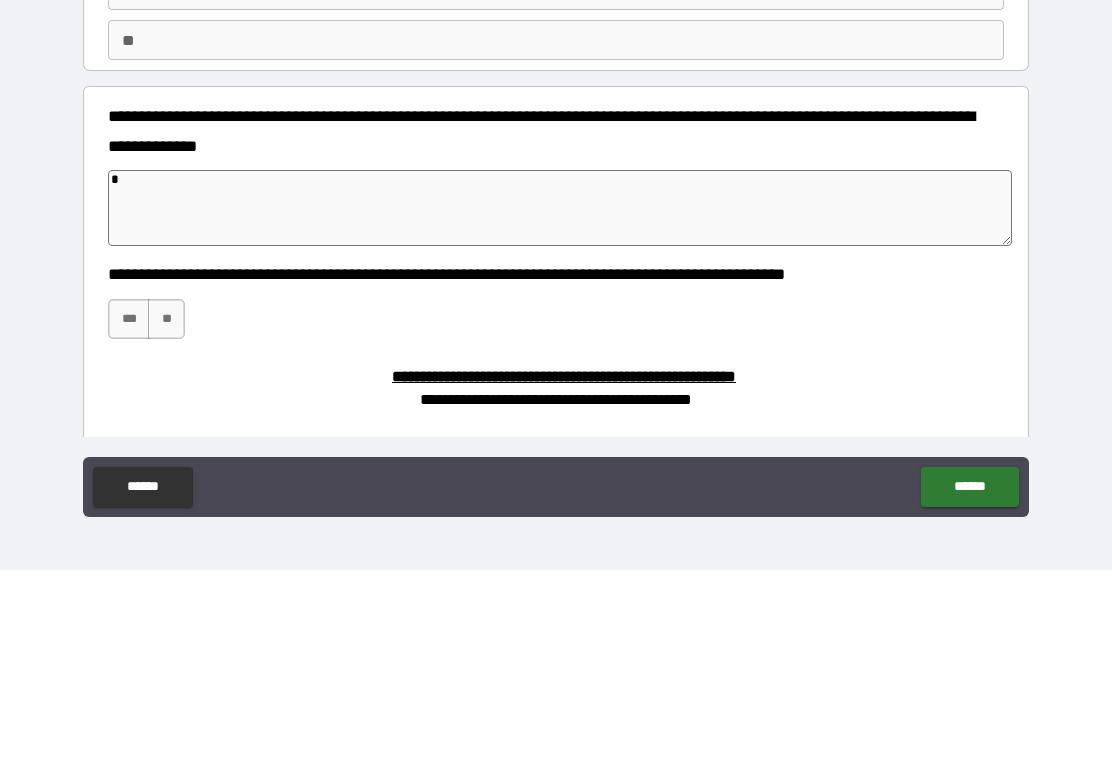 type on "**" 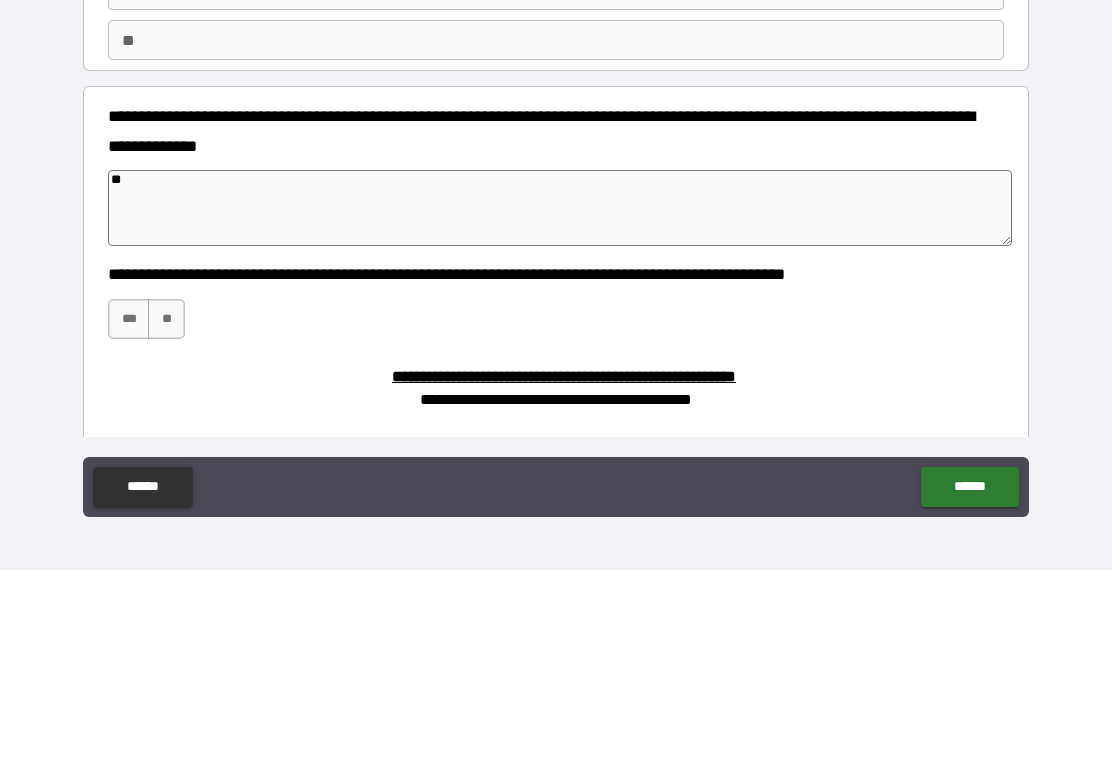 type on "*" 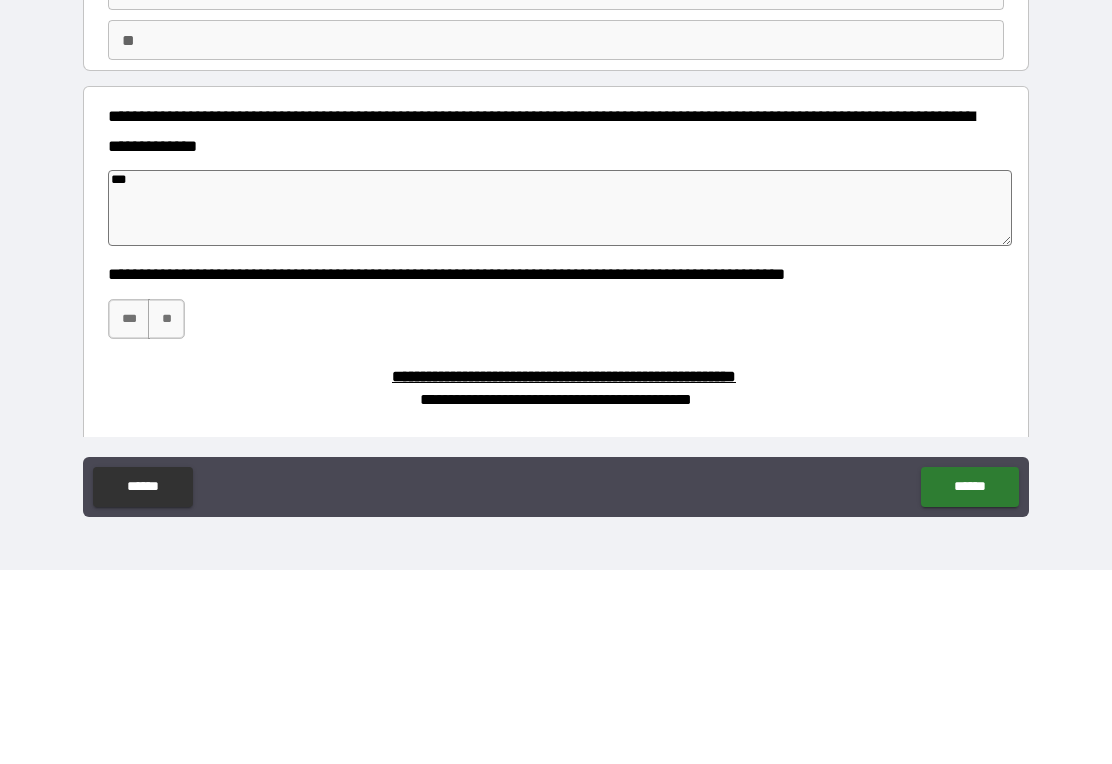 type on "*" 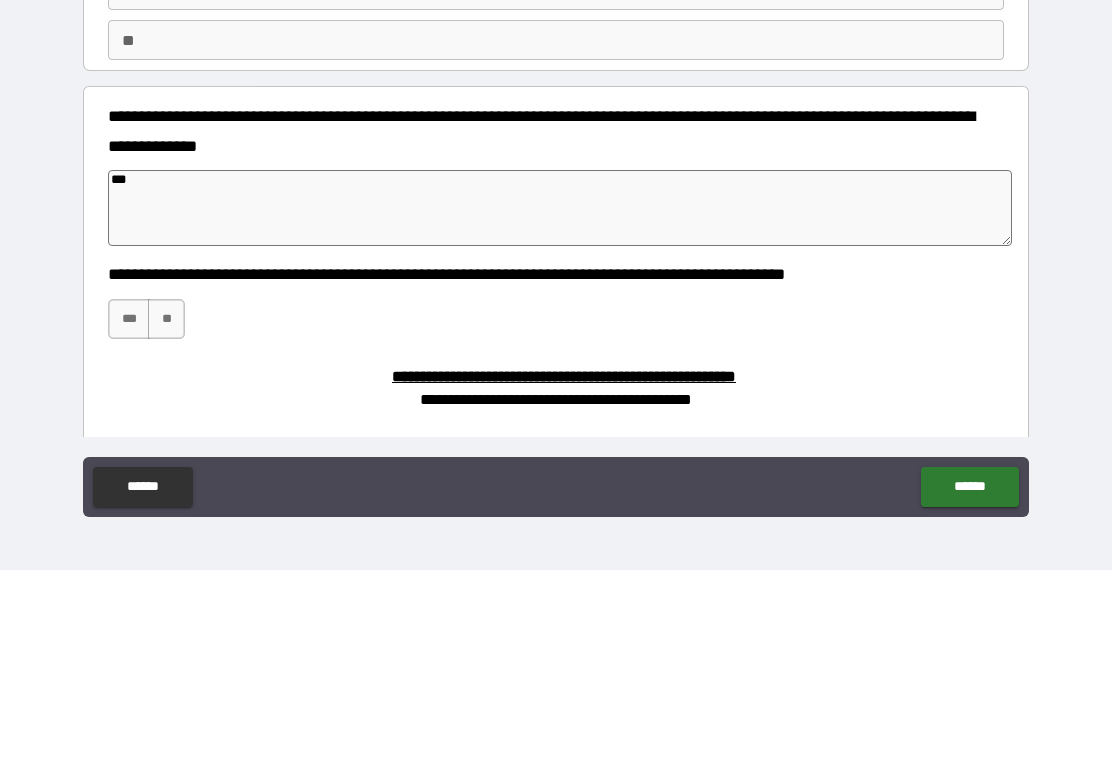 type on "**" 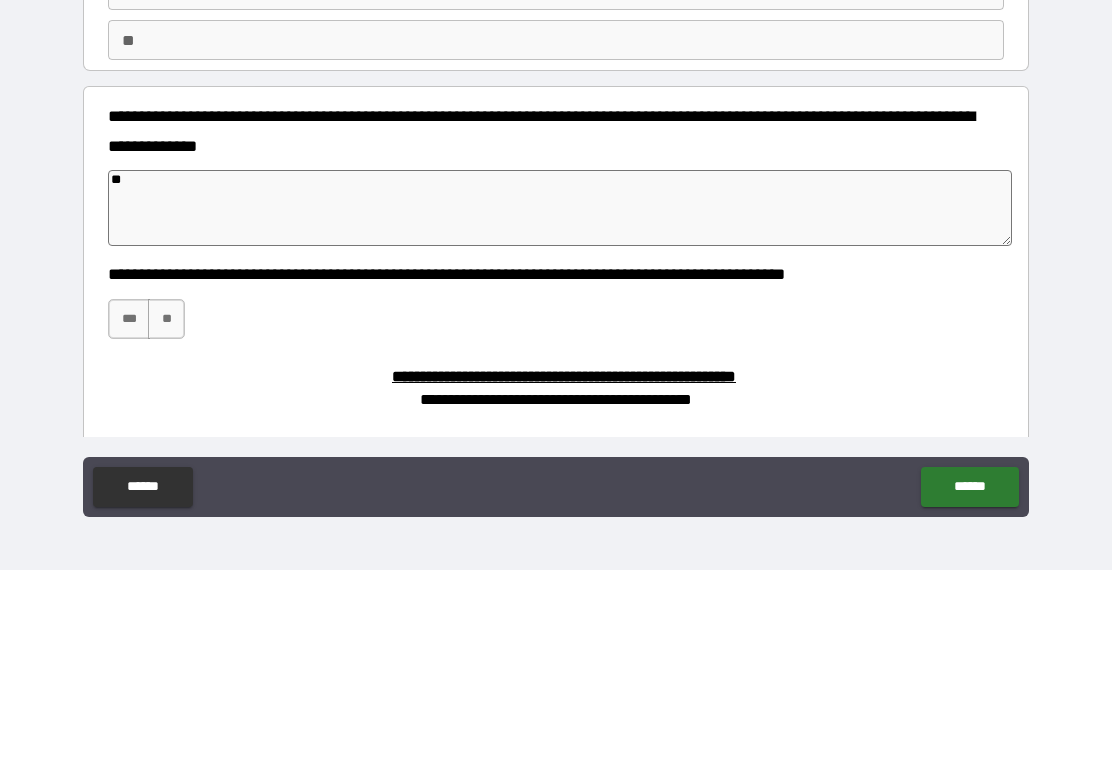 type on "*" 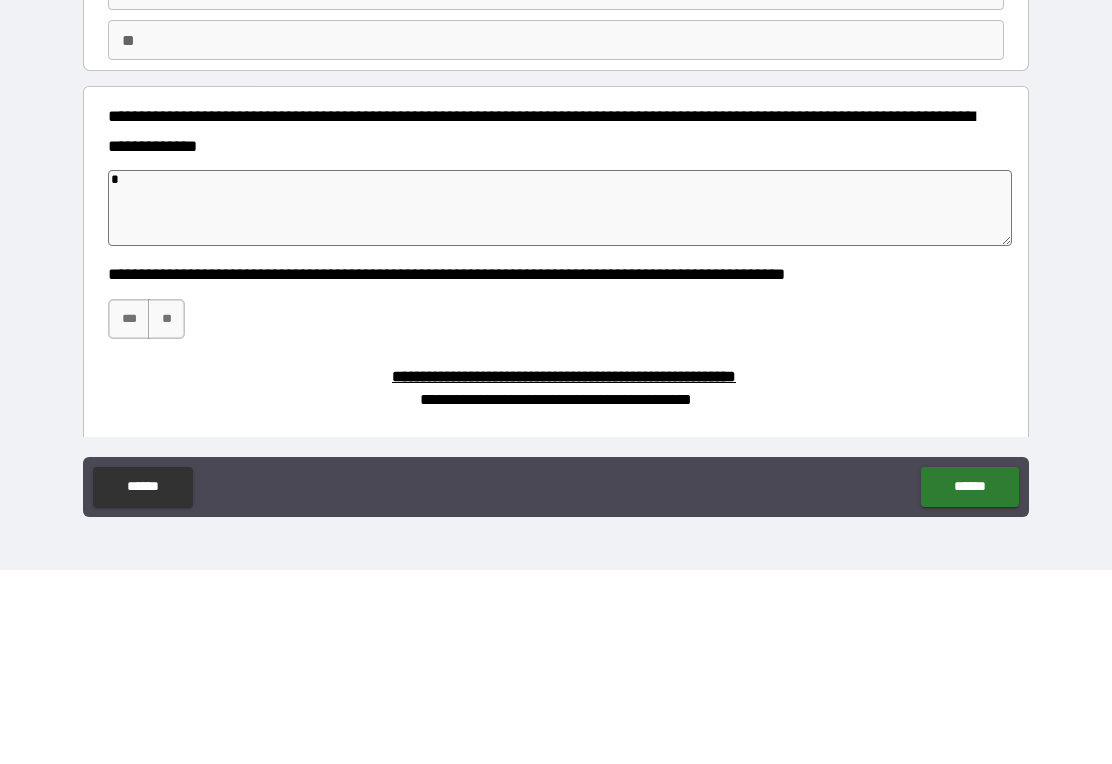 type on "*" 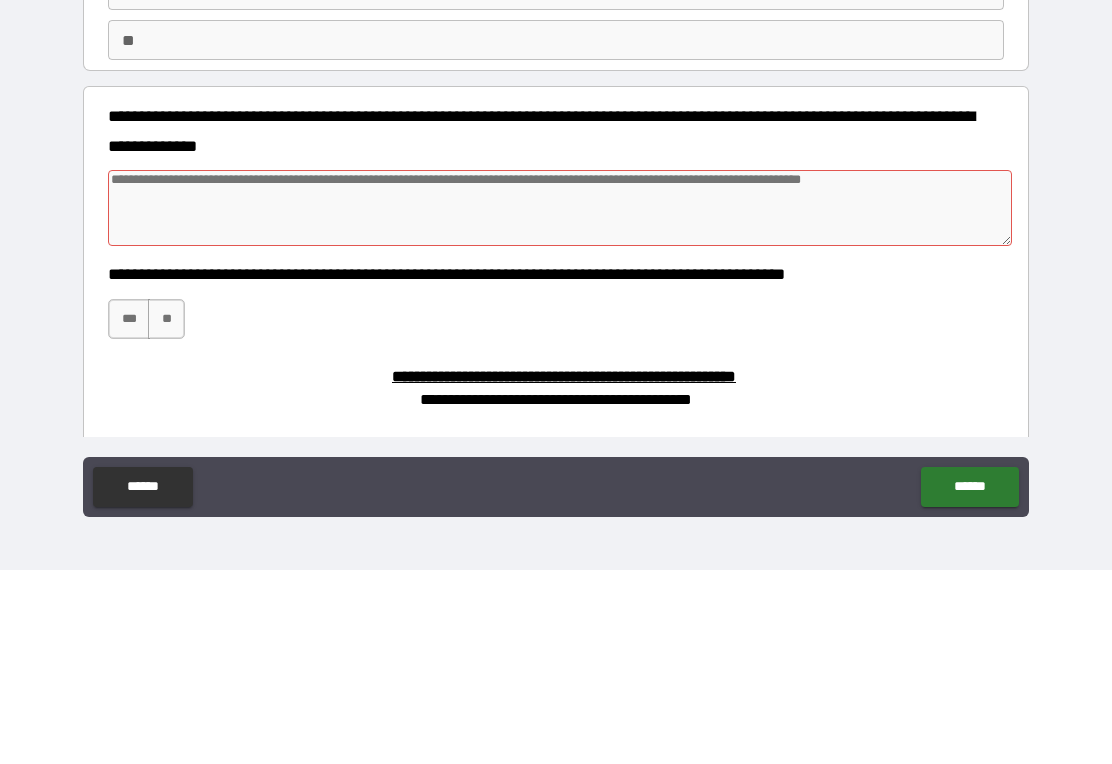 type on "*" 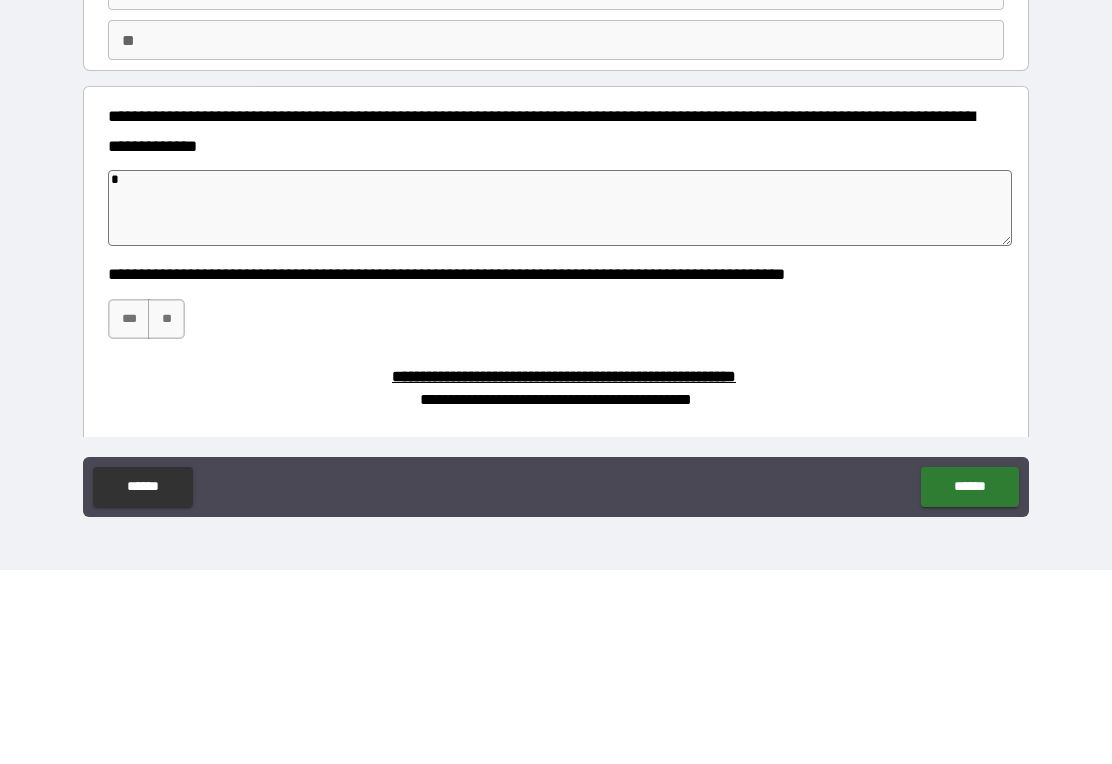 type on "*" 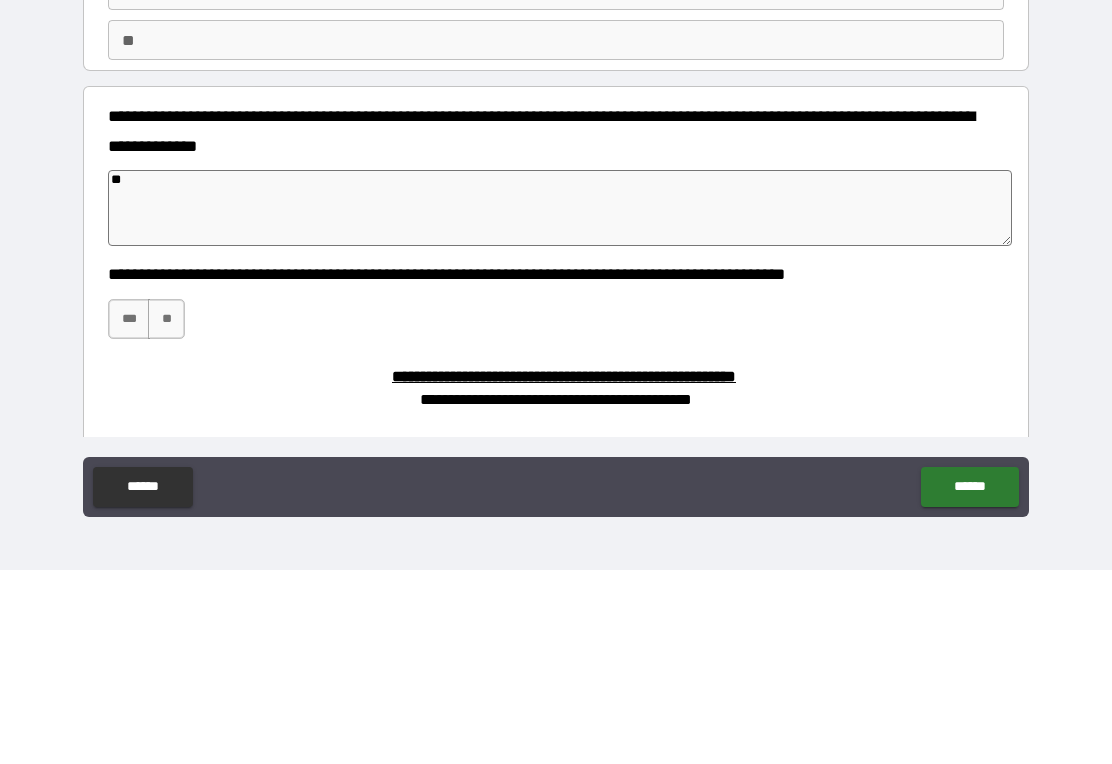 type on "*" 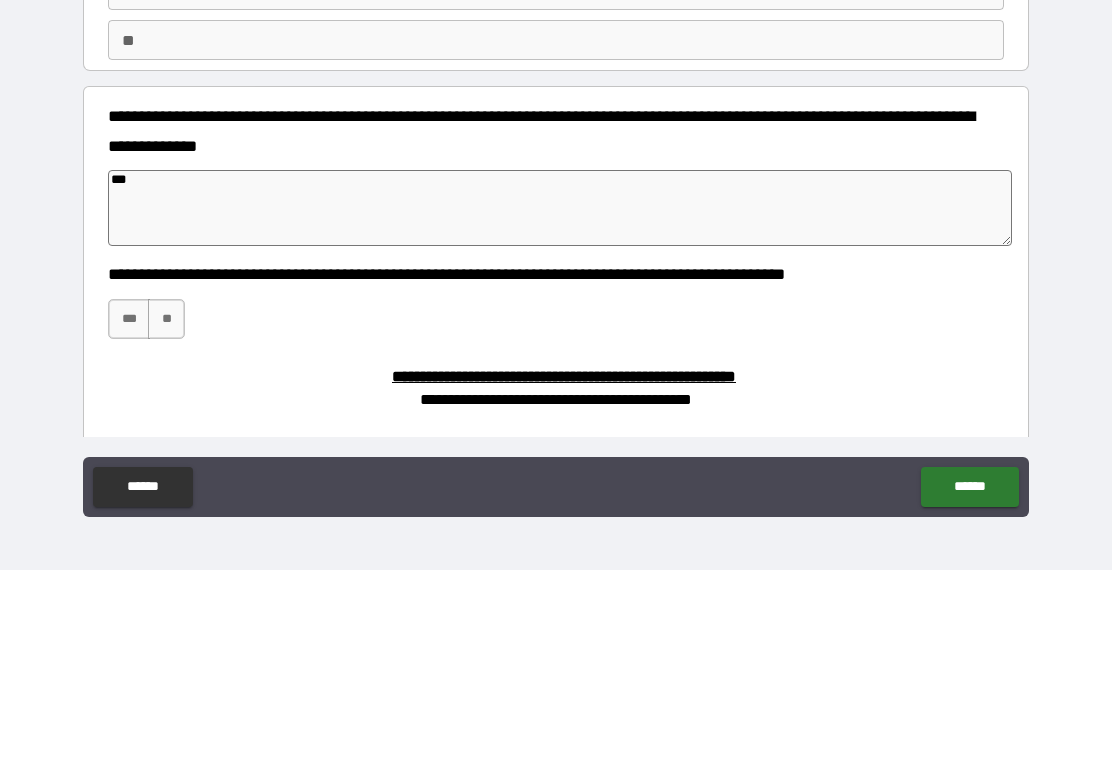 type on "*" 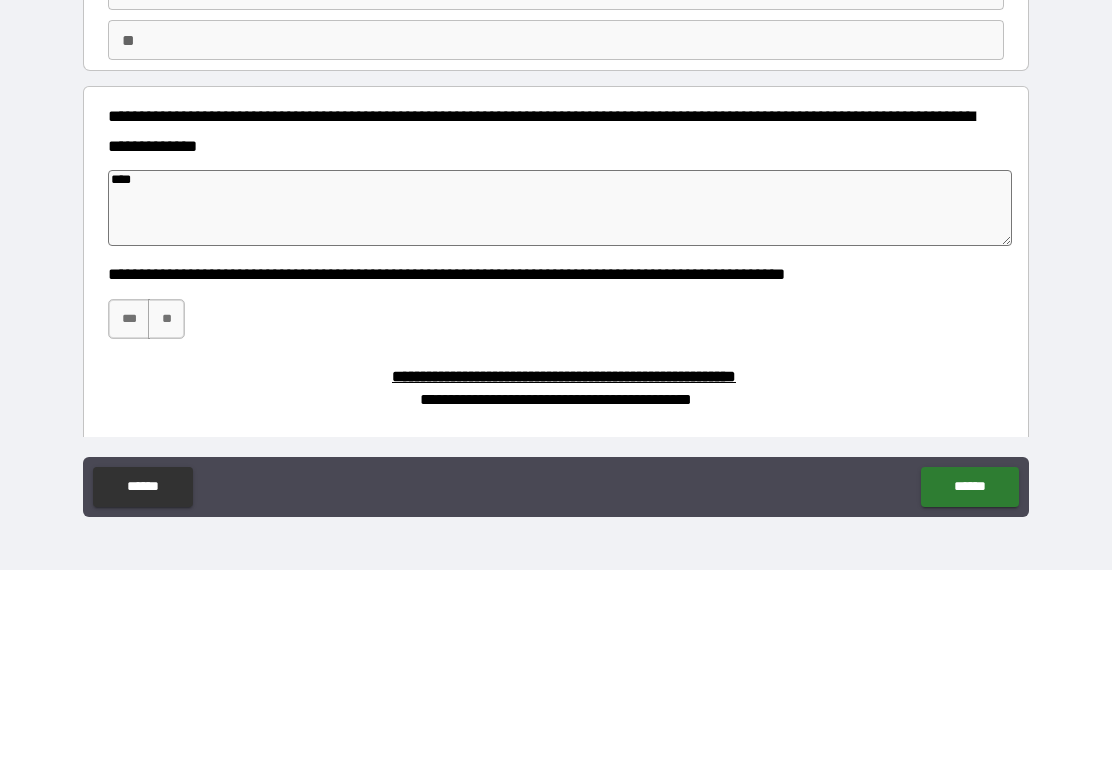 type on "*" 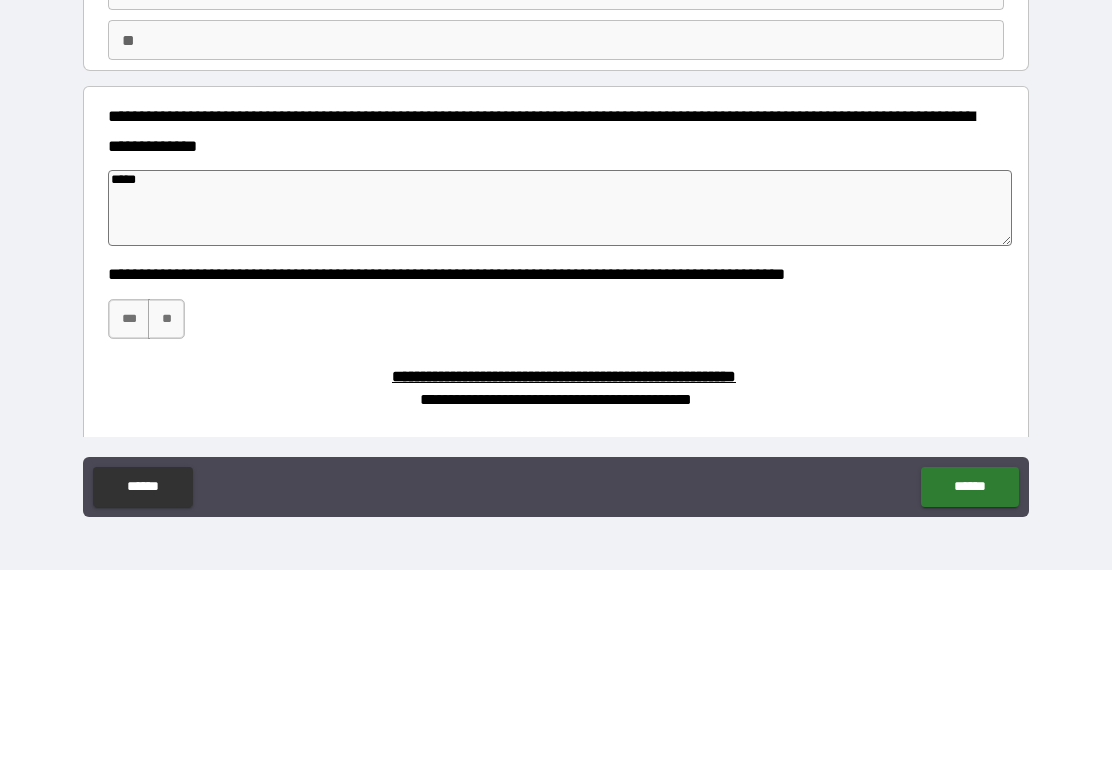 type on "*" 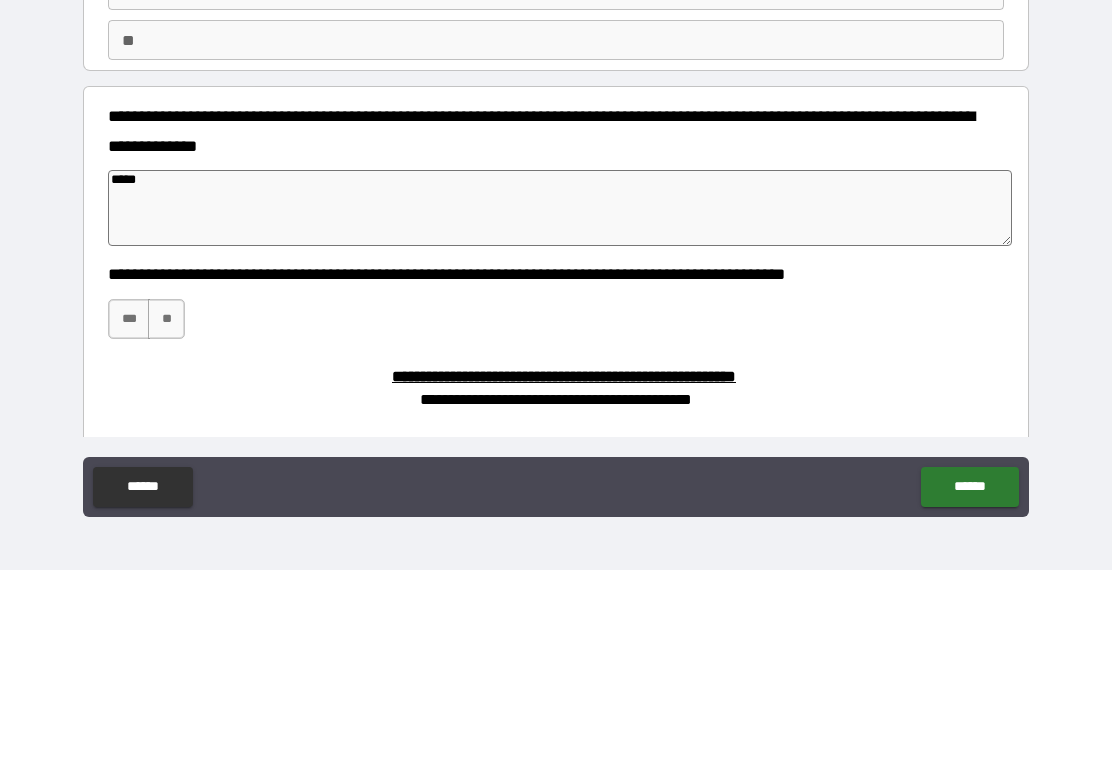 type on "******" 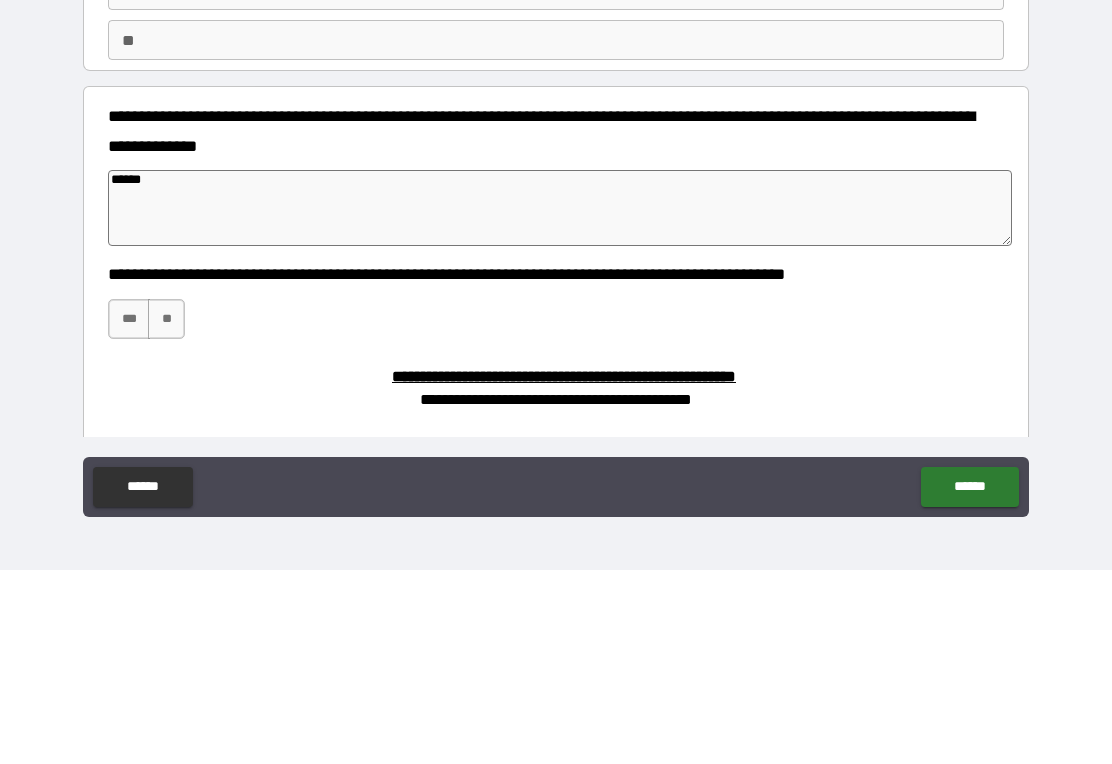 type on "*" 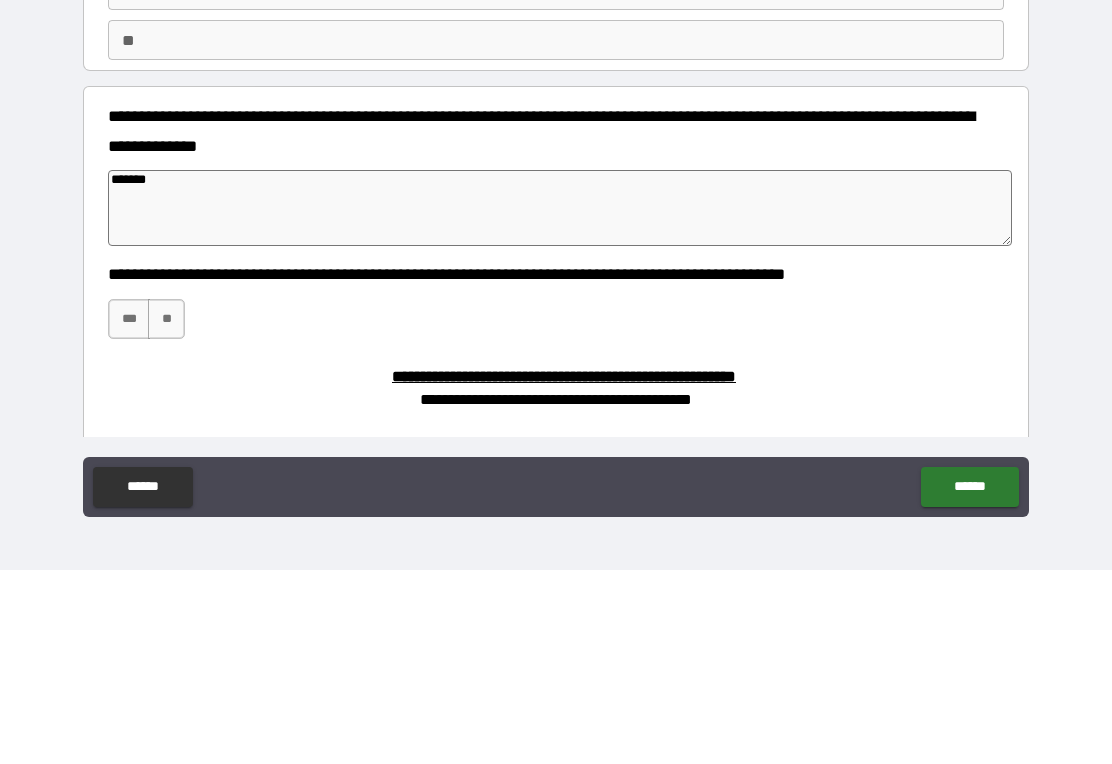 type on "*" 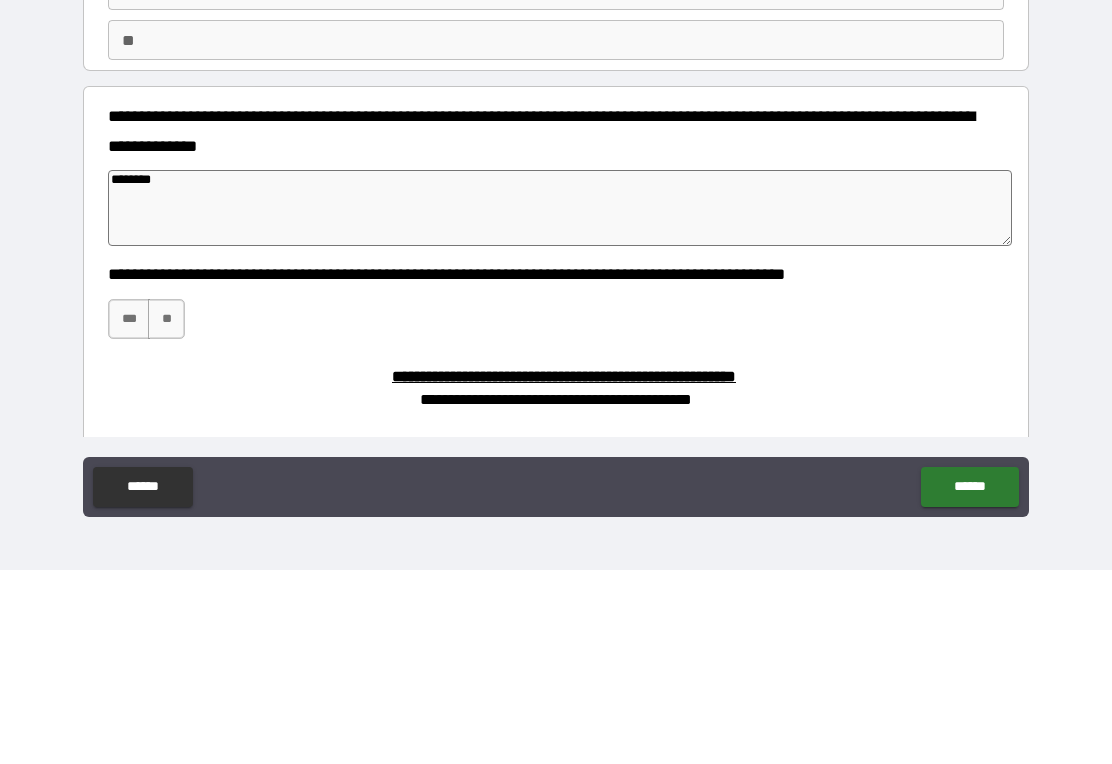 type on "*" 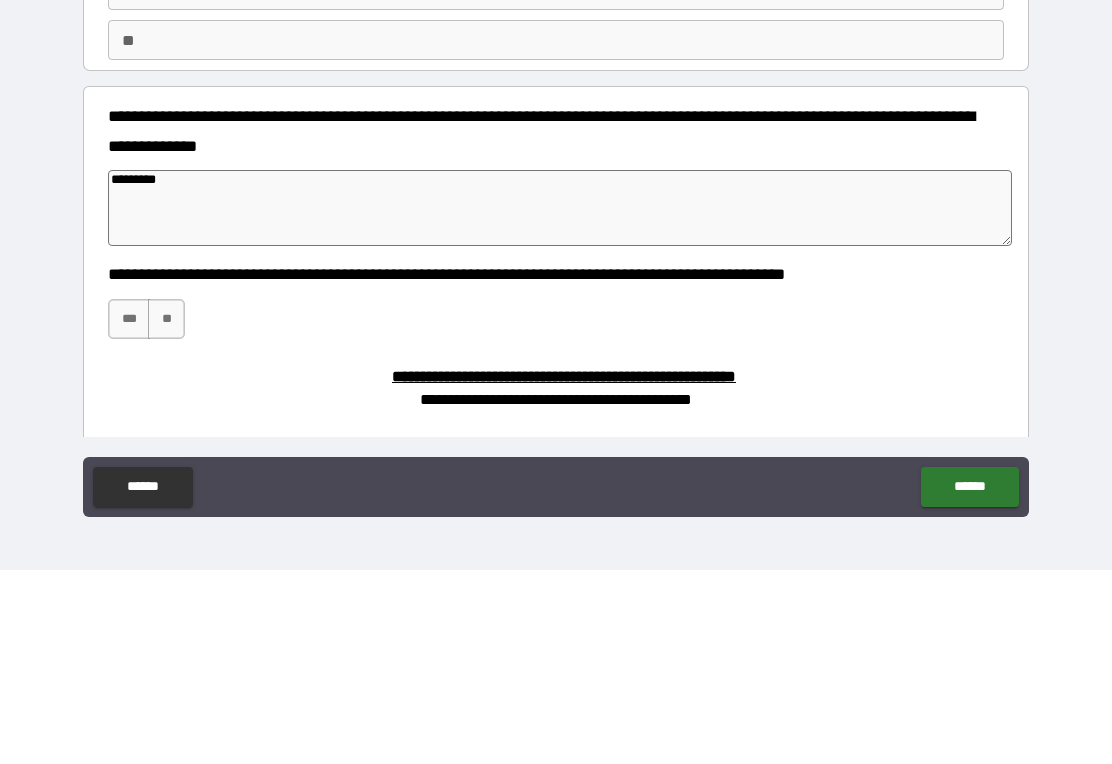 type on "*" 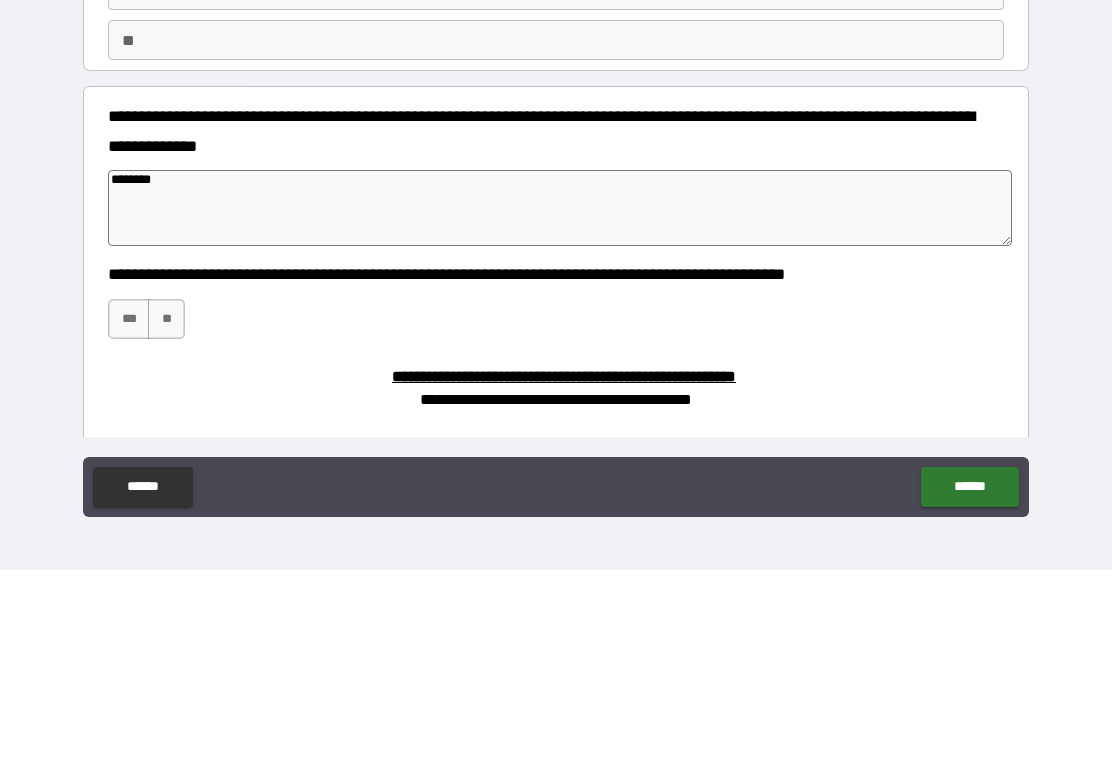 type on "*" 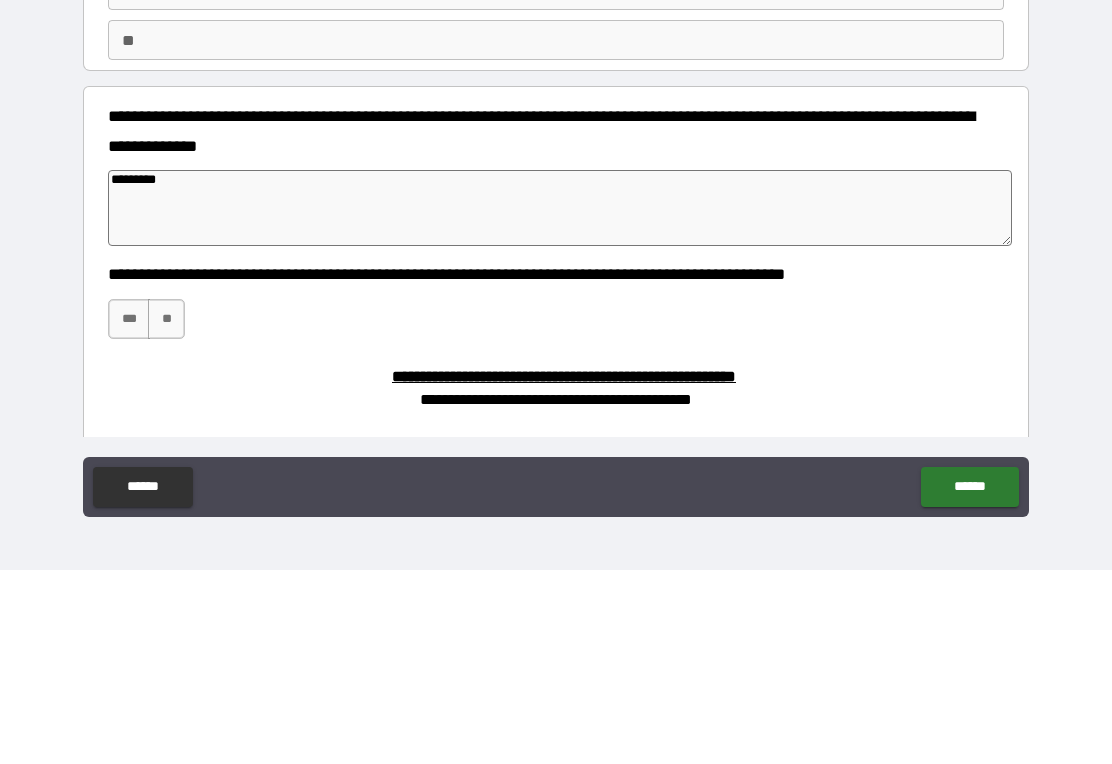 type on "*" 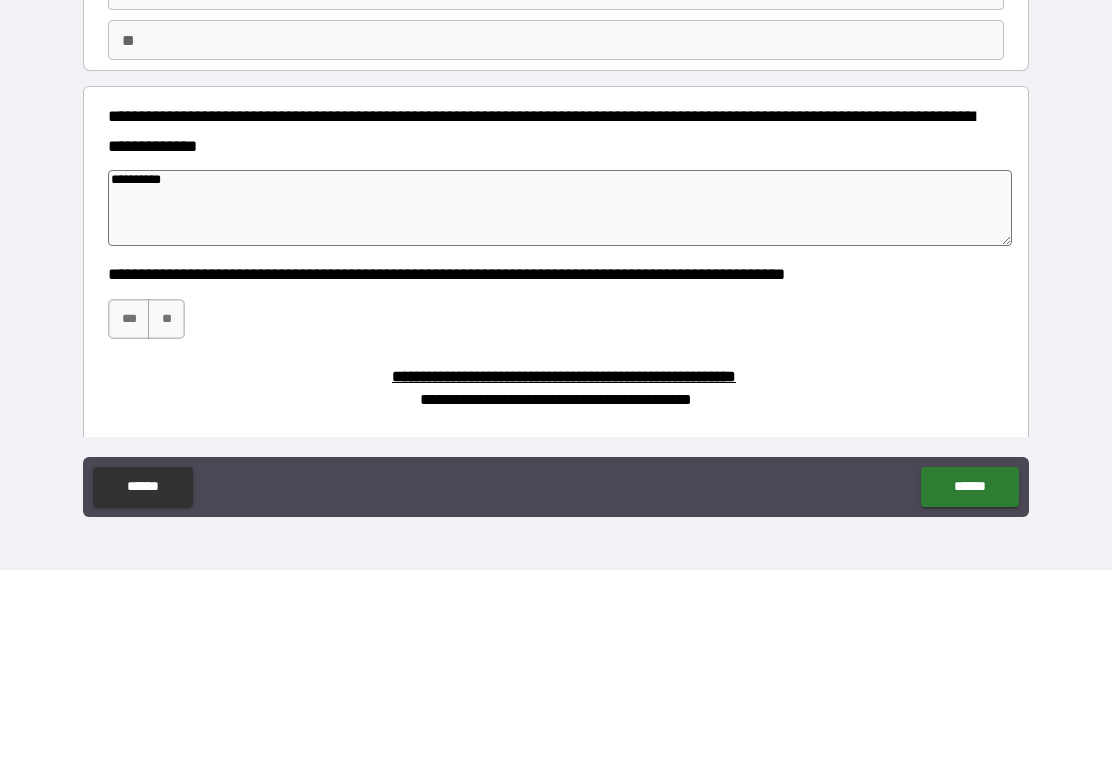 type on "*" 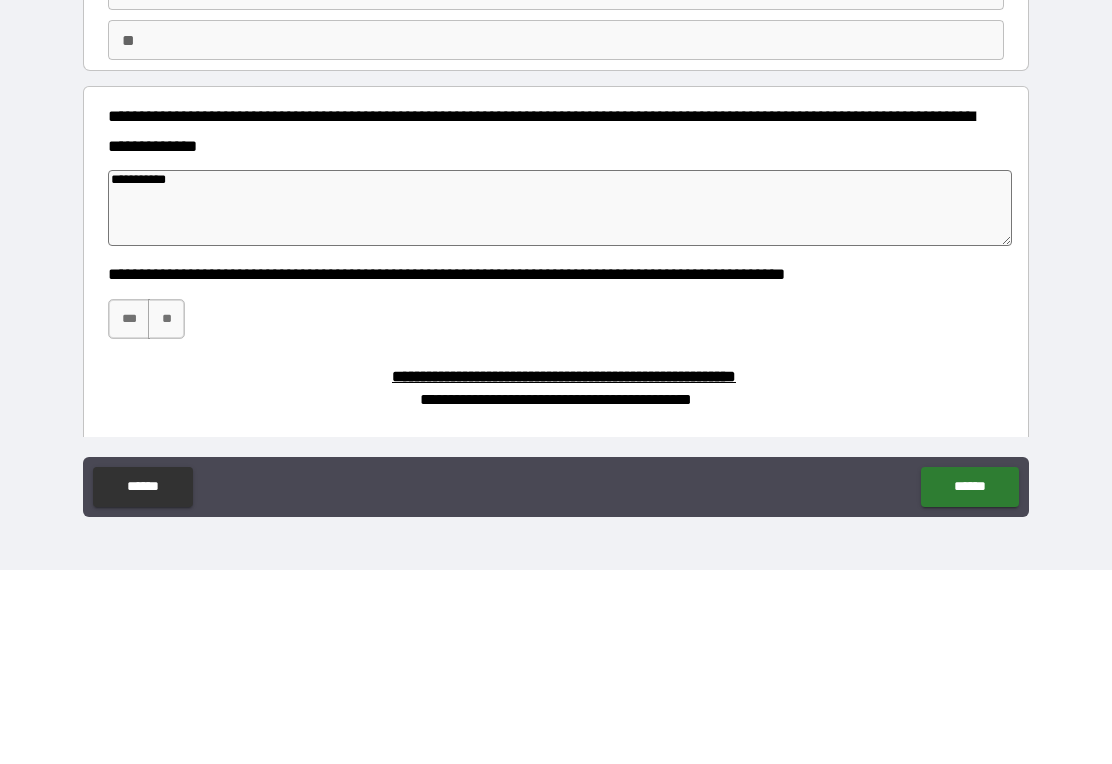 type on "*" 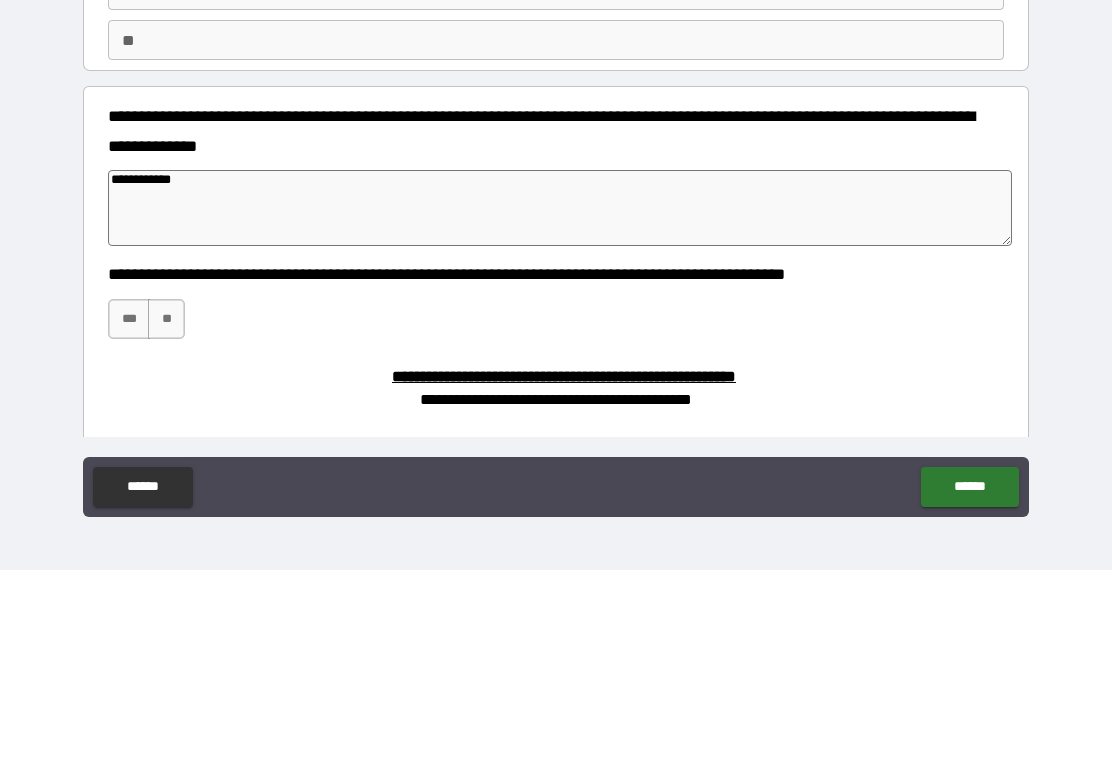 type on "*" 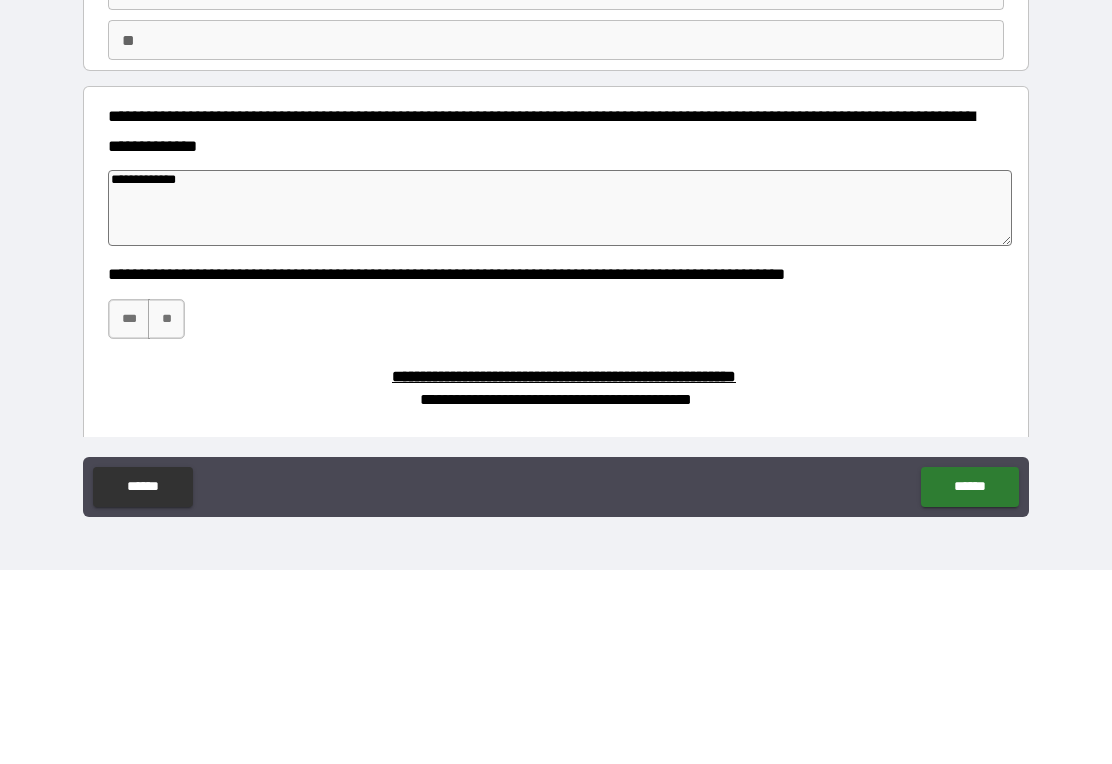 type on "*" 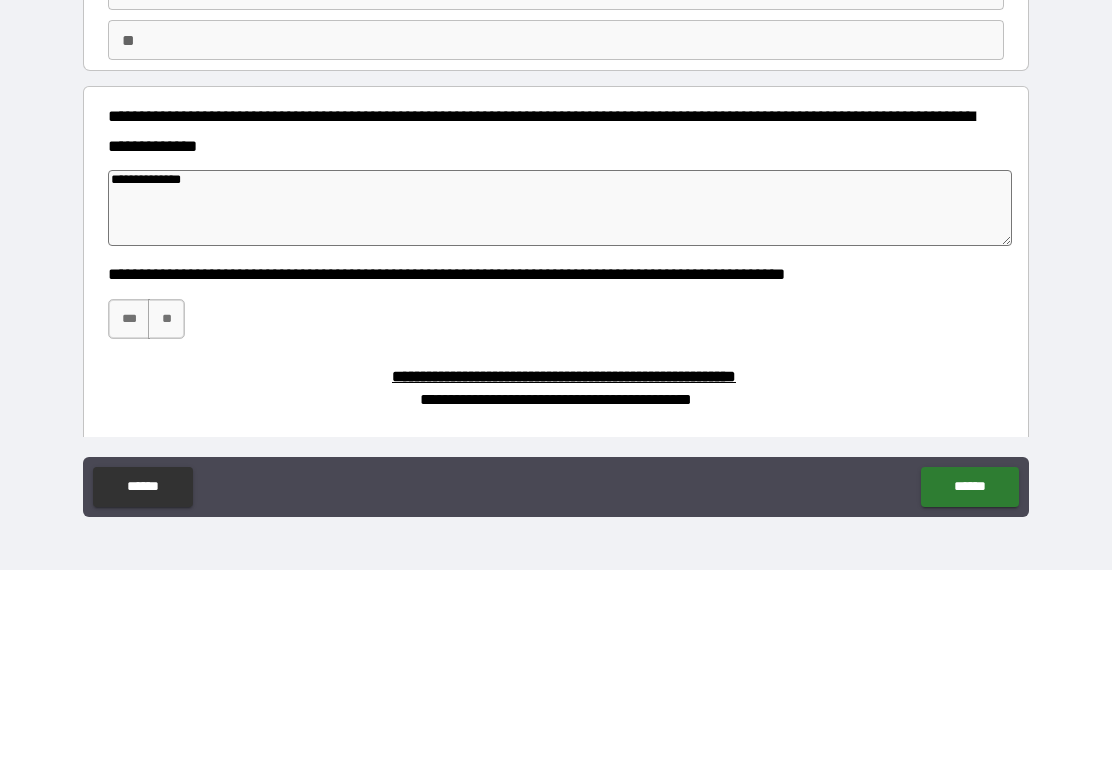 type on "*" 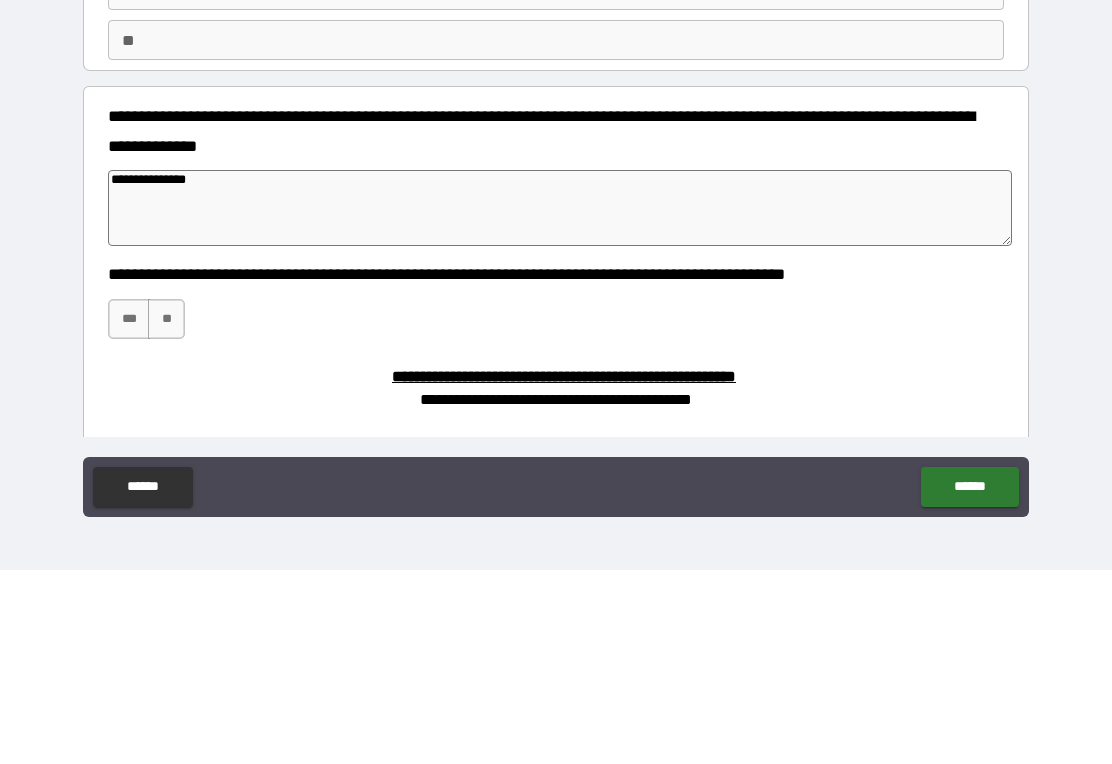 type on "*" 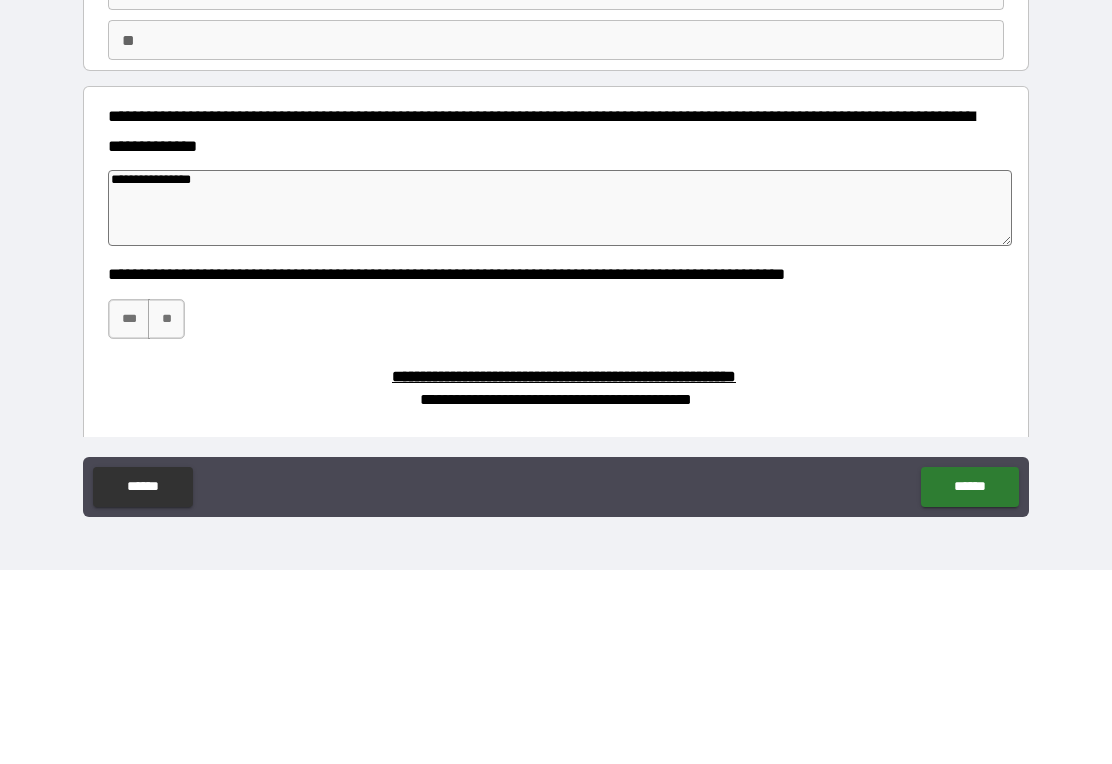 type on "*" 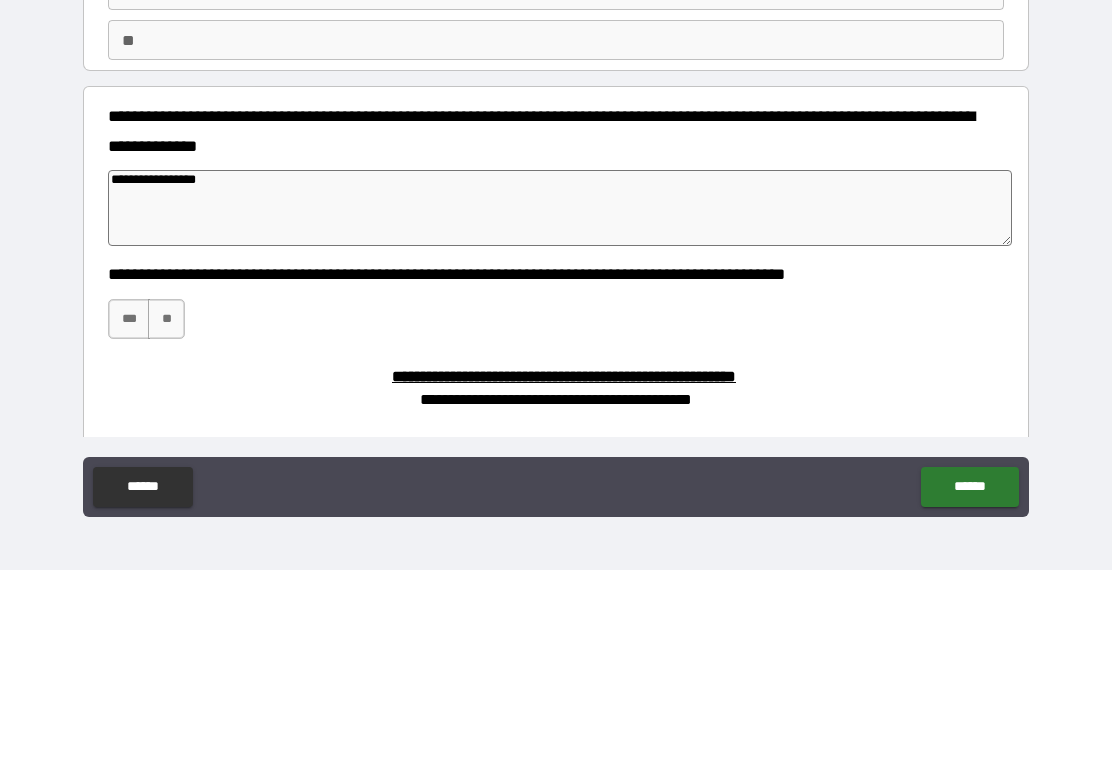 type on "*" 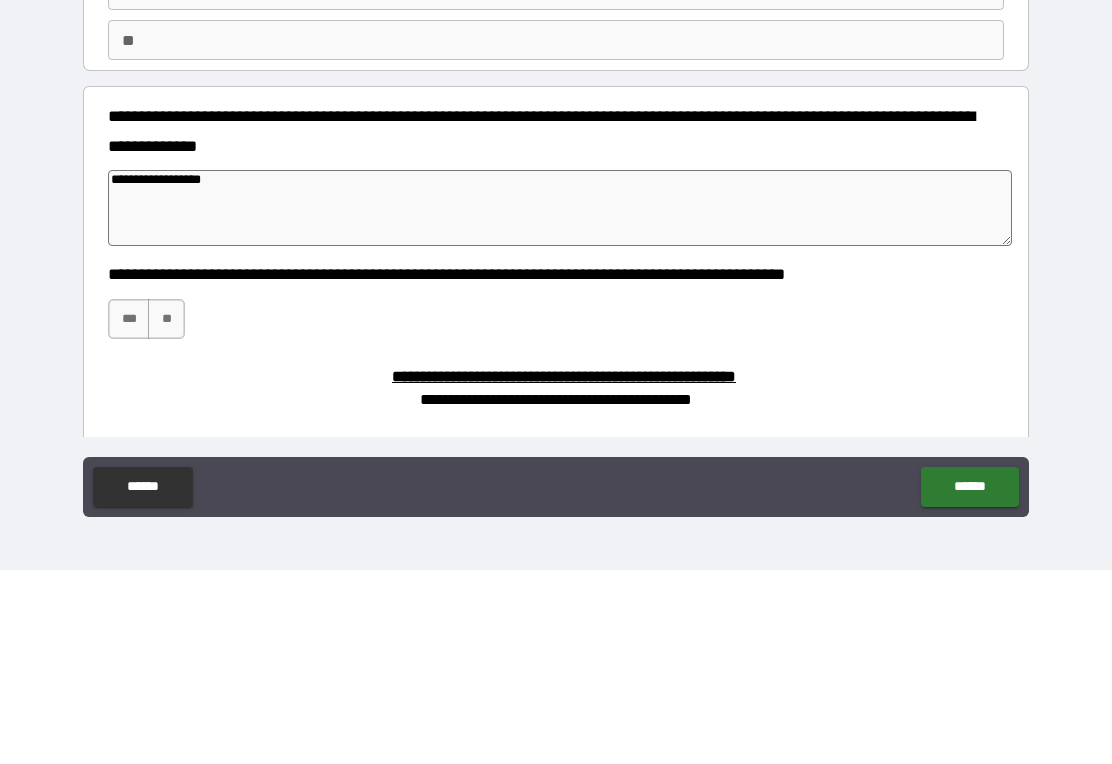 type on "*" 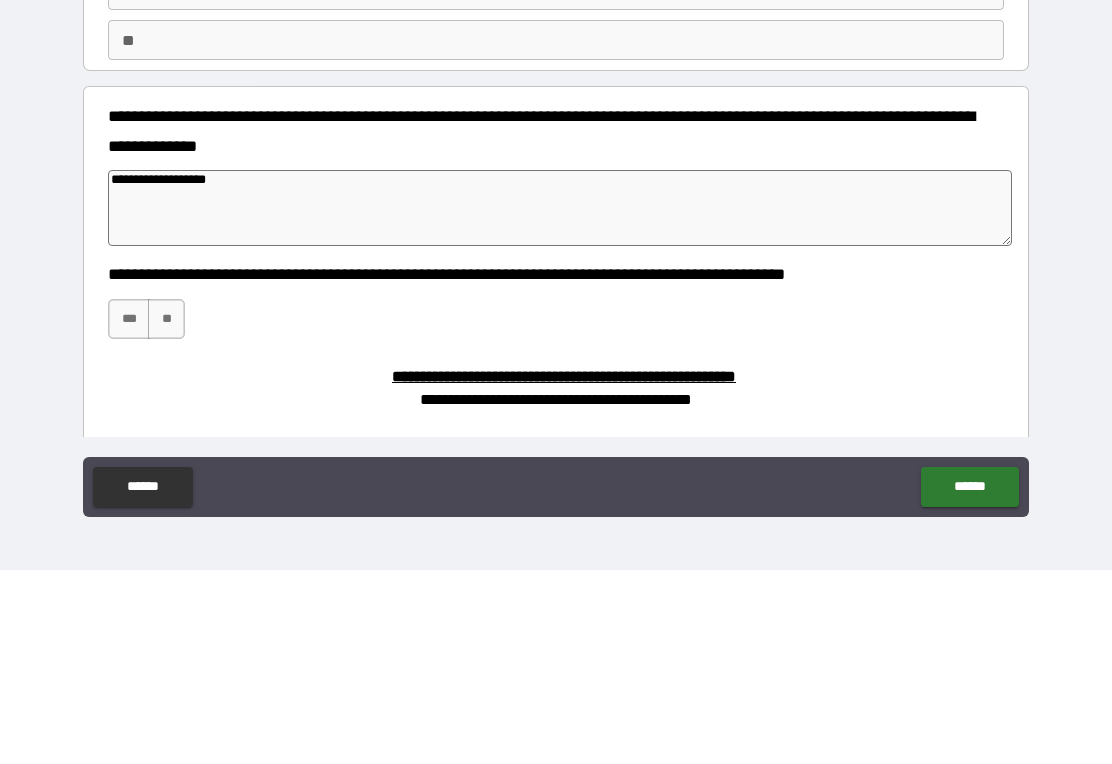 type on "*" 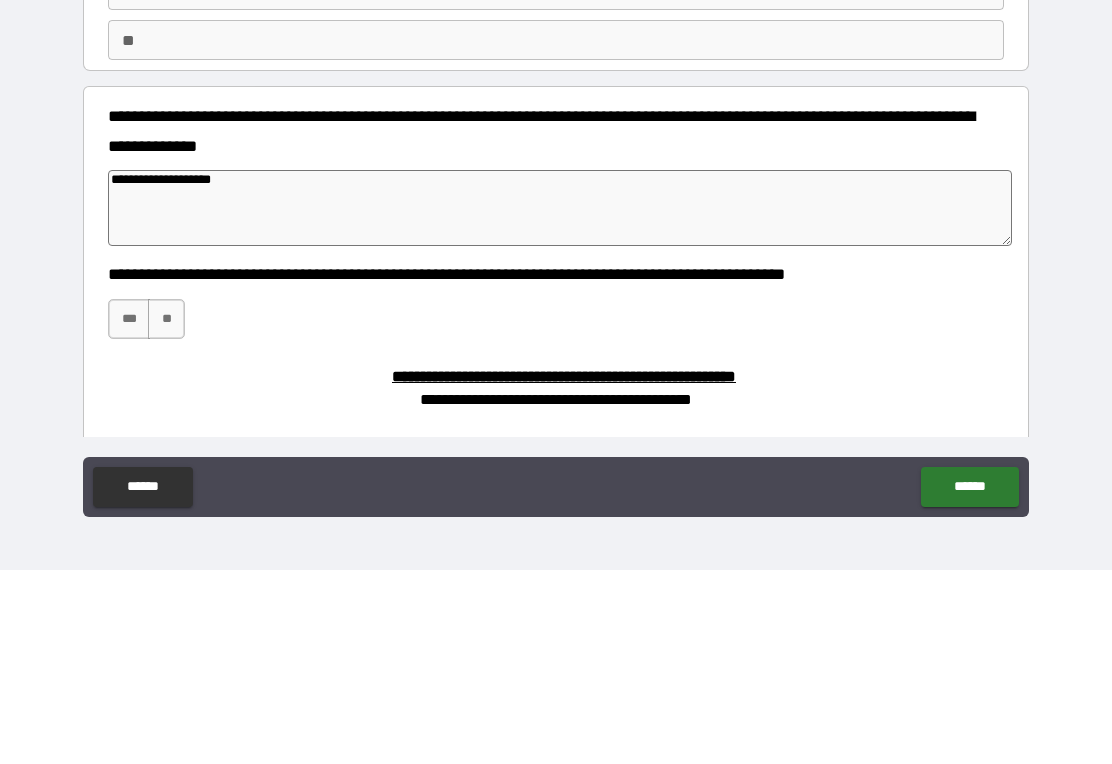 type on "*" 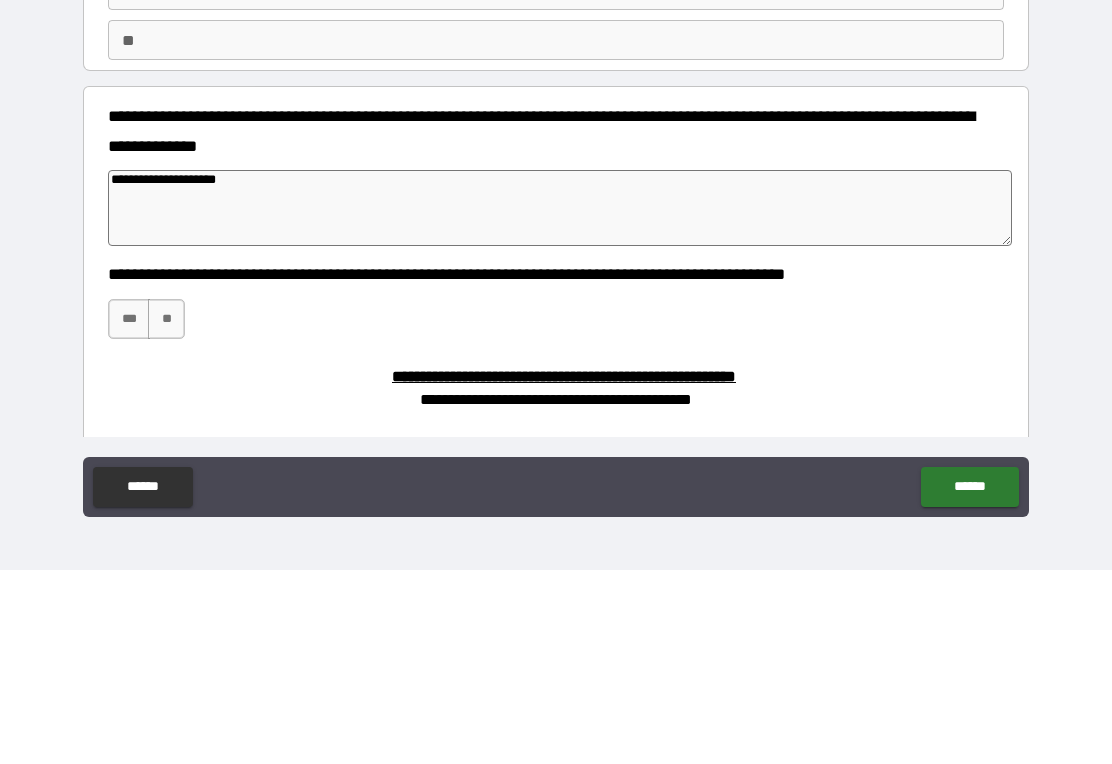 type on "*" 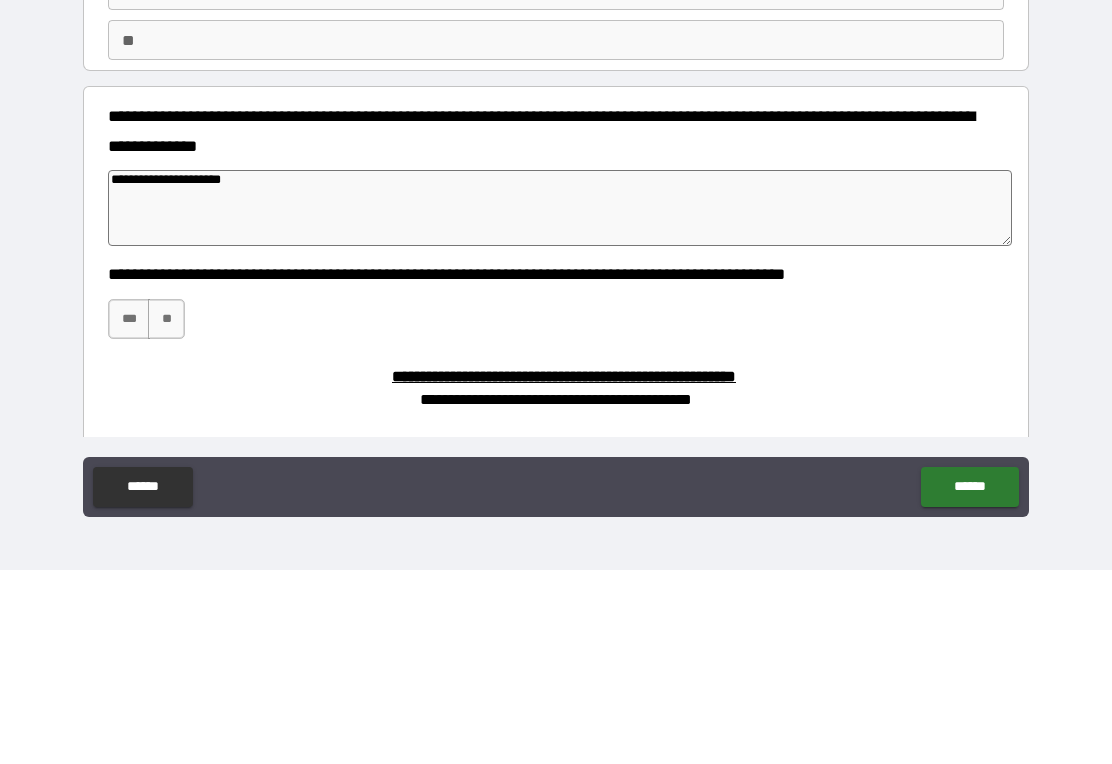 type on "*" 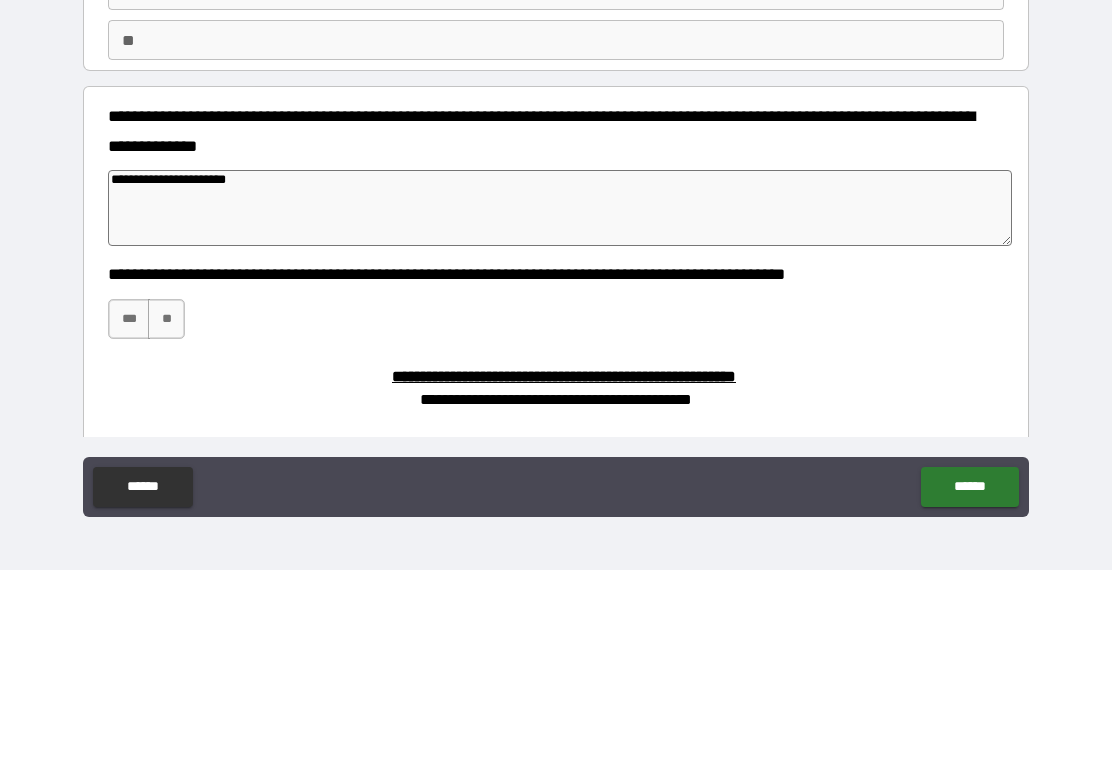 type on "*" 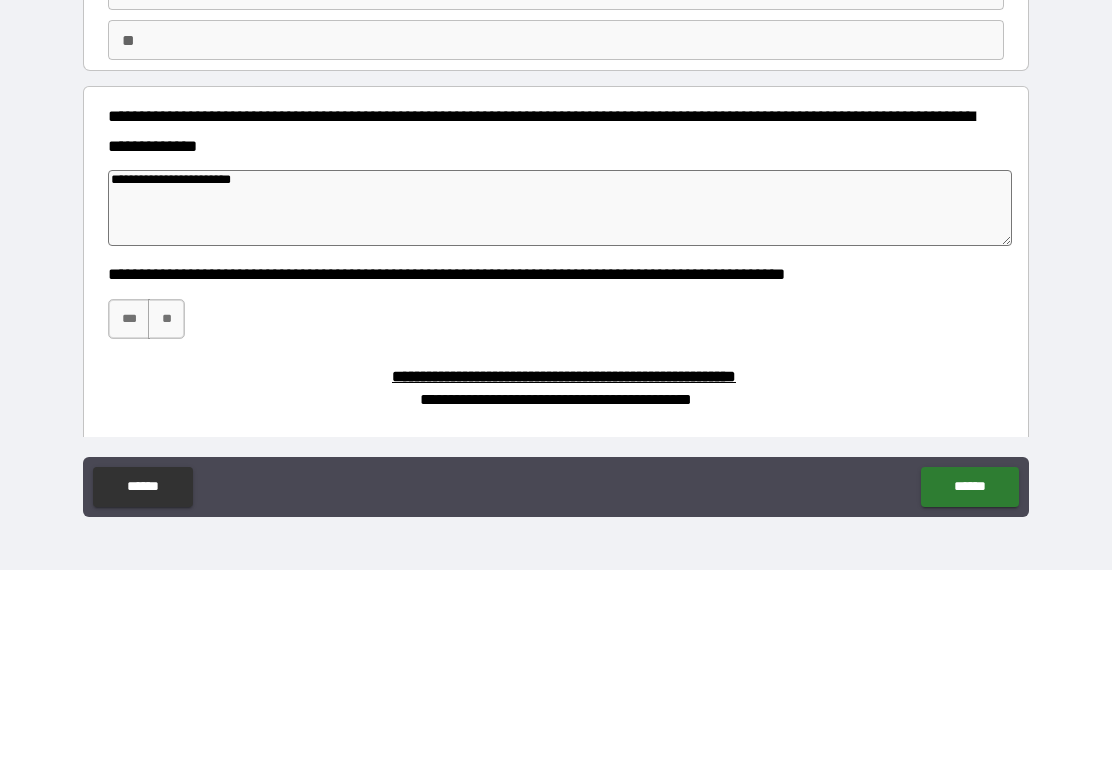 type on "*" 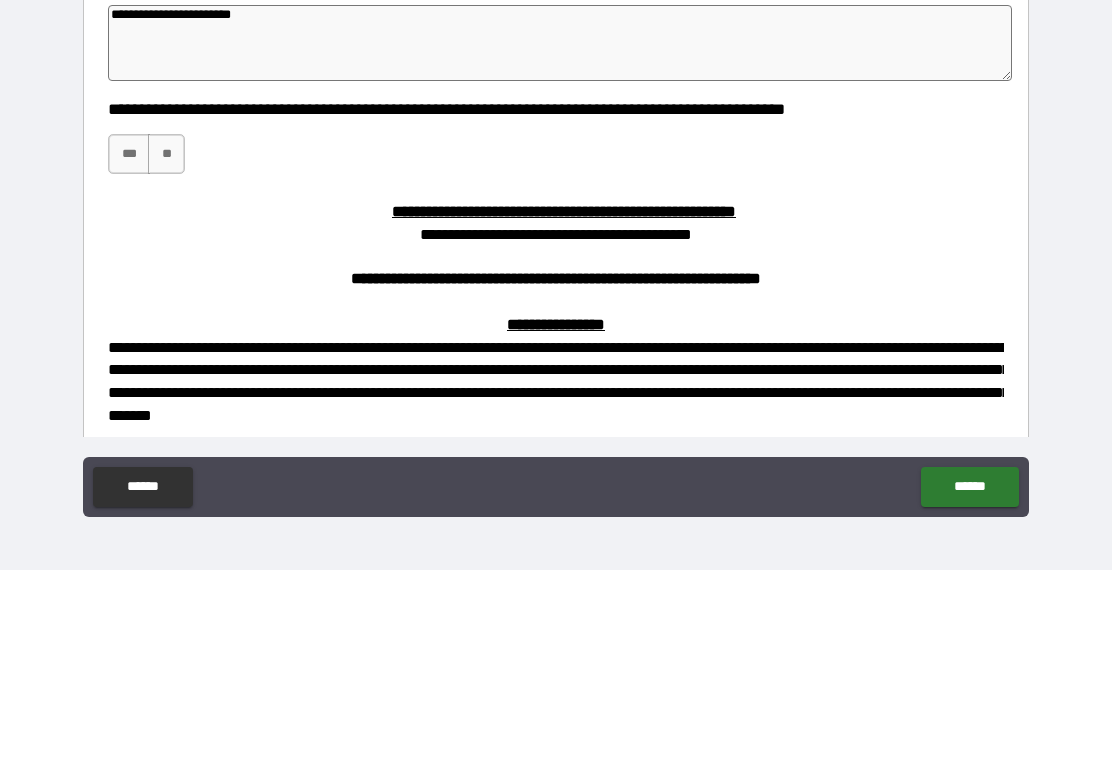 scroll, scrollTop: 163, scrollLeft: 0, axis: vertical 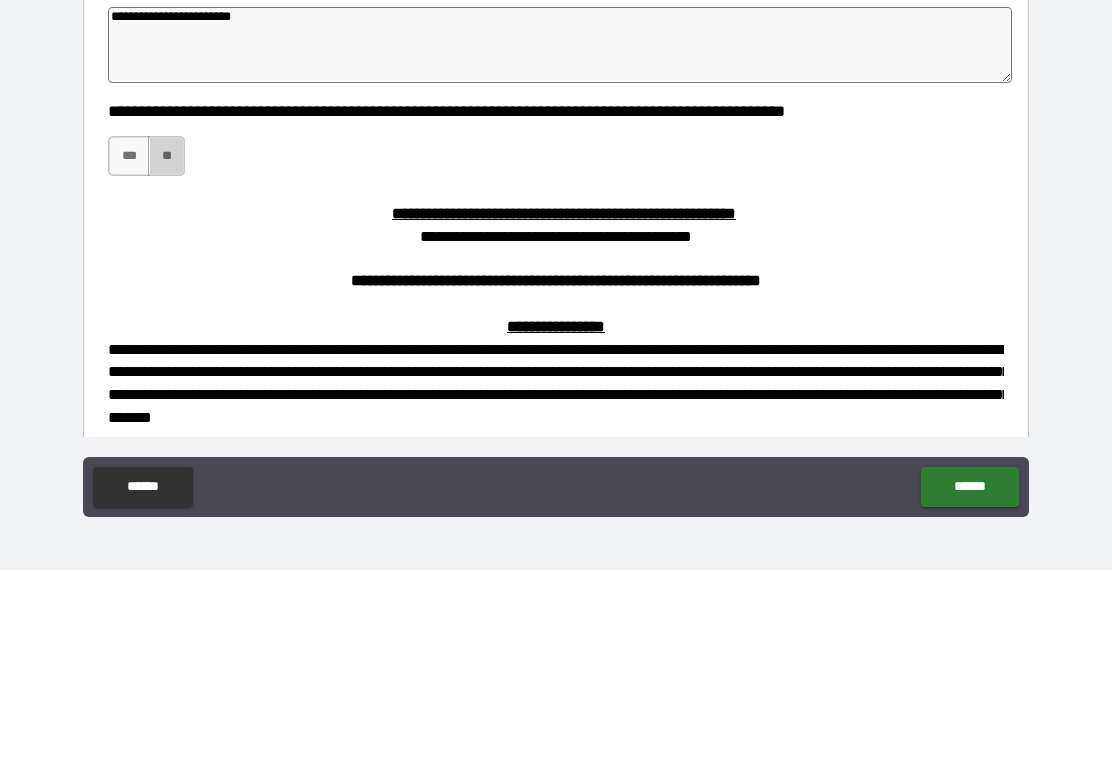 type on "**********" 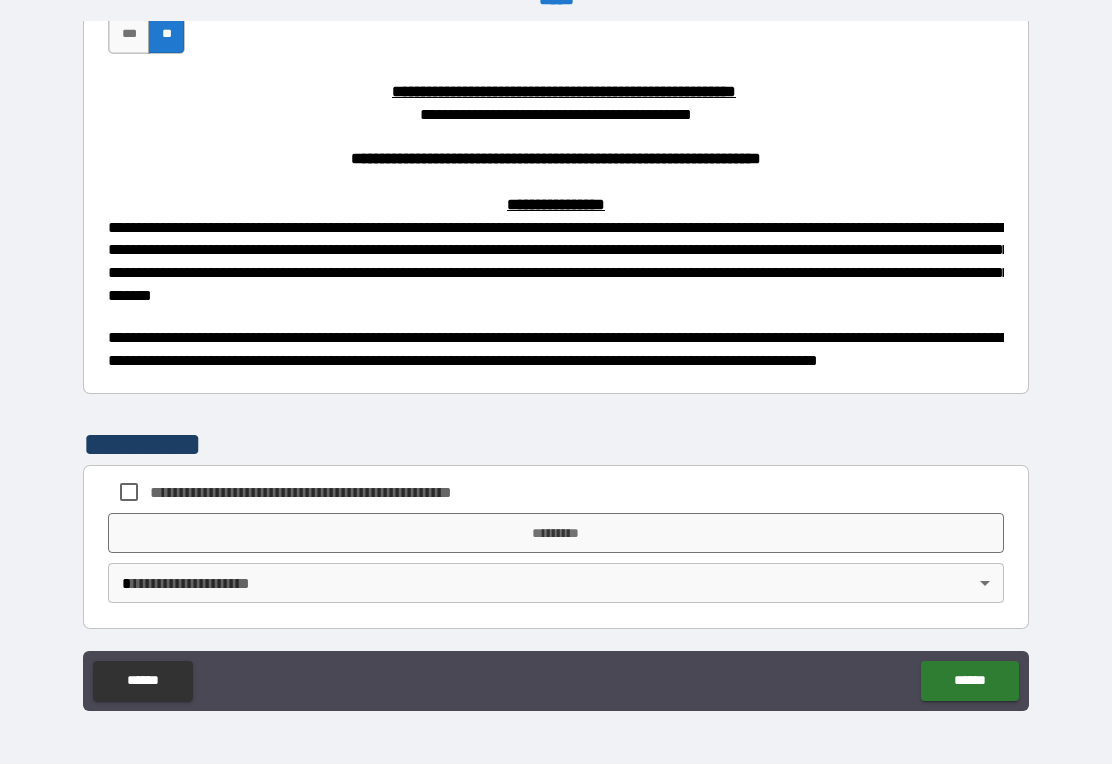 scroll, scrollTop: 478, scrollLeft: 0, axis: vertical 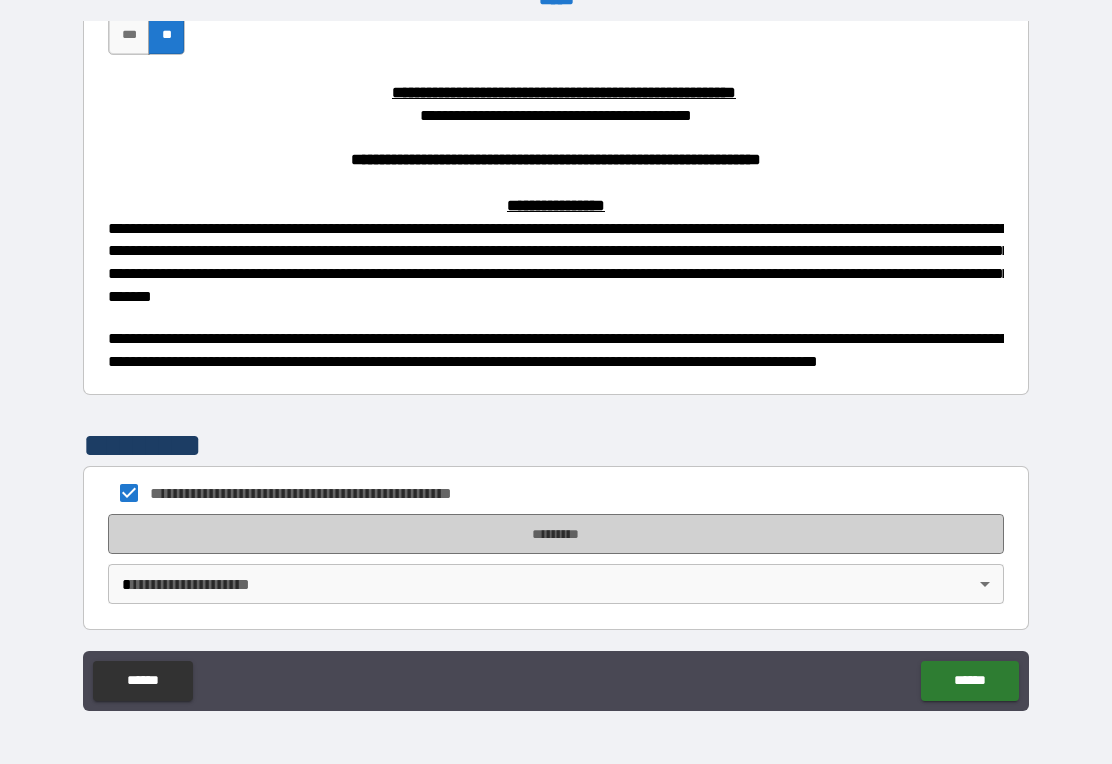 click on "*********" at bounding box center (556, 534) 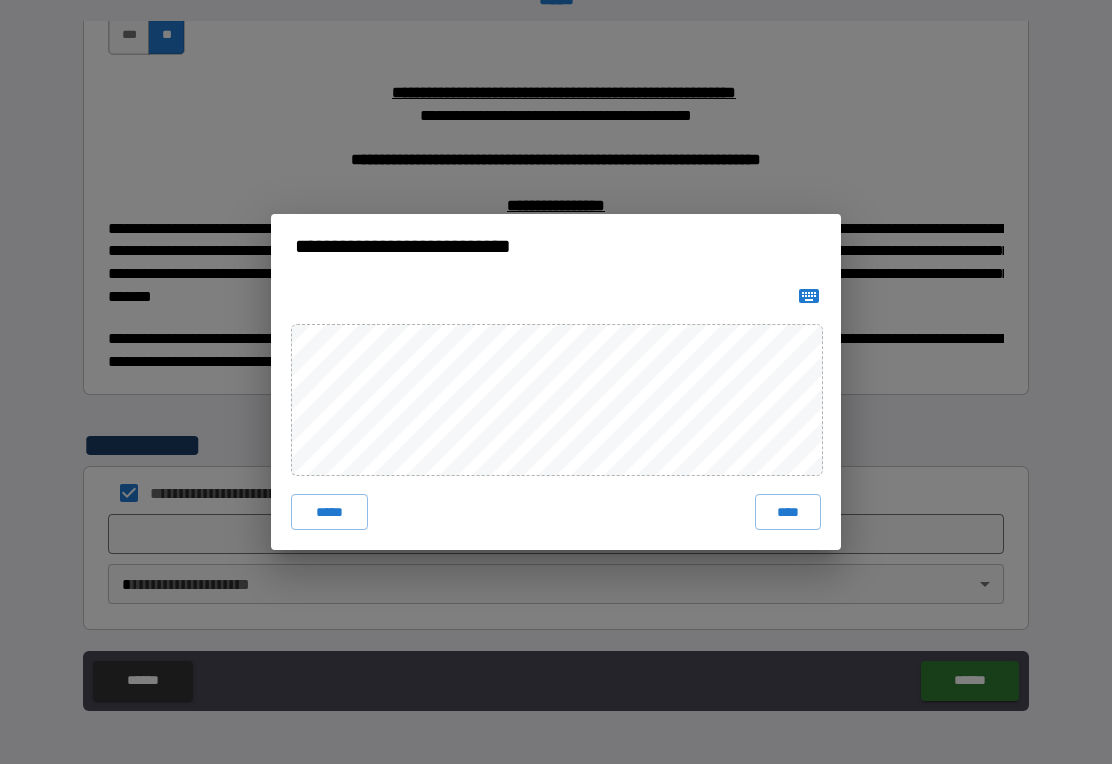 click on "****" at bounding box center [788, 512] 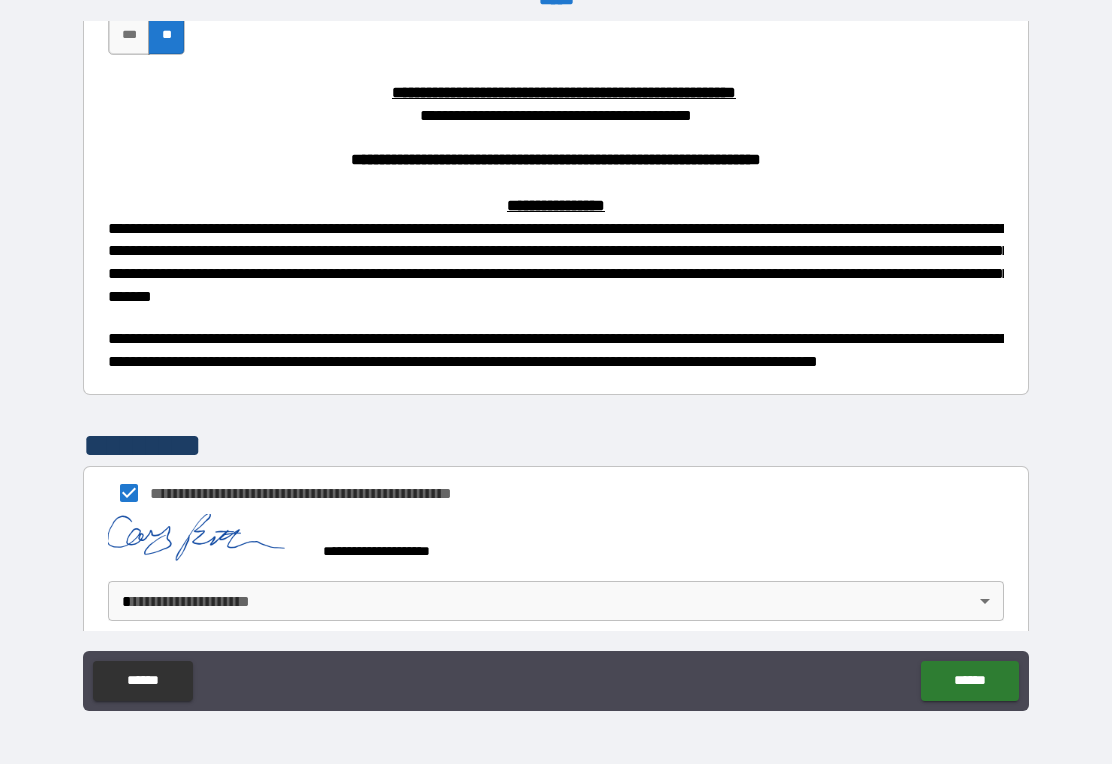 scroll, scrollTop: 468, scrollLeft: 0, axis: vertical 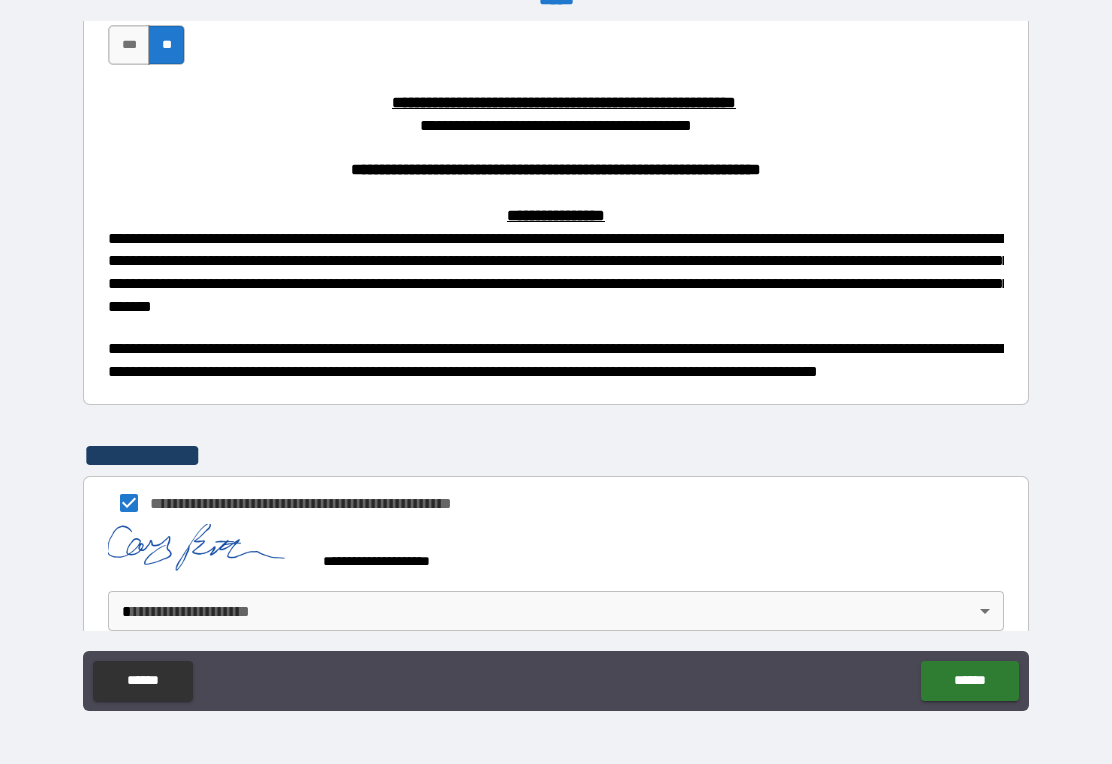 click on "**********" at bounding box center [556, 366] 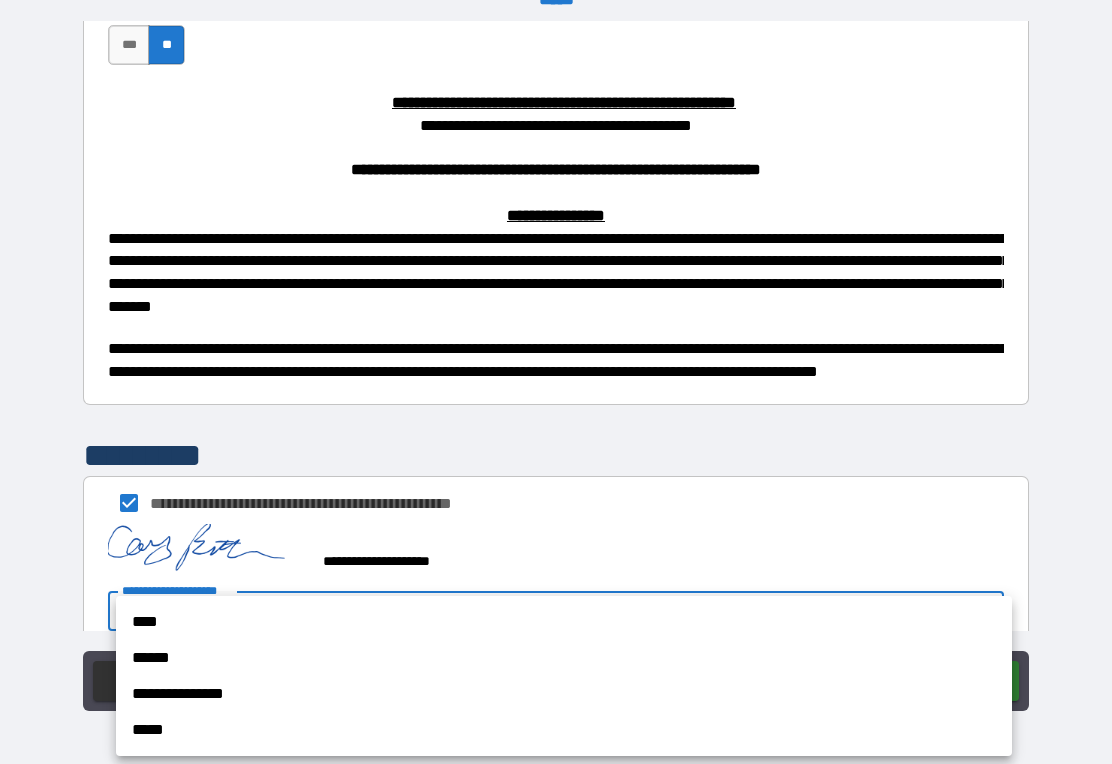 click on "****" at bounding box center [564, 622] 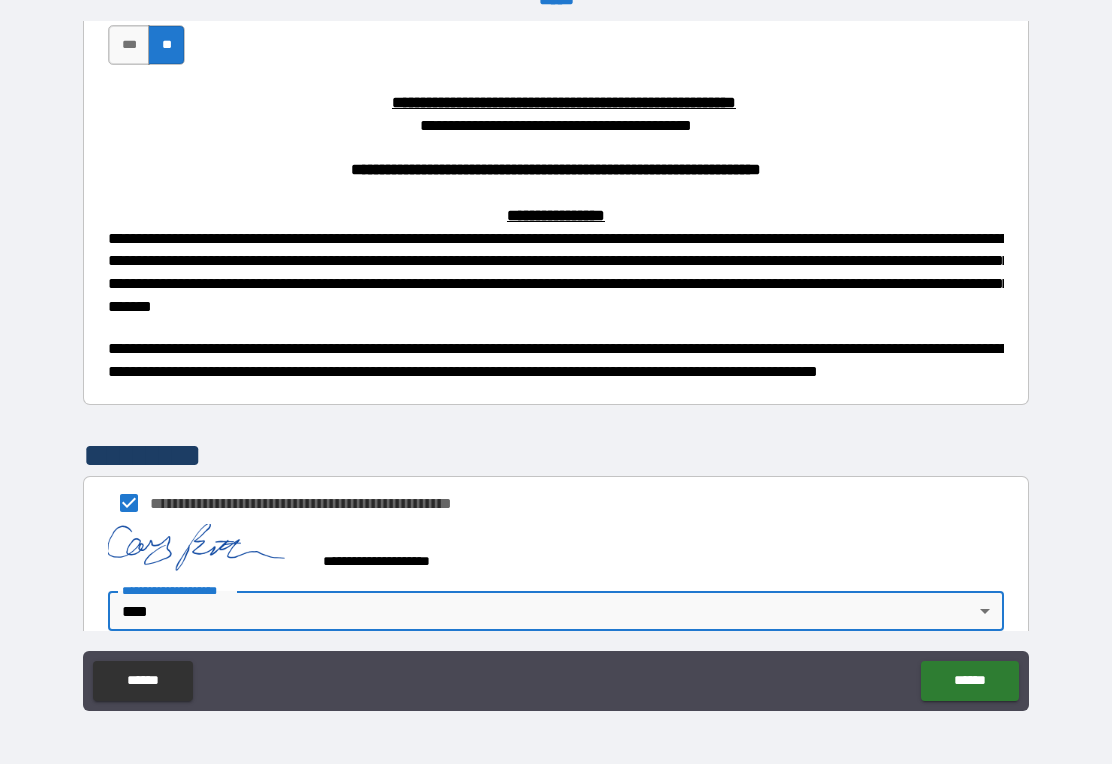 type on "*" 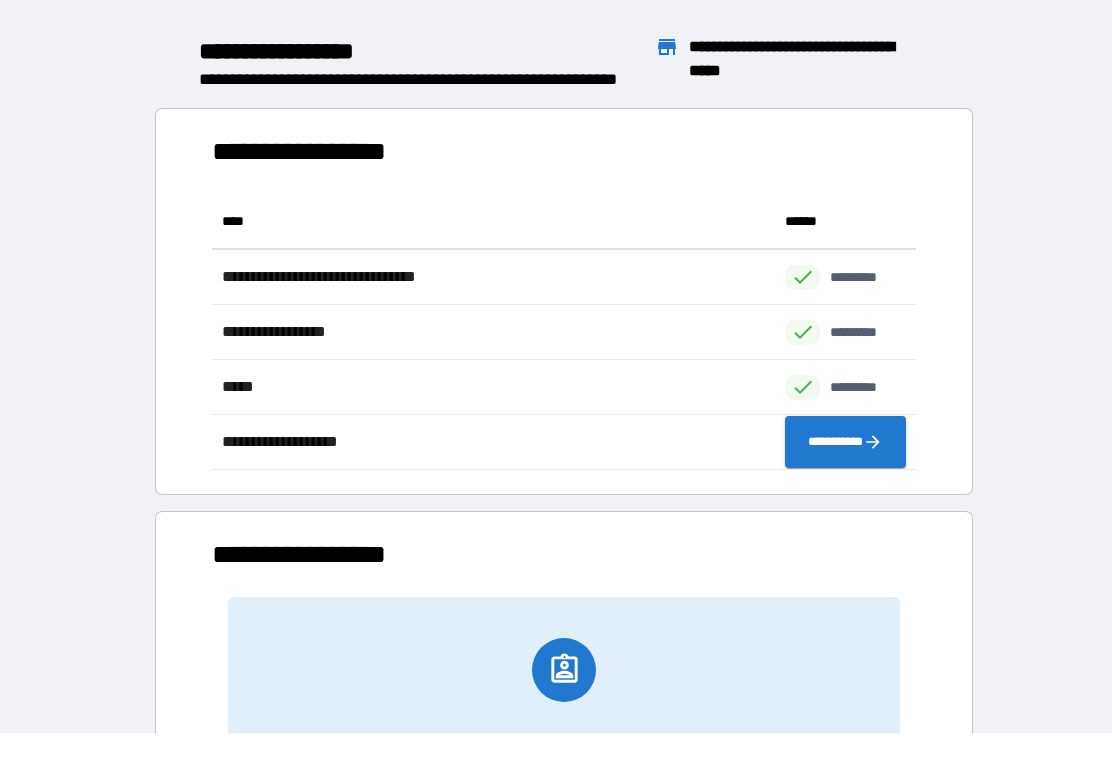 scroll, scrollTop: 1, scrollLeft: 1, axis: both 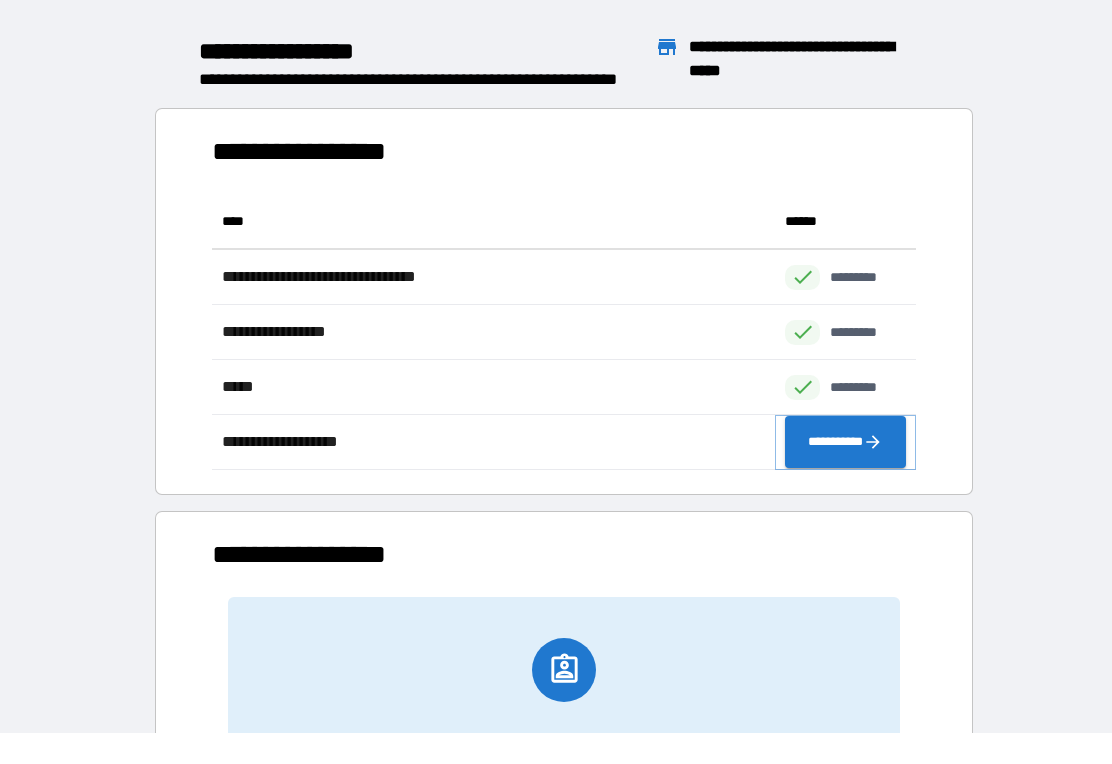 click on "**********" at bounding box center [845, 442] 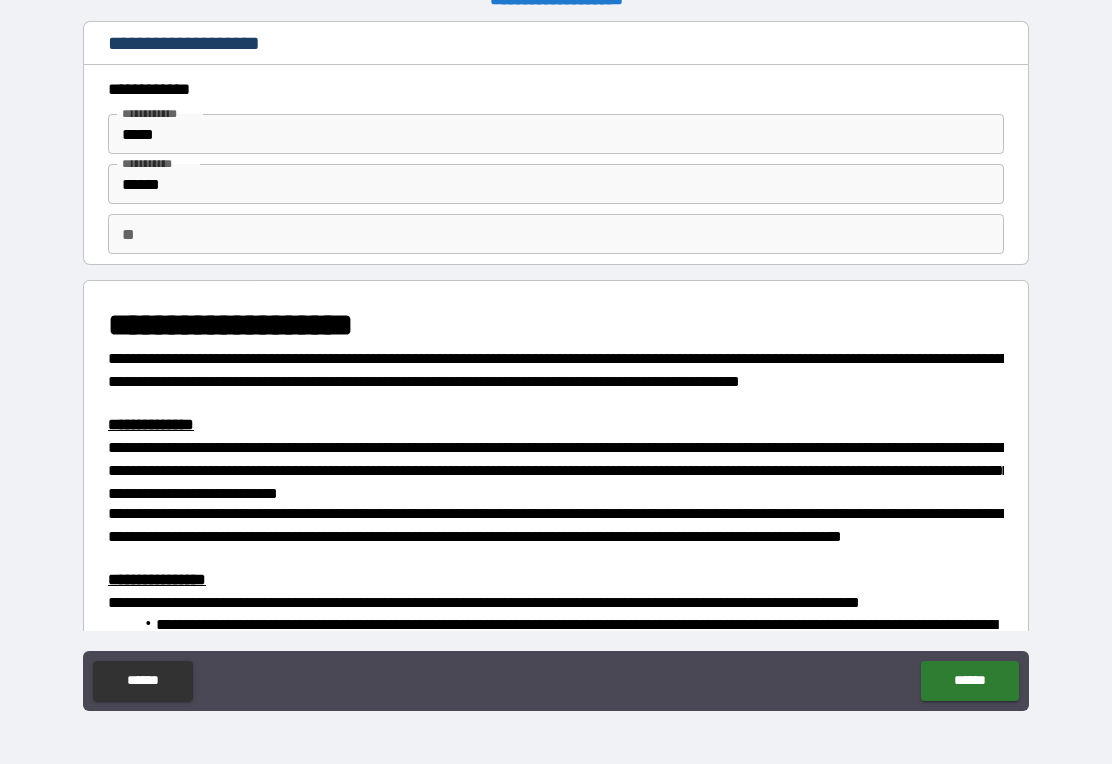 click on "*****" at bounding box center [556, 134] 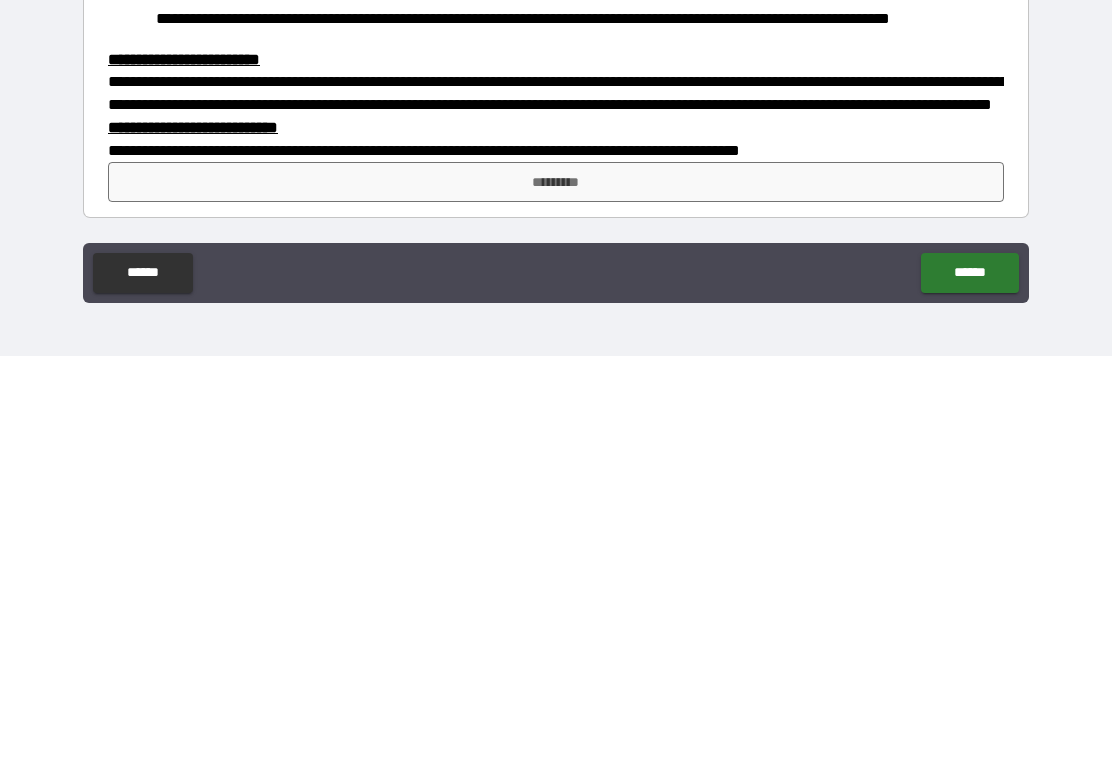 scroll, scrollTop: 1252, scrollLeft: 0, axis: vertical 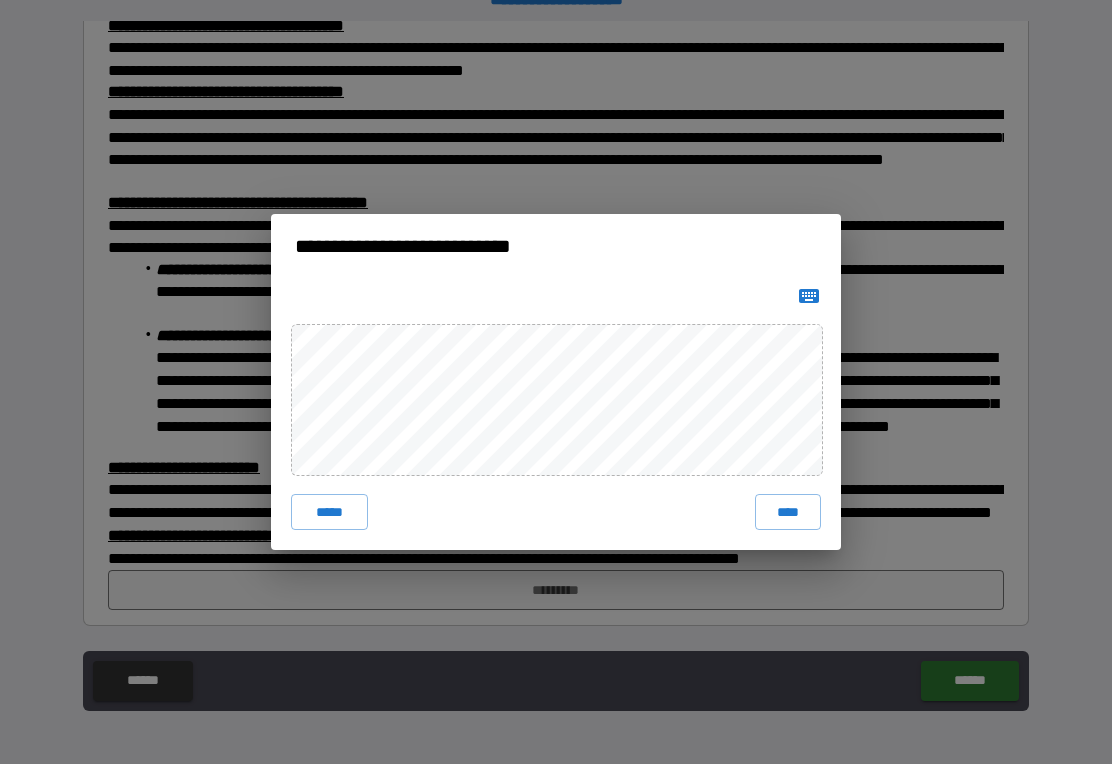 click on "****" at bounding box center (788, 512) 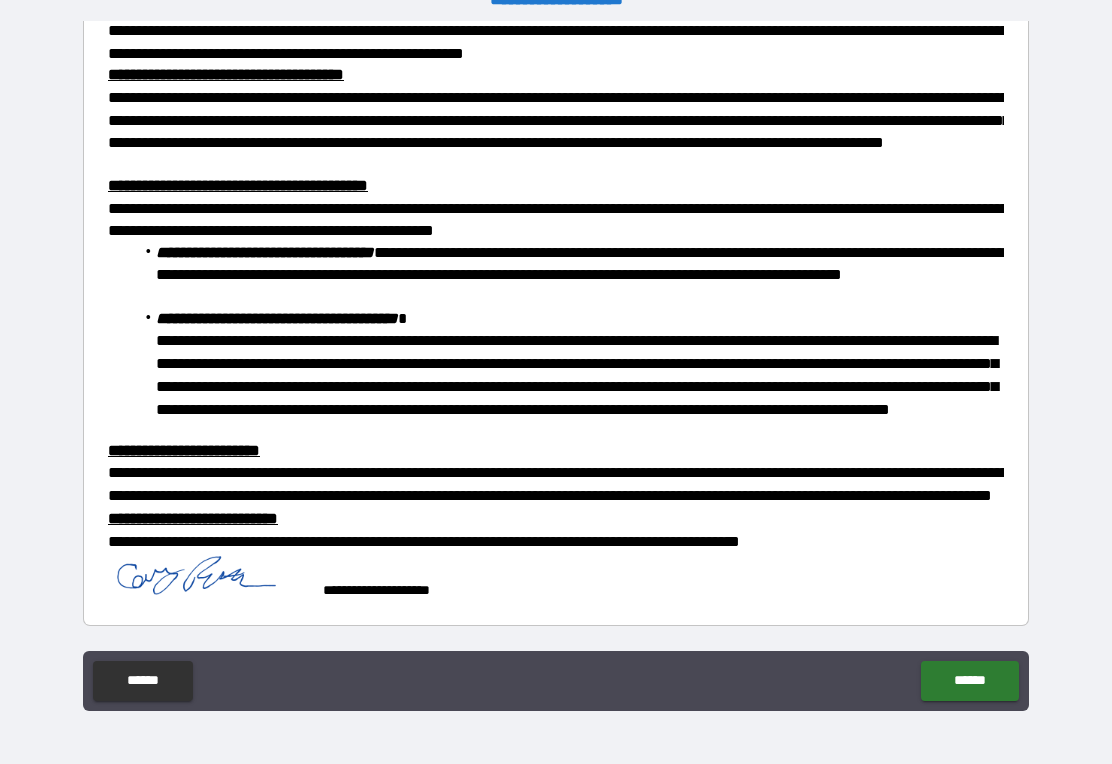 scroll, scrollTop: 1269, scrollLeft: 0, axis: vertical 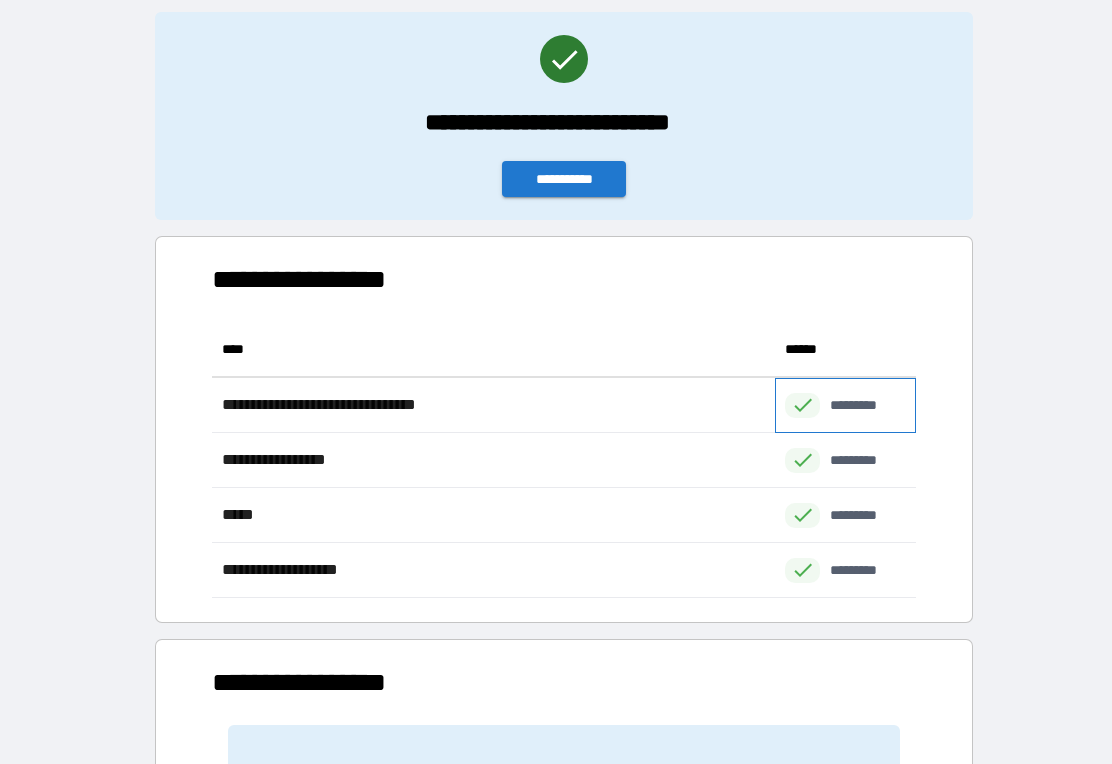 click on "*********" at bounding box center [845, 405] 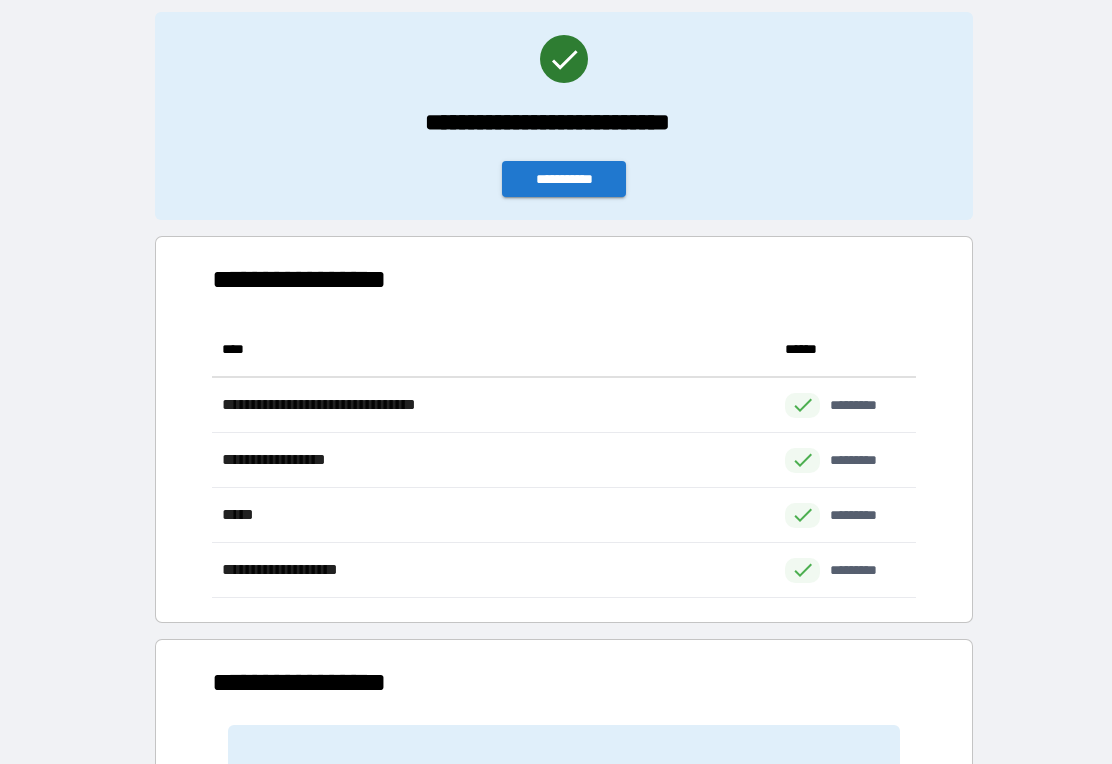 click on "**********" at bounding box center [308, 279] 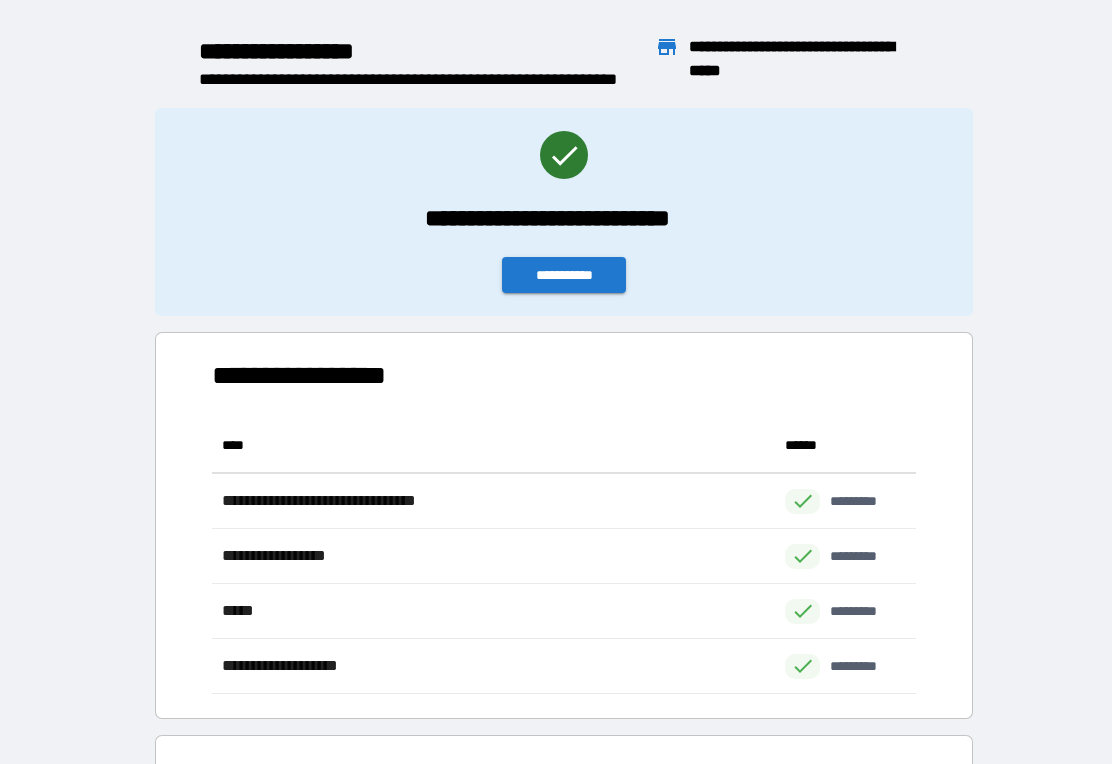 scroll, scrollTop: 0, scrollLeft: 0, axis: both 